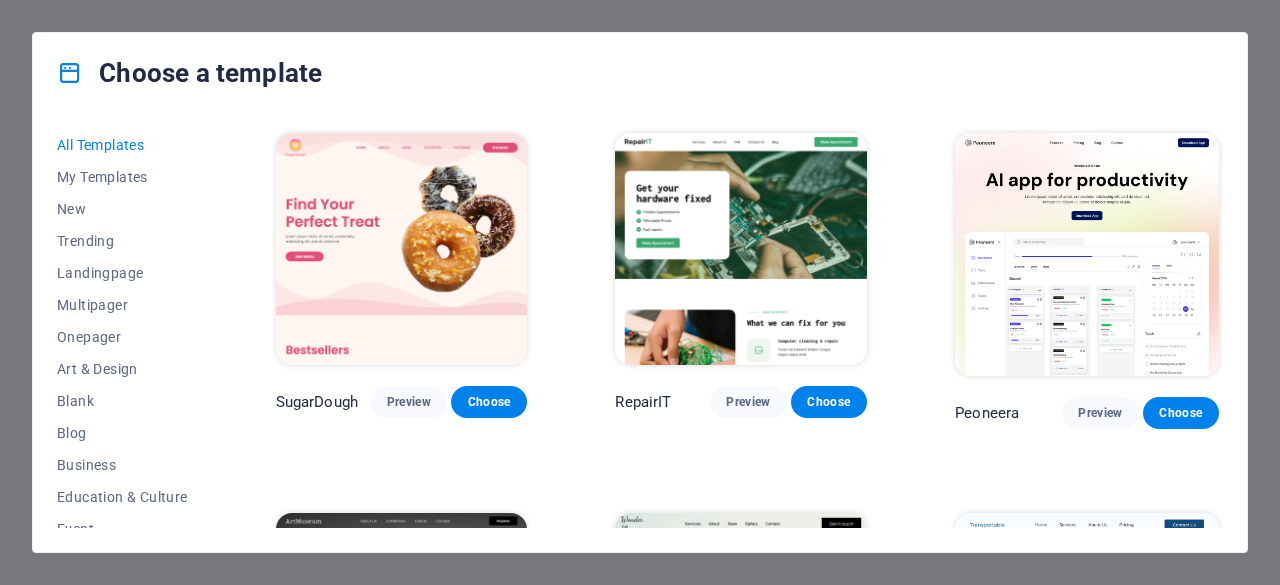 scroll, scrollTop: 0, scrollLeft: 0, axis: both 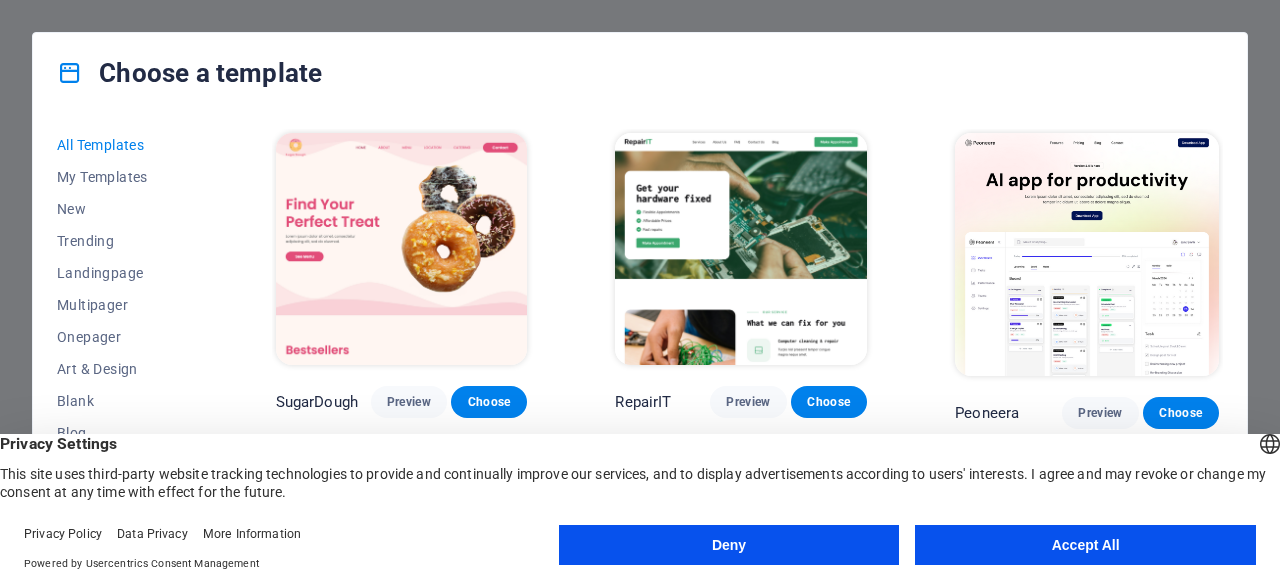 click on "Accept All" at bounding box center (1085, 545) 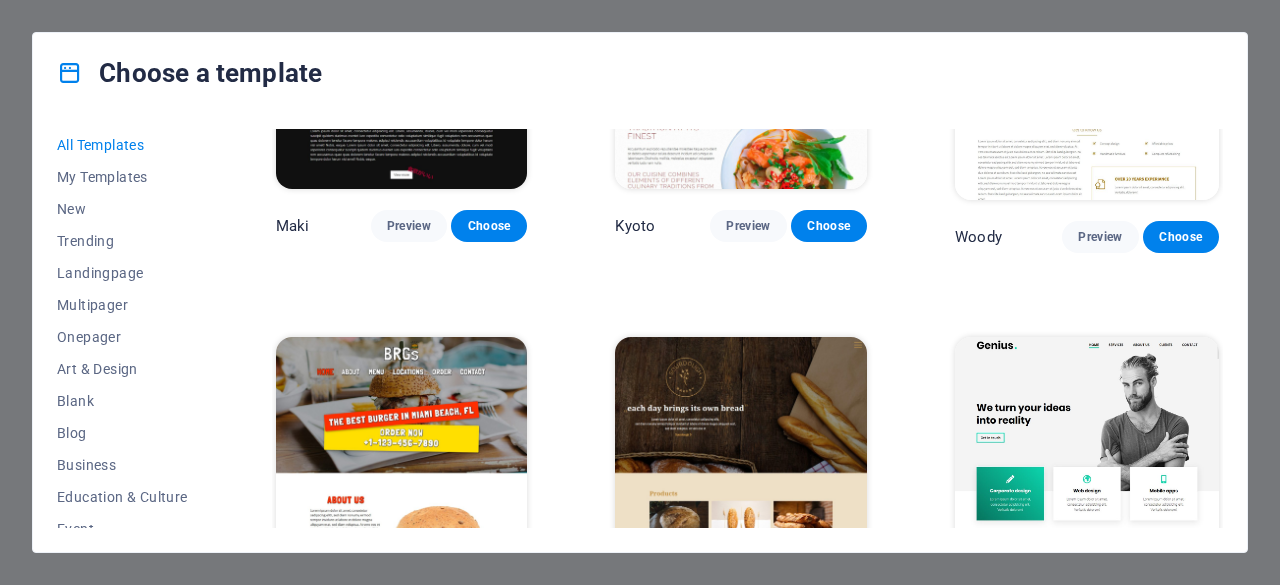 scroll, scrollTop: 8700, scrollLeft: 0, axis: vertical 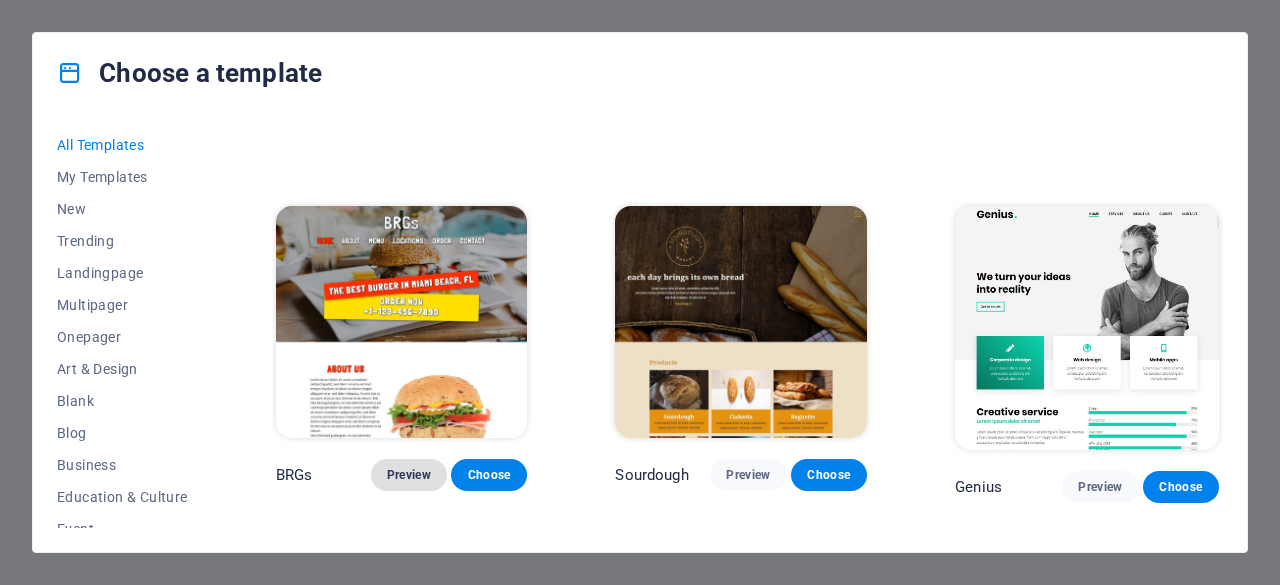click on "Preview" at bounding box center (409, 475) 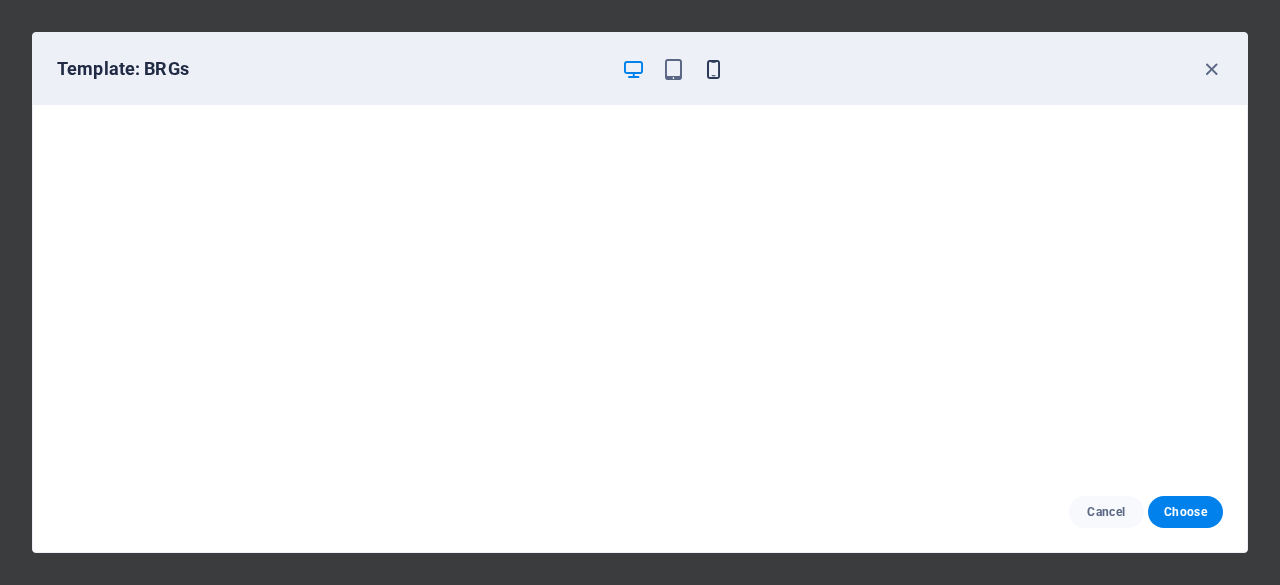 click at bounding box center [713, 69] 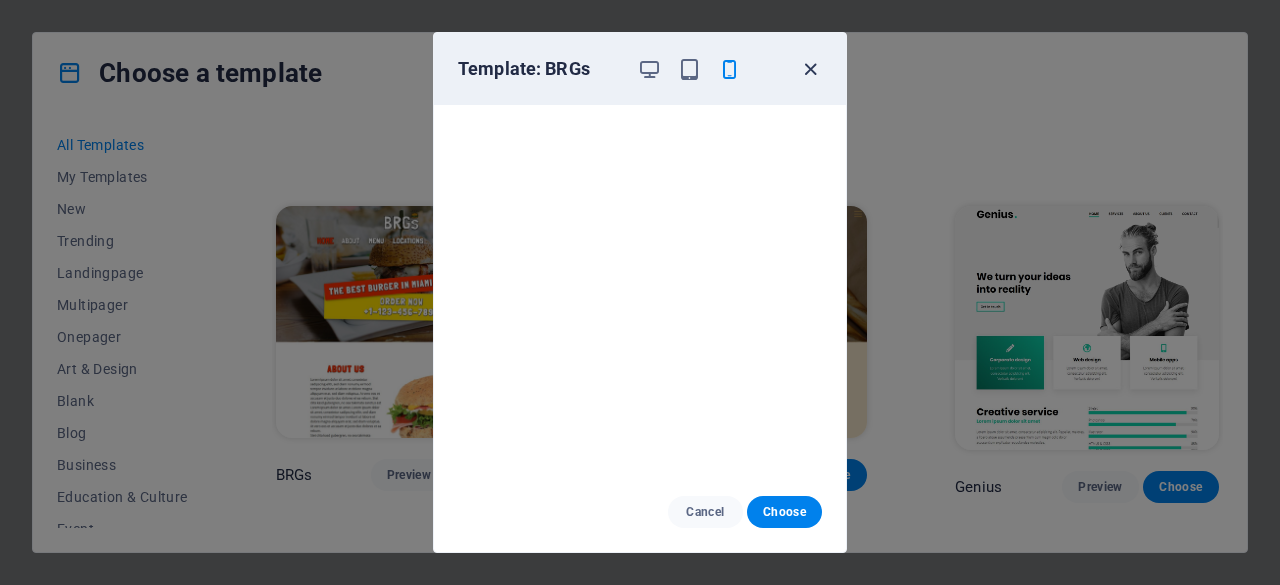 click at bounding box center [810, 69] 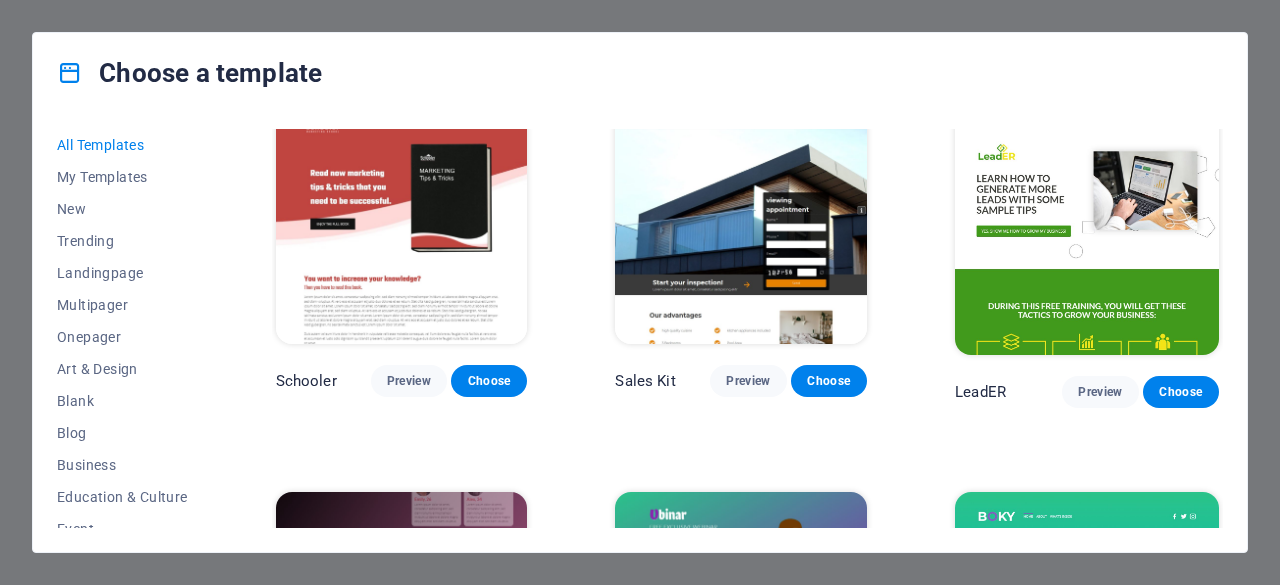 scroll, scrollTop: 19500, scrollLeft: 0, axis: vertical 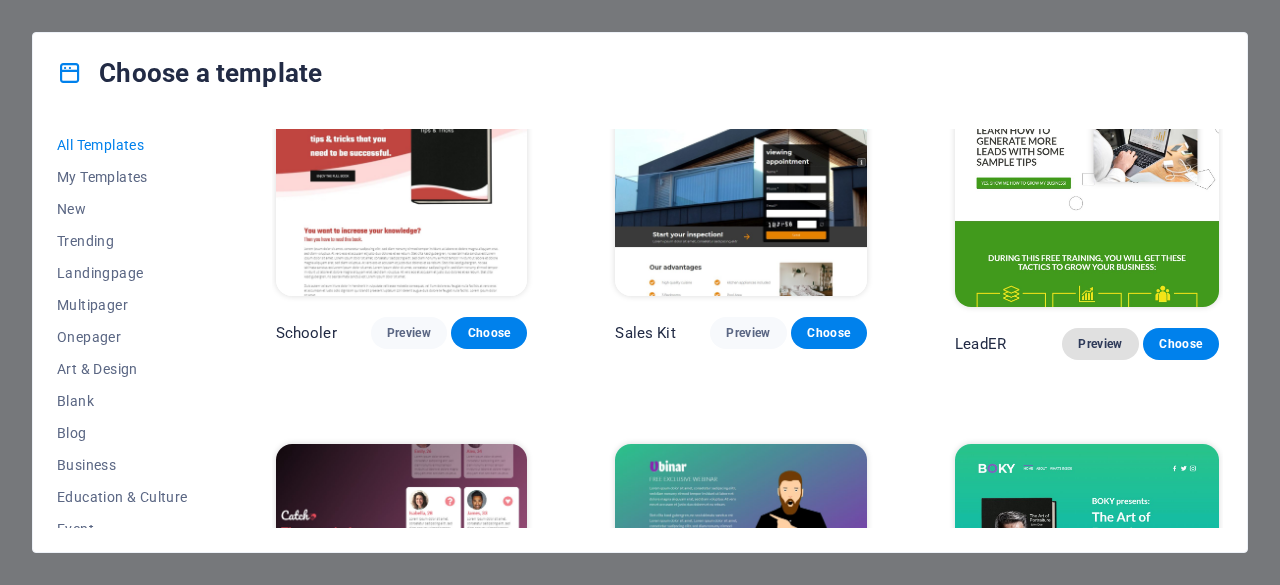 click on "Preview" at bounding box center [1100, 344] 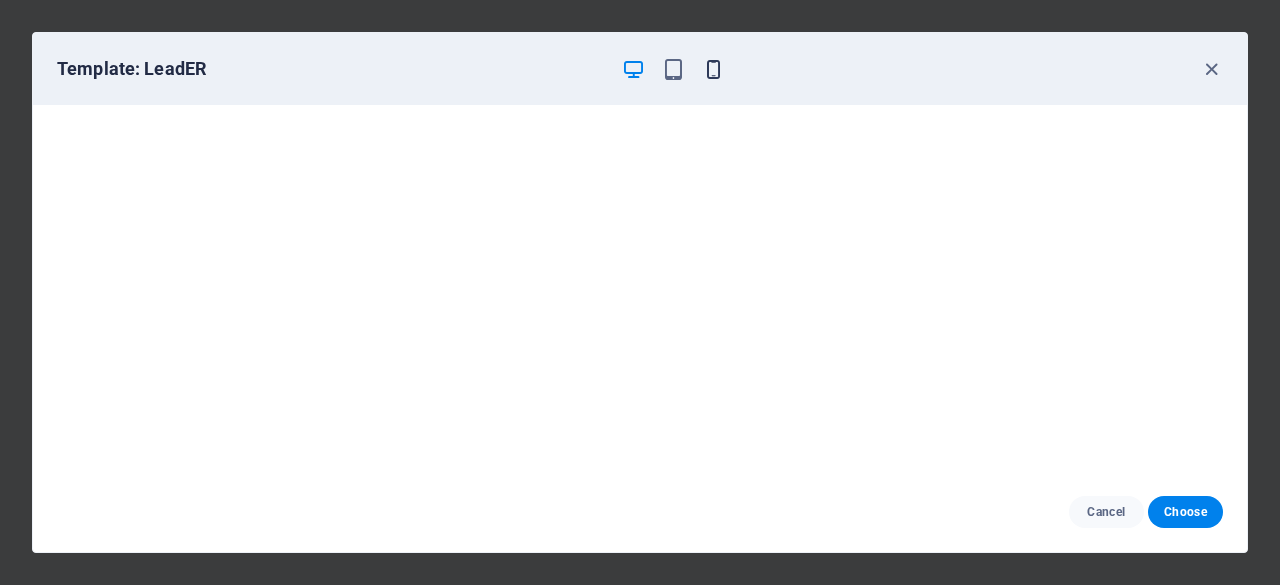 click at bounding box center [713, 69] 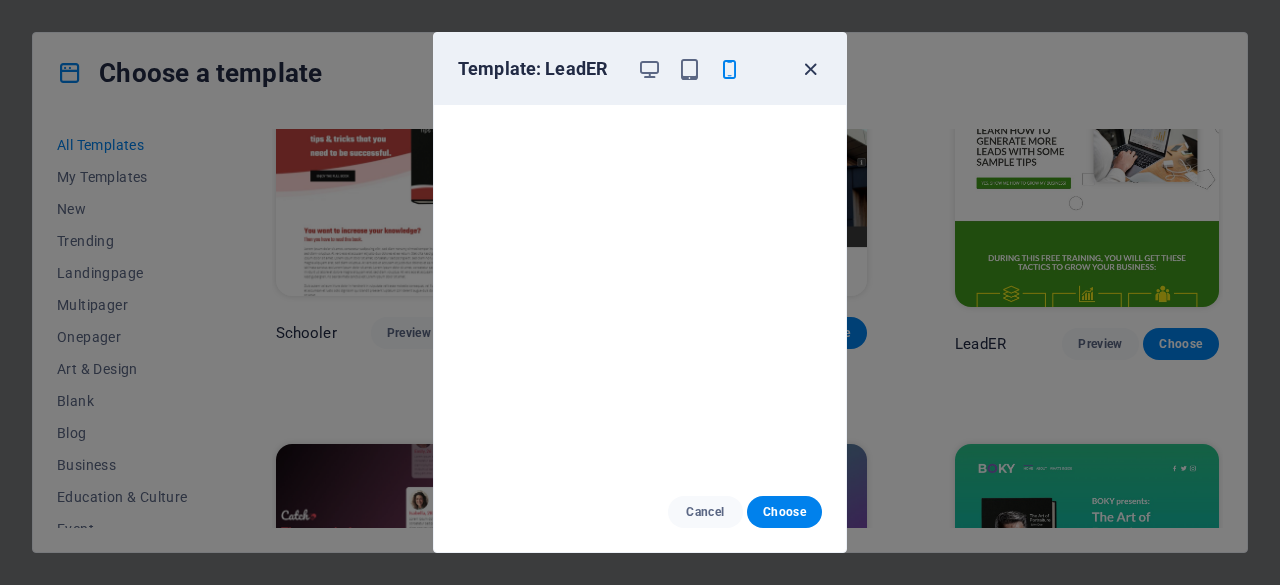 click at bounding box center [810, 69] 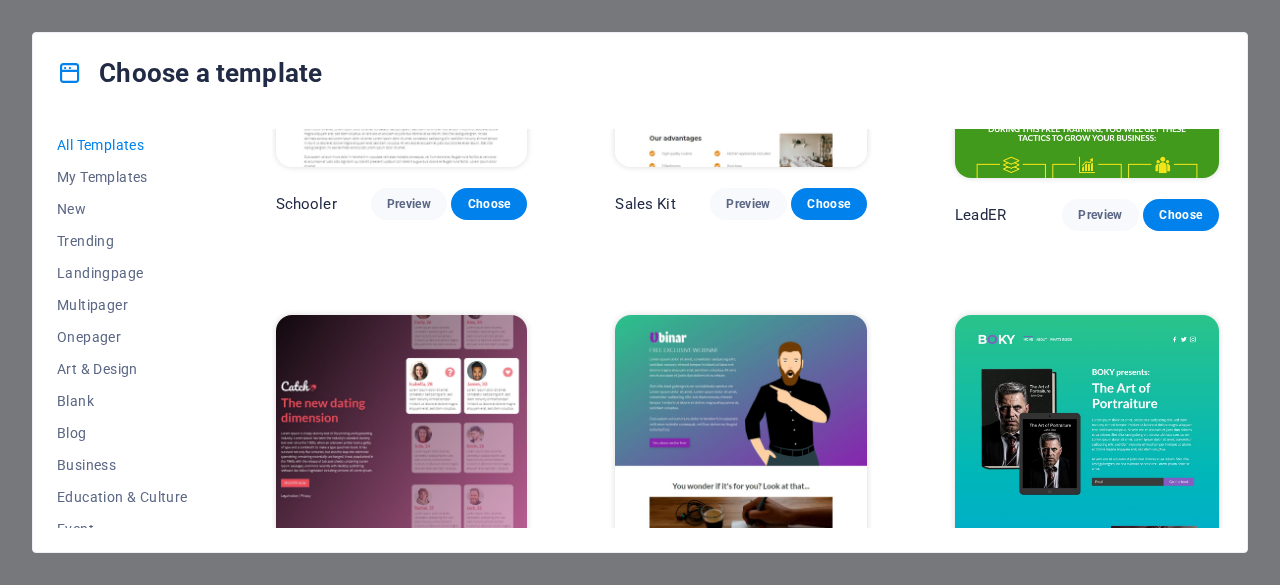 scroll, scrollTop: 19729, scrollLeft: 0, axis: vertical 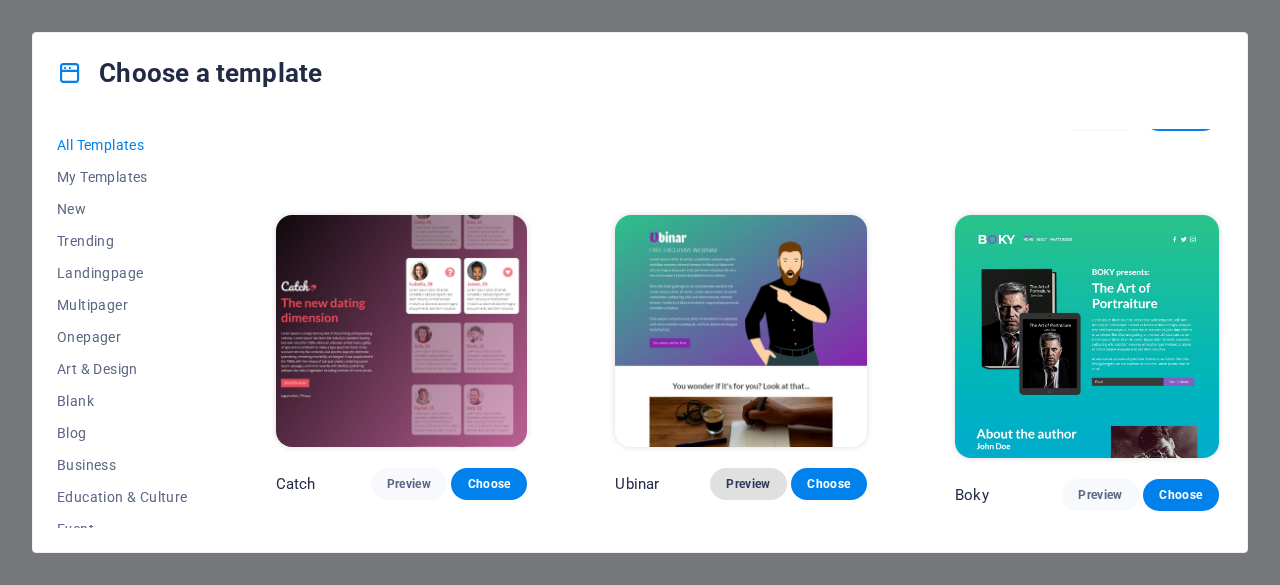click on "Preview" at bounding box center (748, 484) 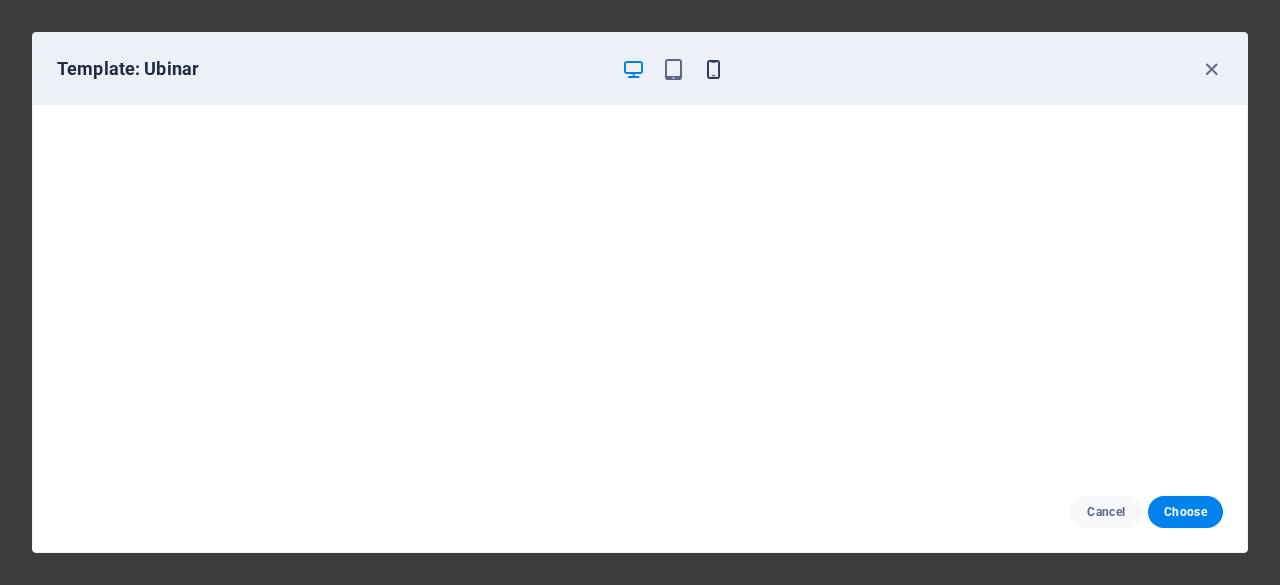 click at bounding box center [713, 69] 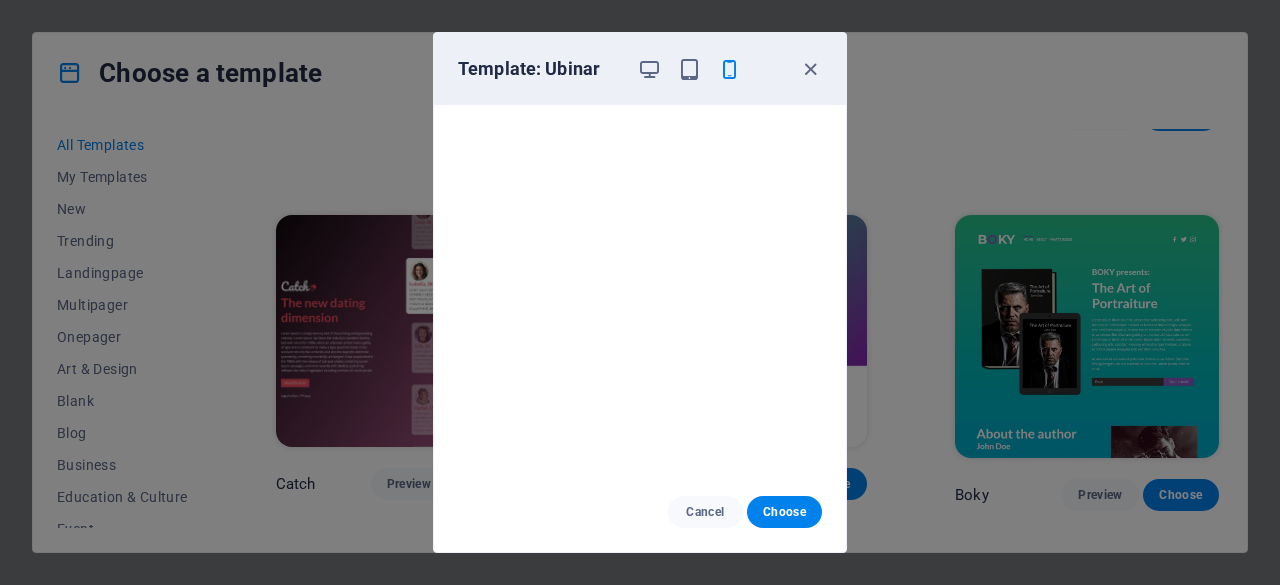 scroll, scrollTop: 4, scrollLeft: 0, axis: vertical 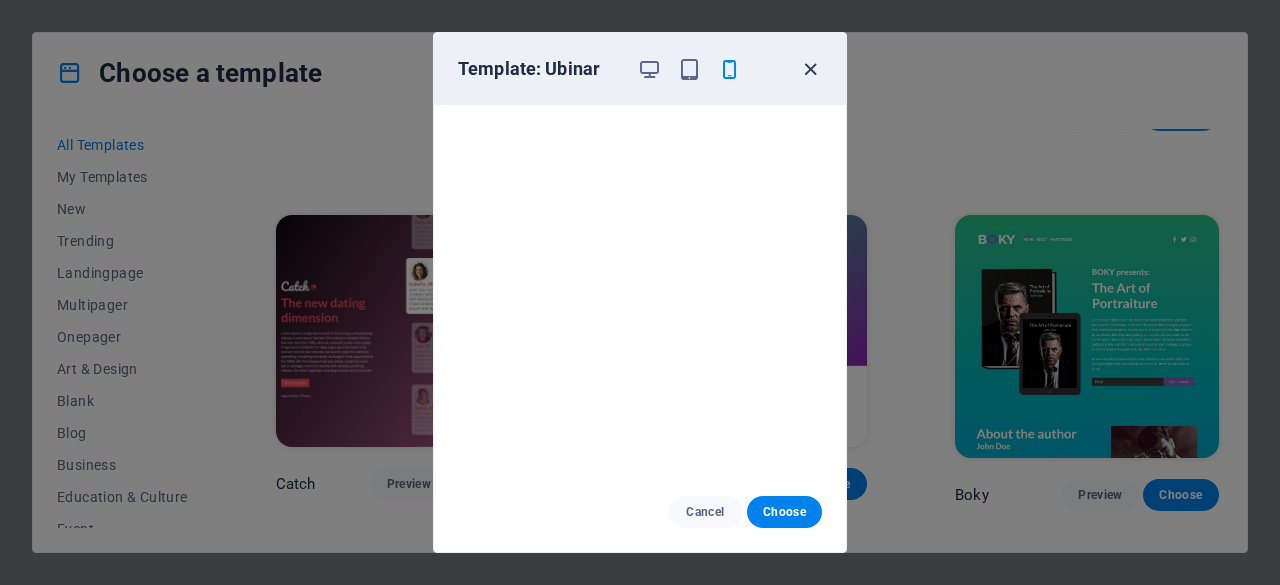 click at bounding box center [810, 69] 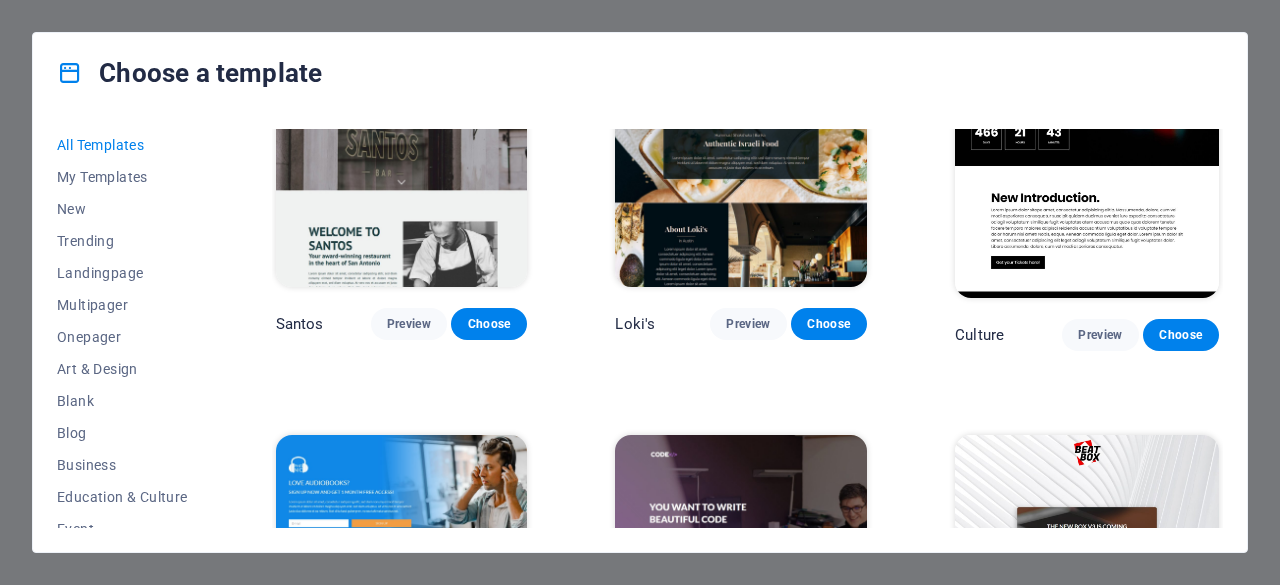 scroll, scrollTop: 17029, scrollLeft: 0, axis: vertical 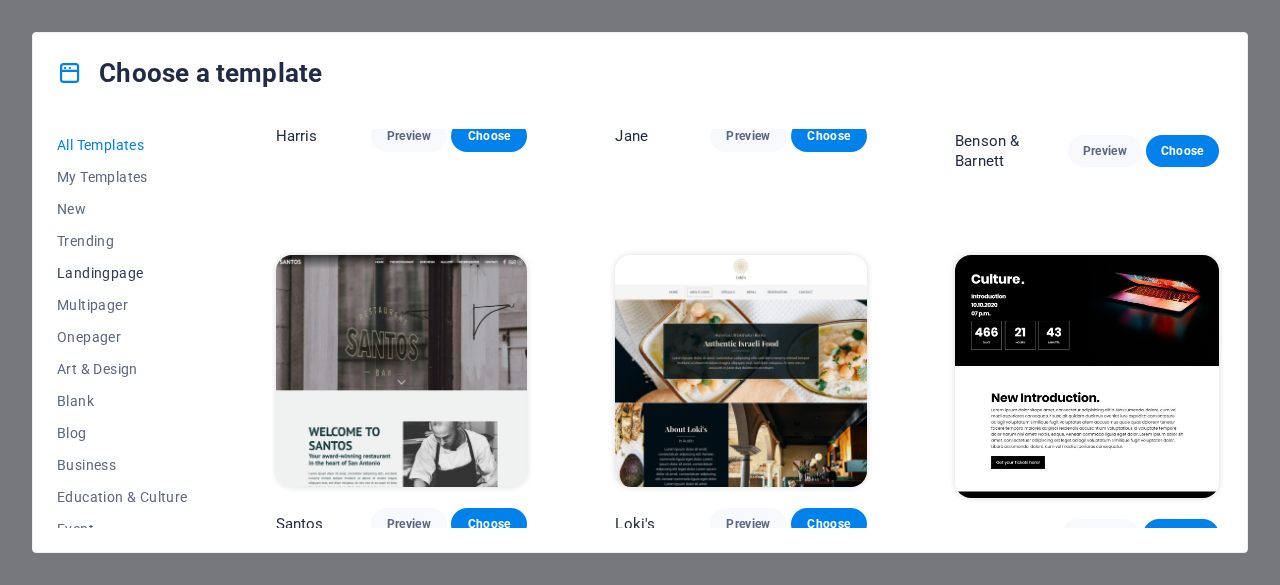 click on "Landingpage" at bounding box center (122, 273) 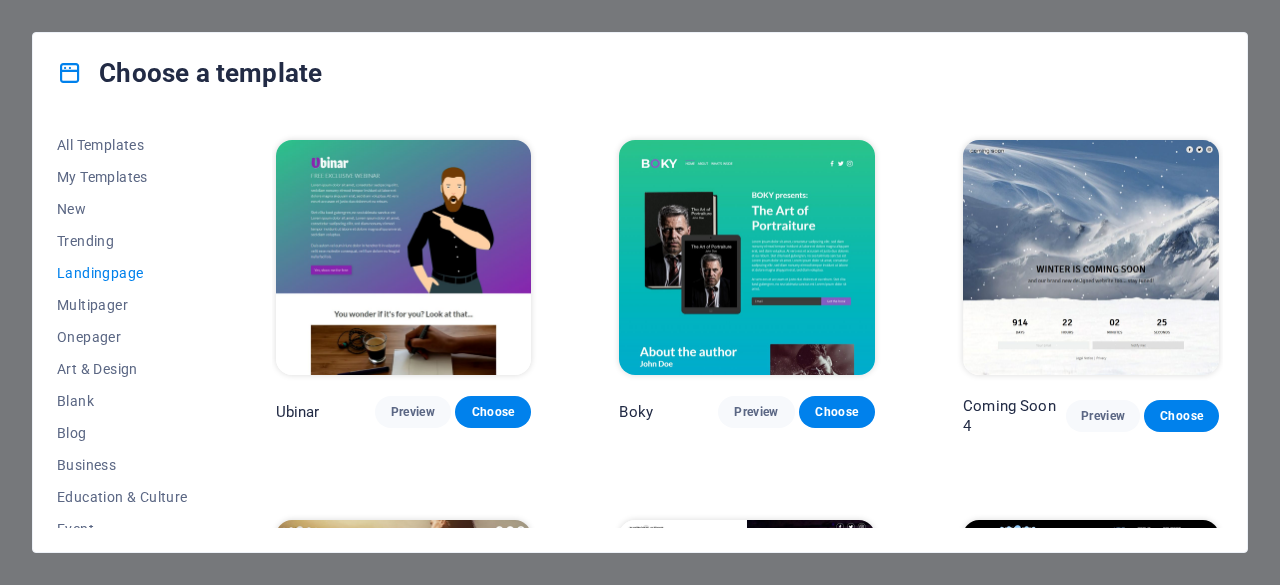 scroll, scrollTop: 2700, scrollLeft: 0, axis: vertical 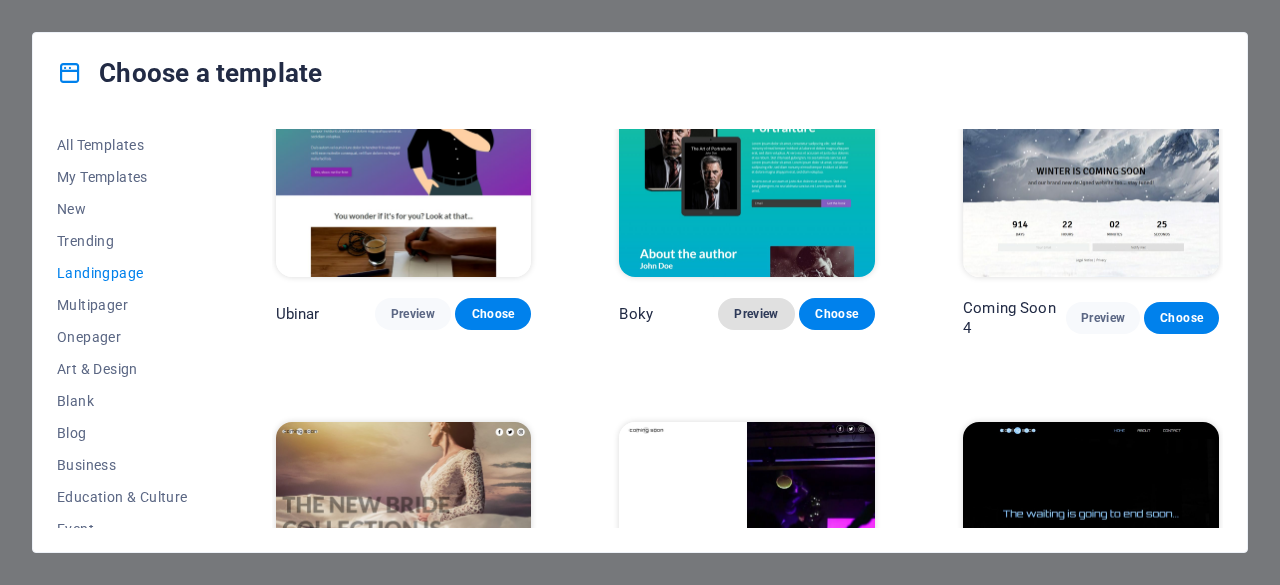 click on "Preview" at bounding box center [756, 314] 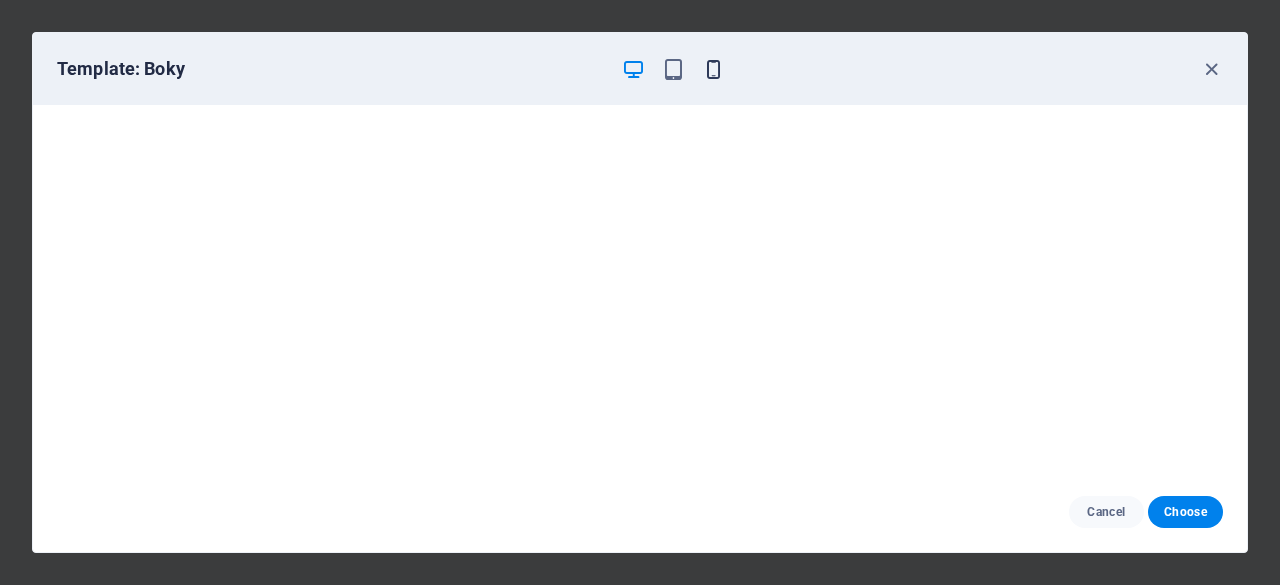 click at bounding box center [713, 69] 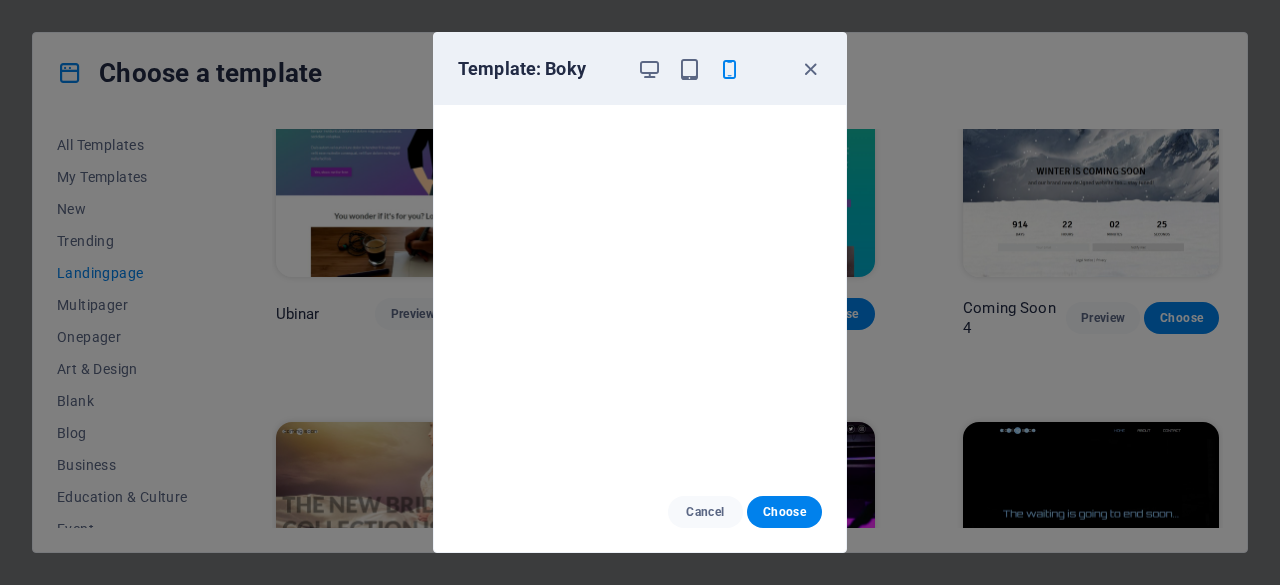 scroll, scrollTop: 4, scrollLeft: 0, axis: vertical 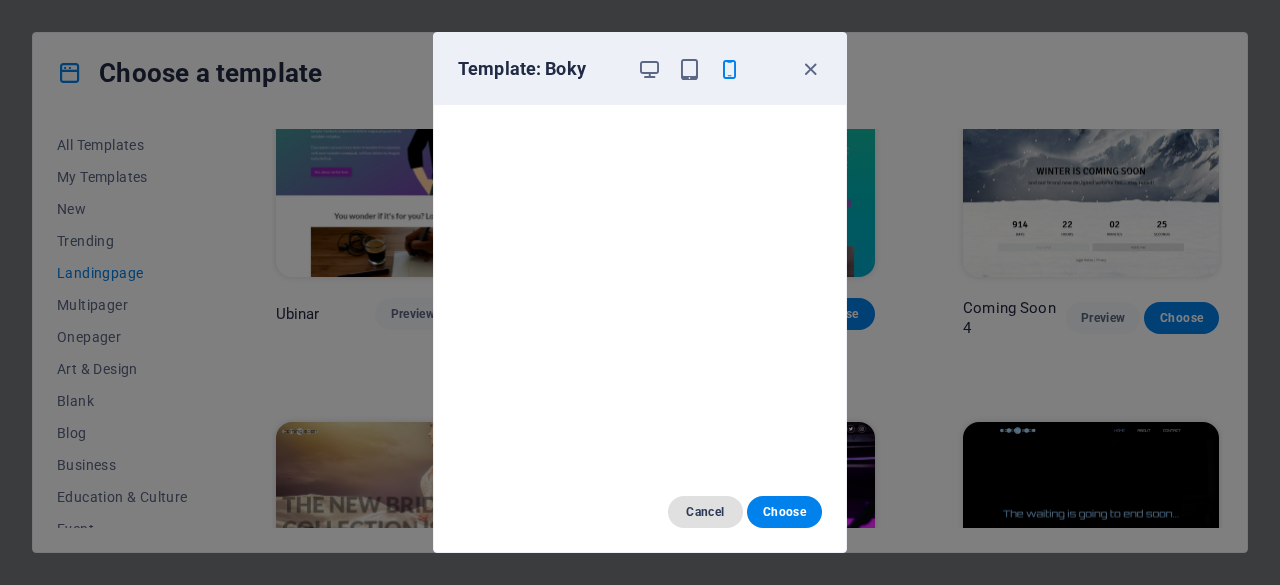 click on "Cancel" at bounding box center [705, 512] 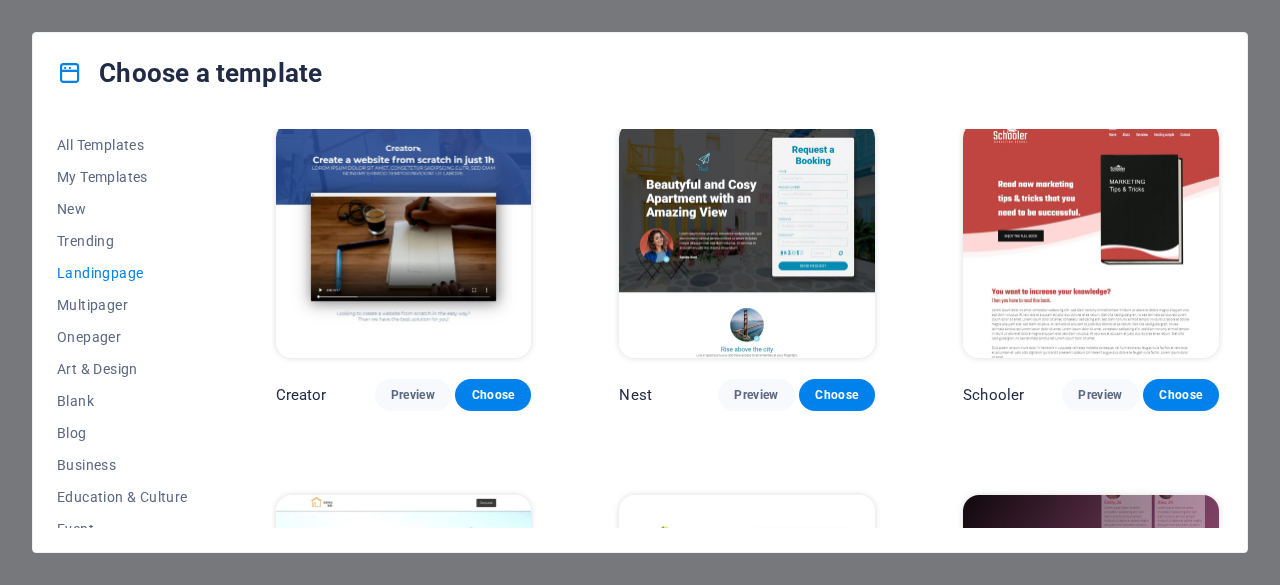 scroll, scrollTop: 1868, scrollLeft: 0, axis: vertical 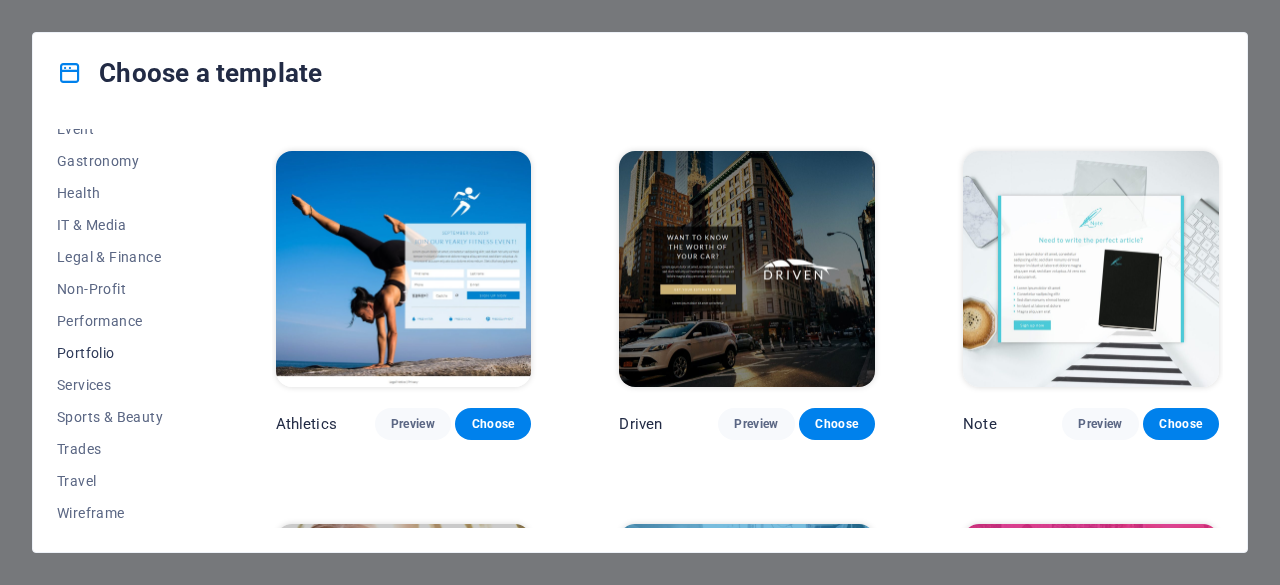 click on "Portfolio" at bounding box center [122, 353] 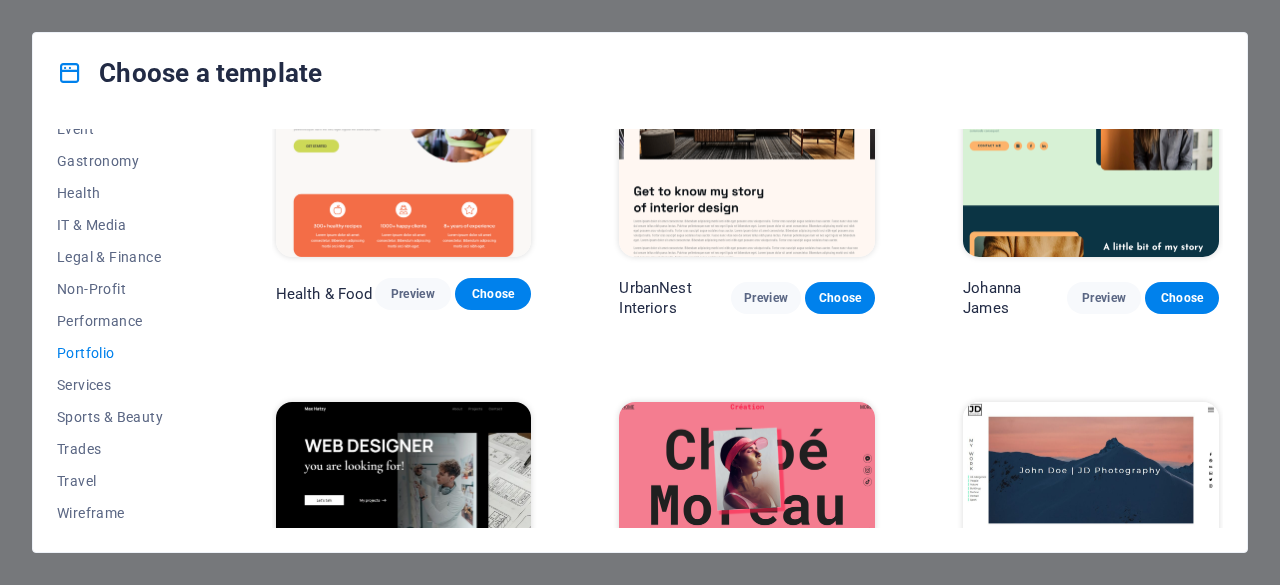 scroll, scrollTop: 0, scrollLeft: 0, axis: both 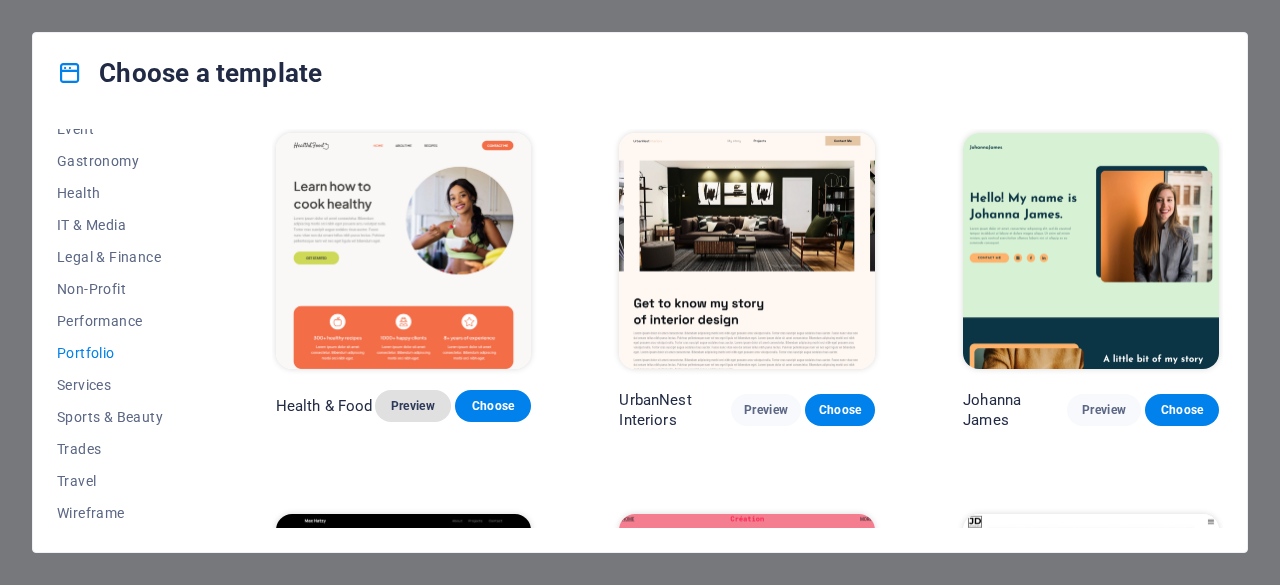 click on "Preview" at bounding box center [413, 406] 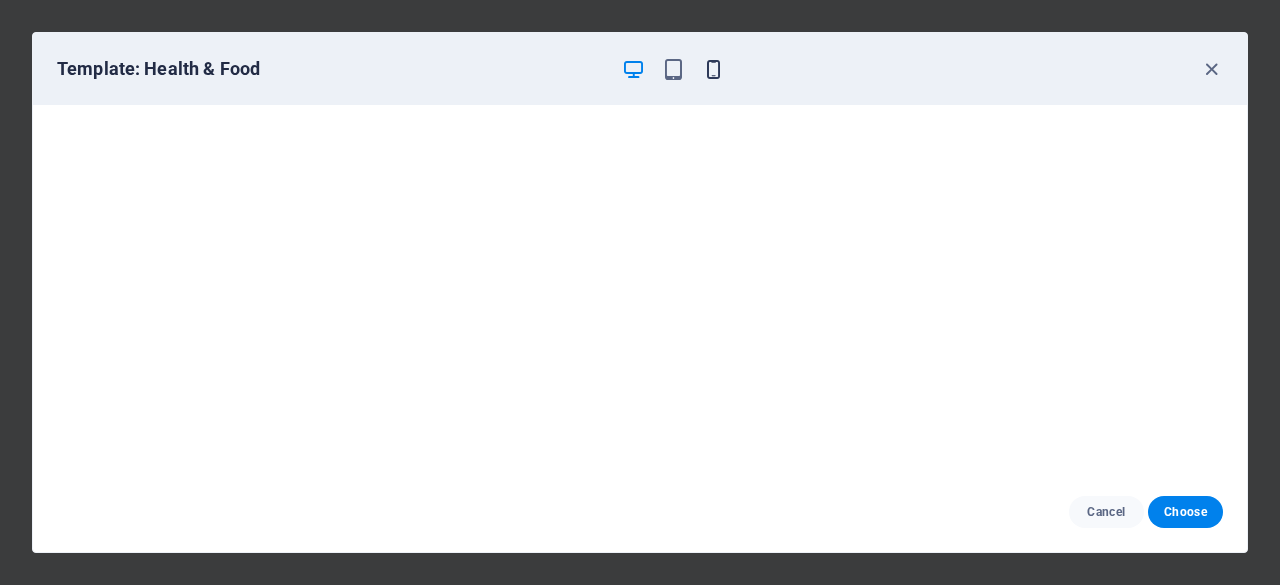 click at bounding box center (713, 69) 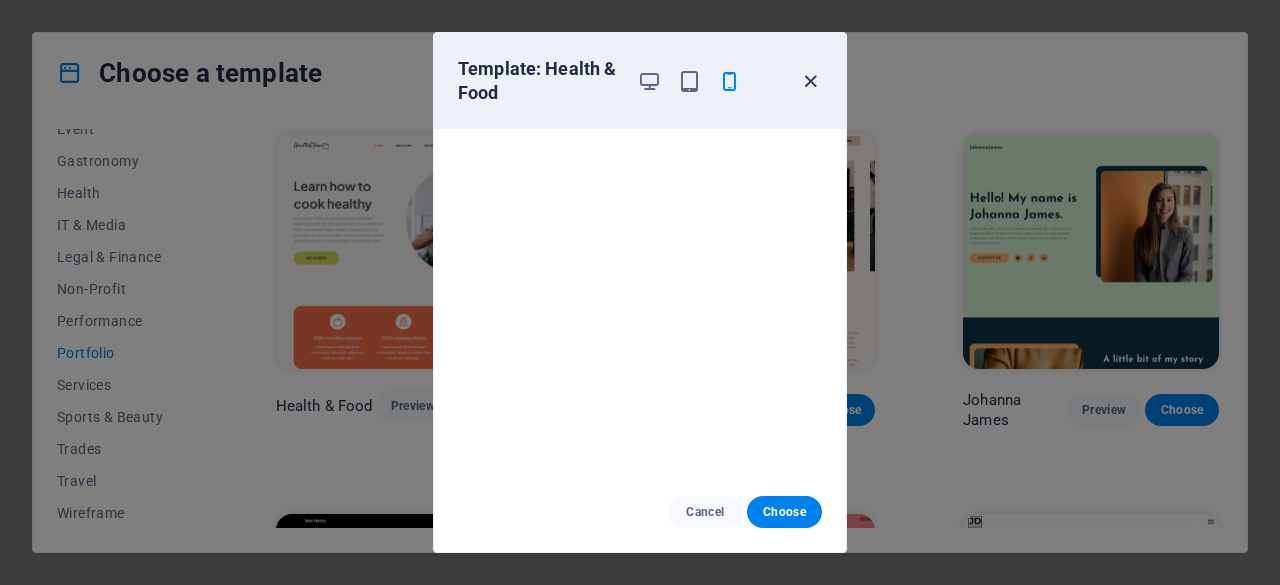 click at bounding box center (810, 81) 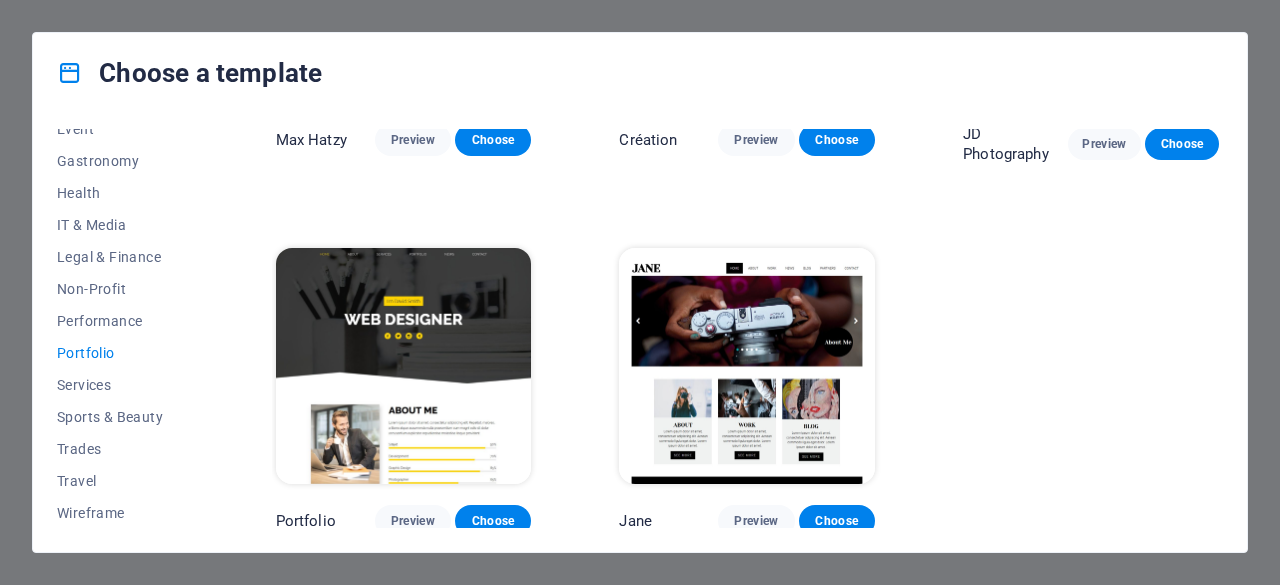 scroll, scrollTop: 646, scrollLeft: 0, axis: vertical 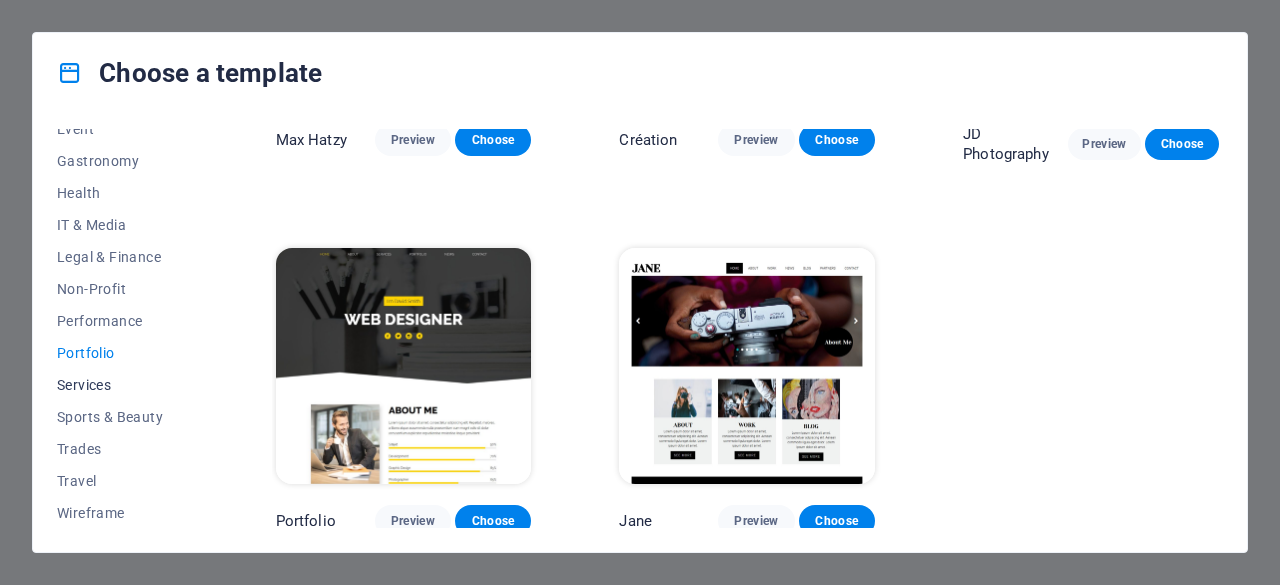 click on "Services" at bounding box center [122, 385] 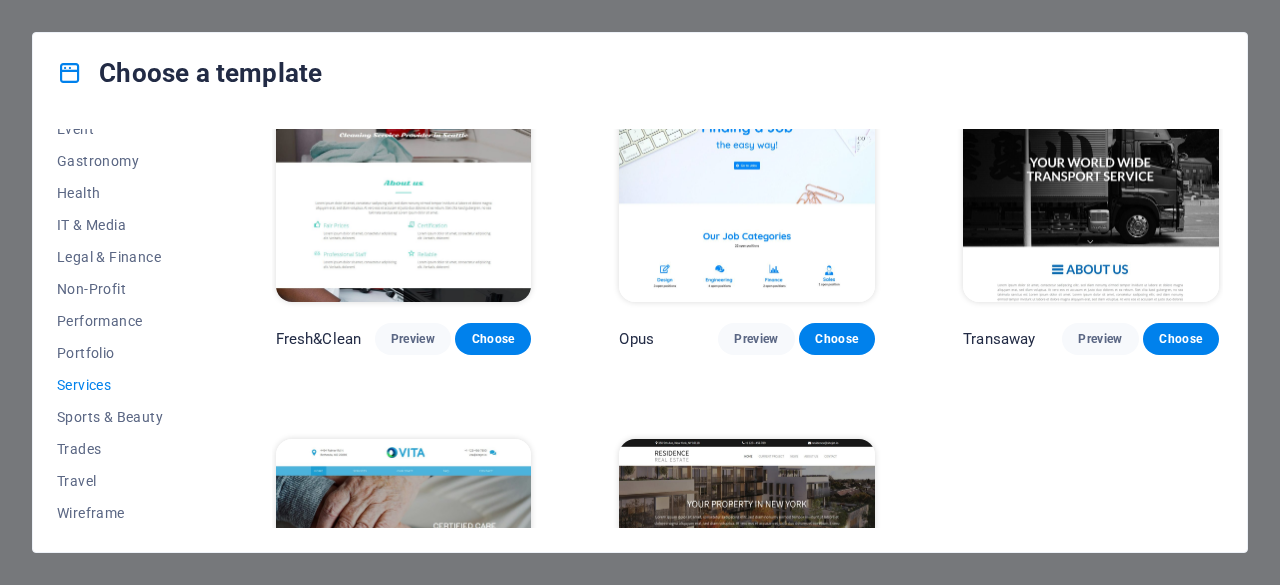scroll, scrollTop: 2136, scrollLeft: 0, axis: vertical 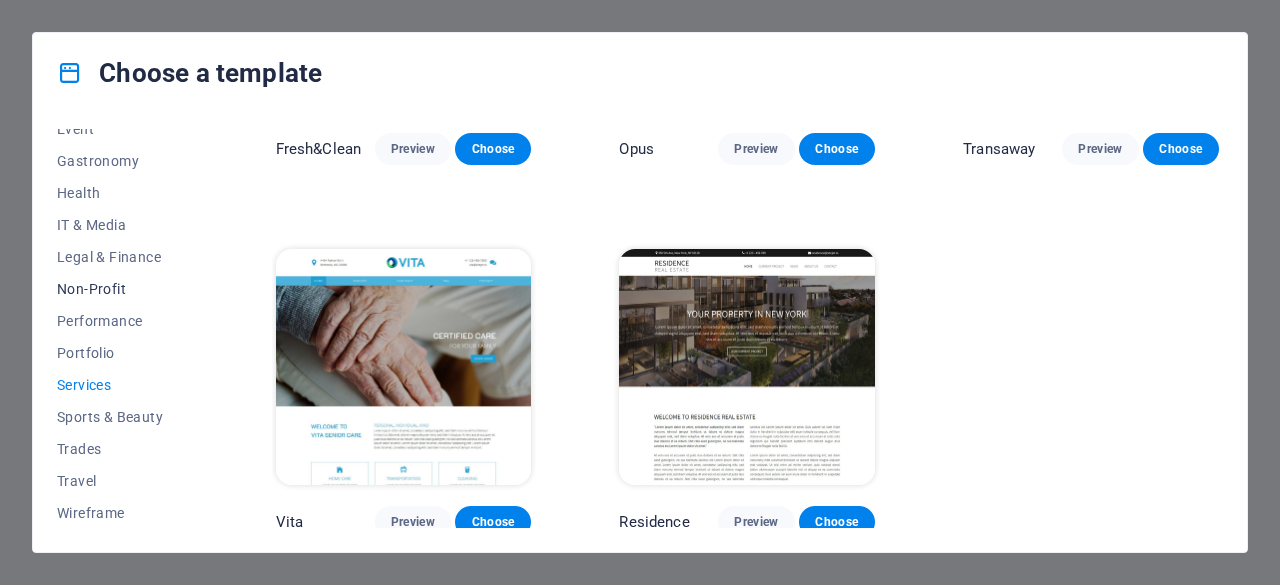 click on "Non-Profit" at bounding box center [122, 289] 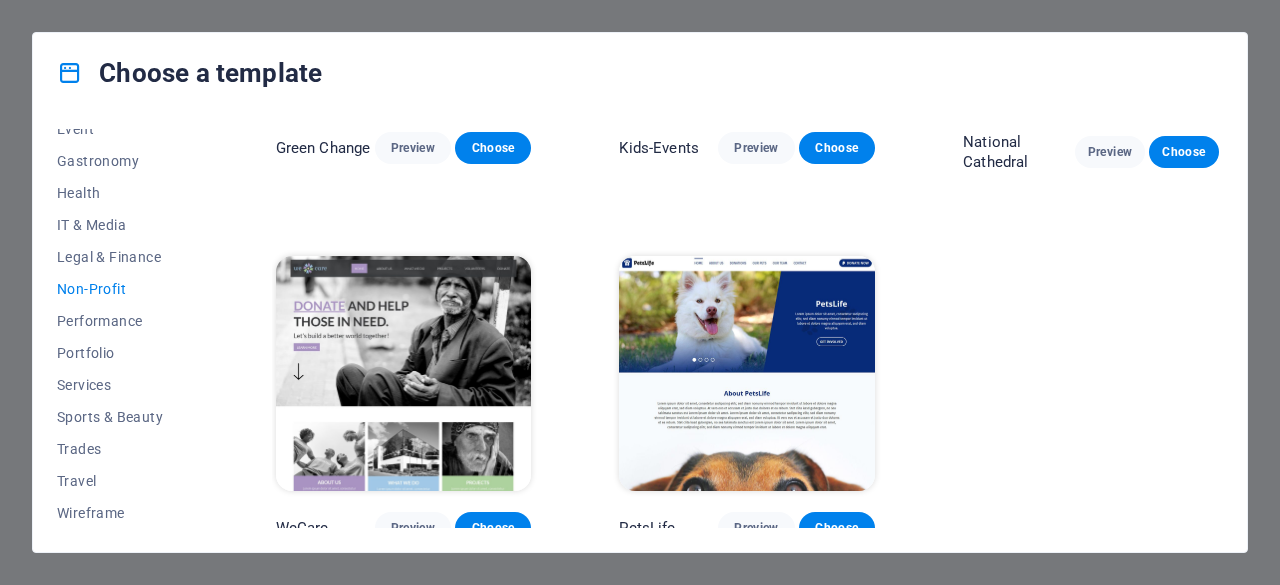 scroll, scrollTop: 268, scrollLeft: 0, axis: vertical 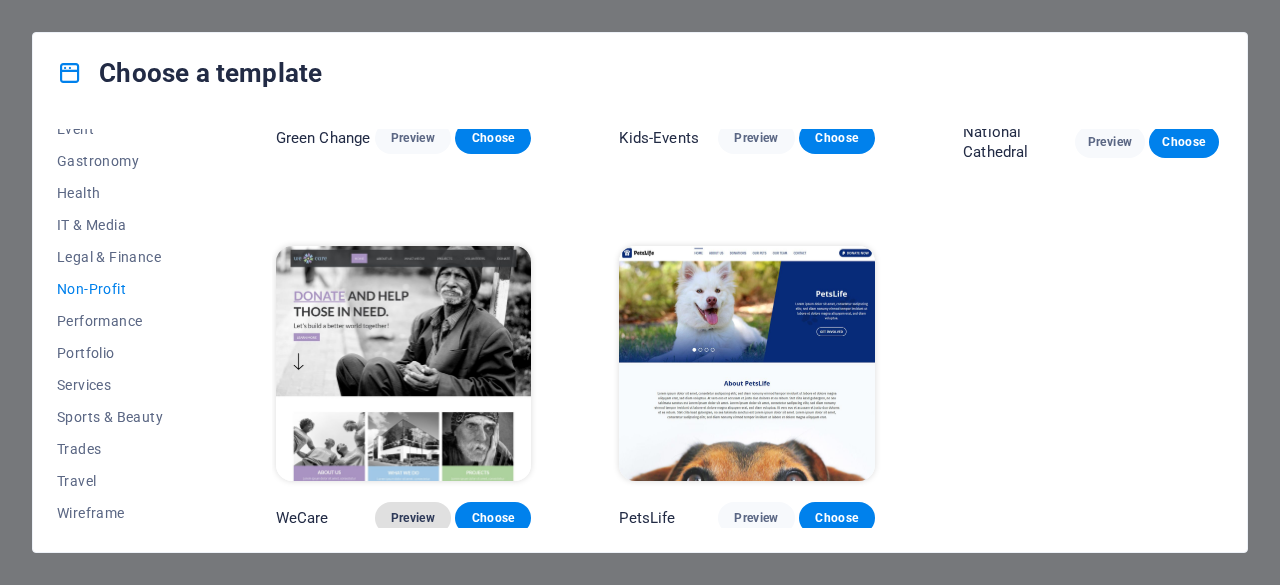 click on "Preview" at bounding box center [413, 518] 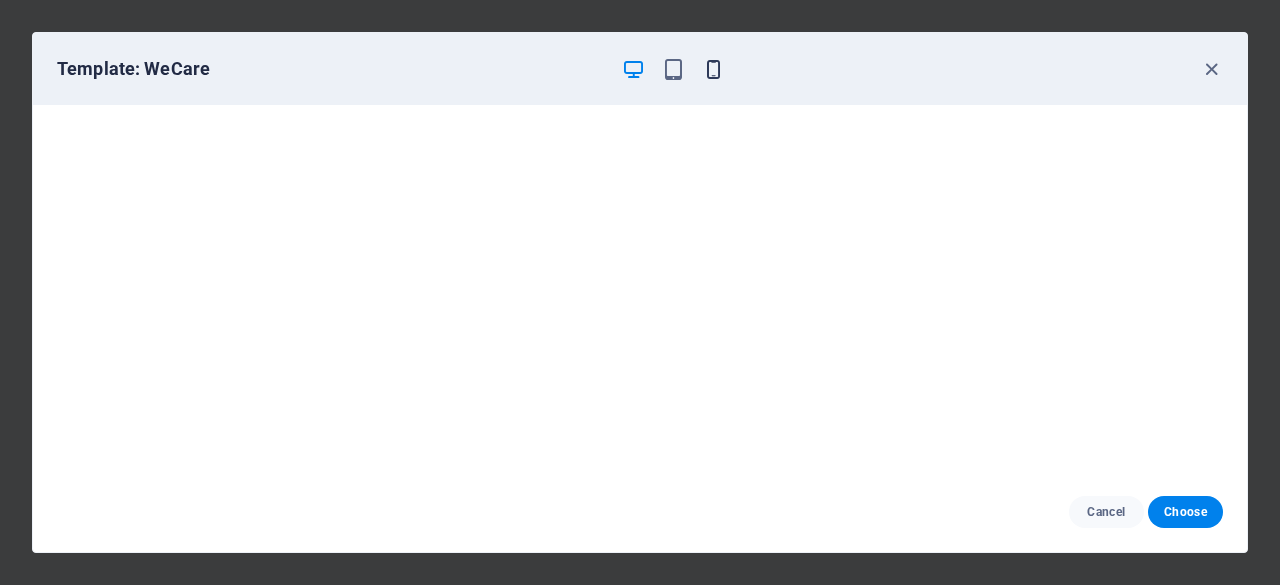 click at bounding box center (713, 69) 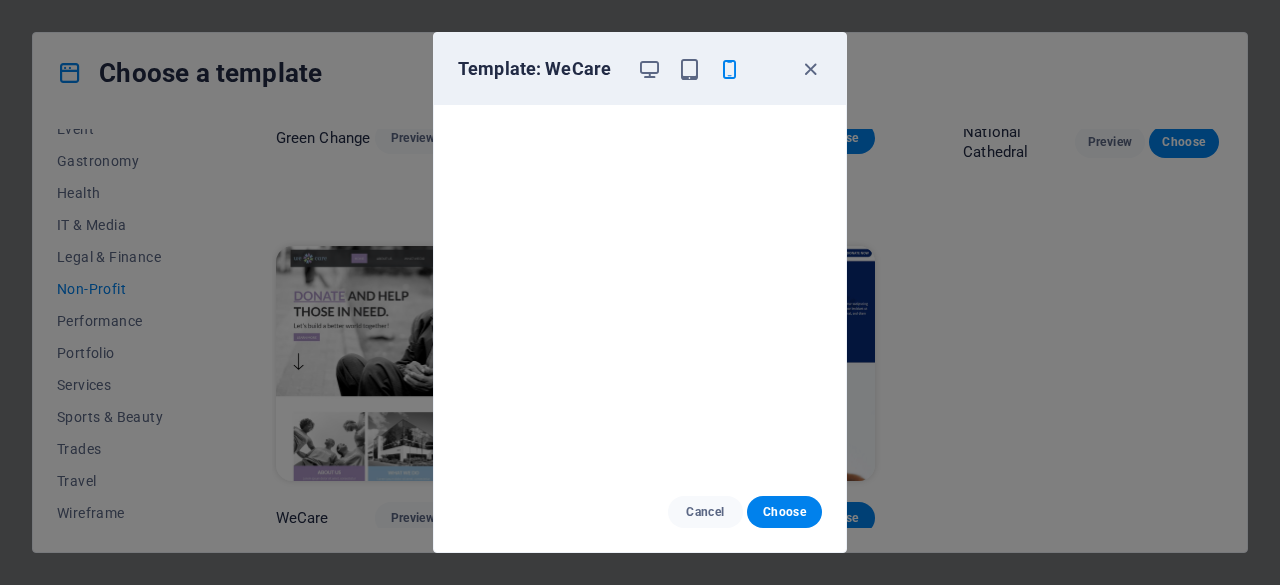scroll, scrollTop: 4, scrollLeft: 0, axis: vertical 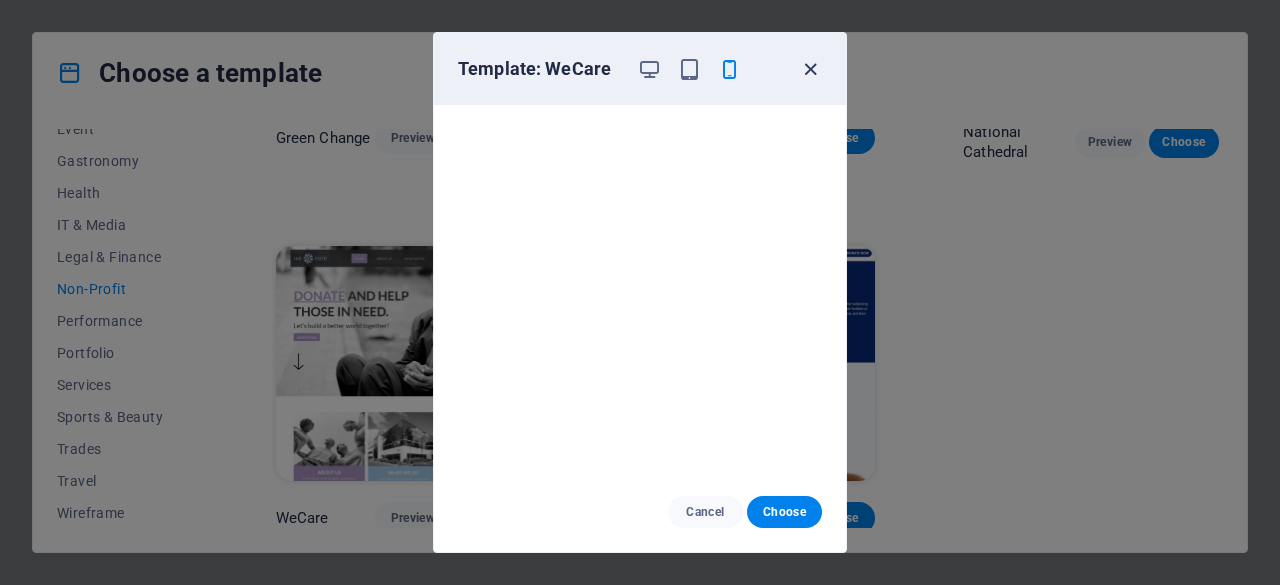 click at bounding box center [810, 69] 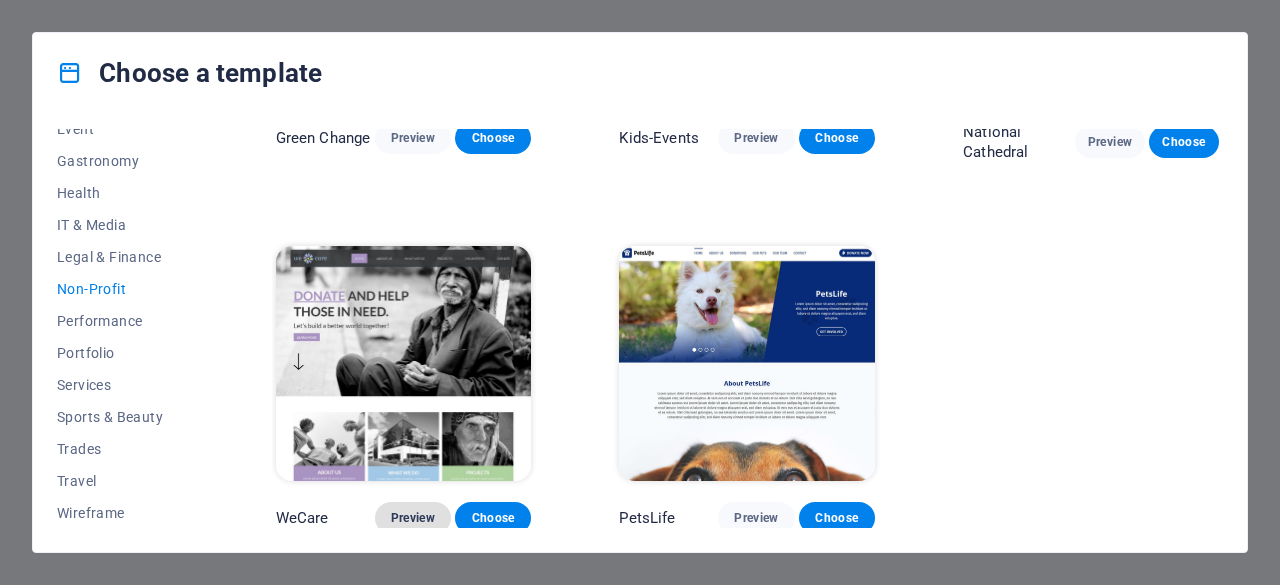 click on "Preview" at bounding box center [413, 518] 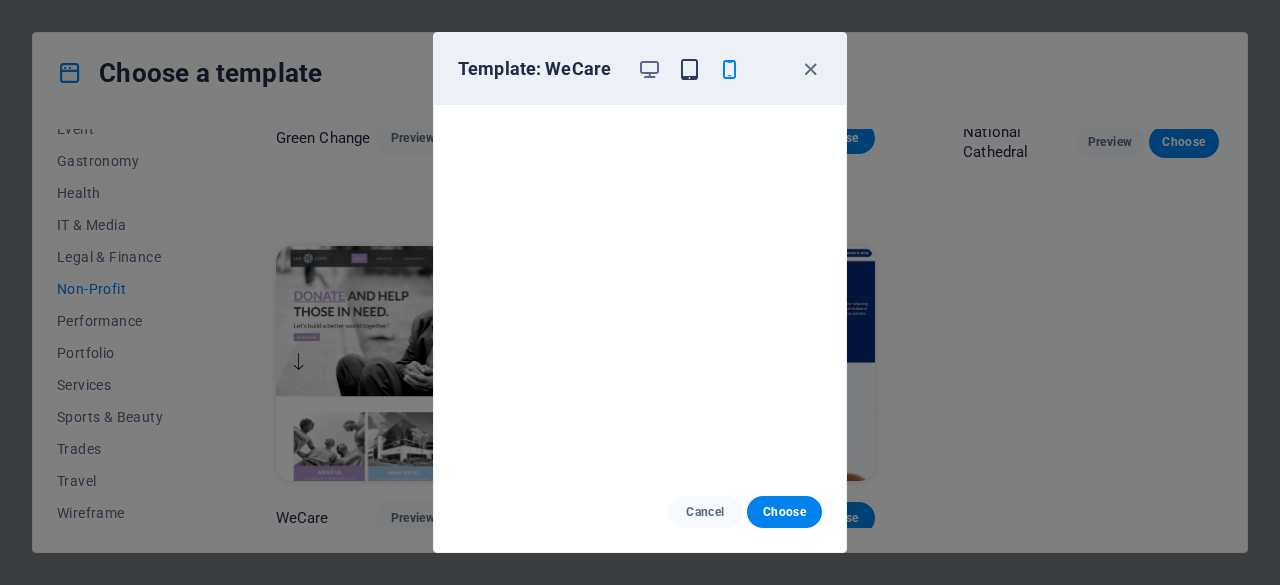 click at bounding box center [689, 69] 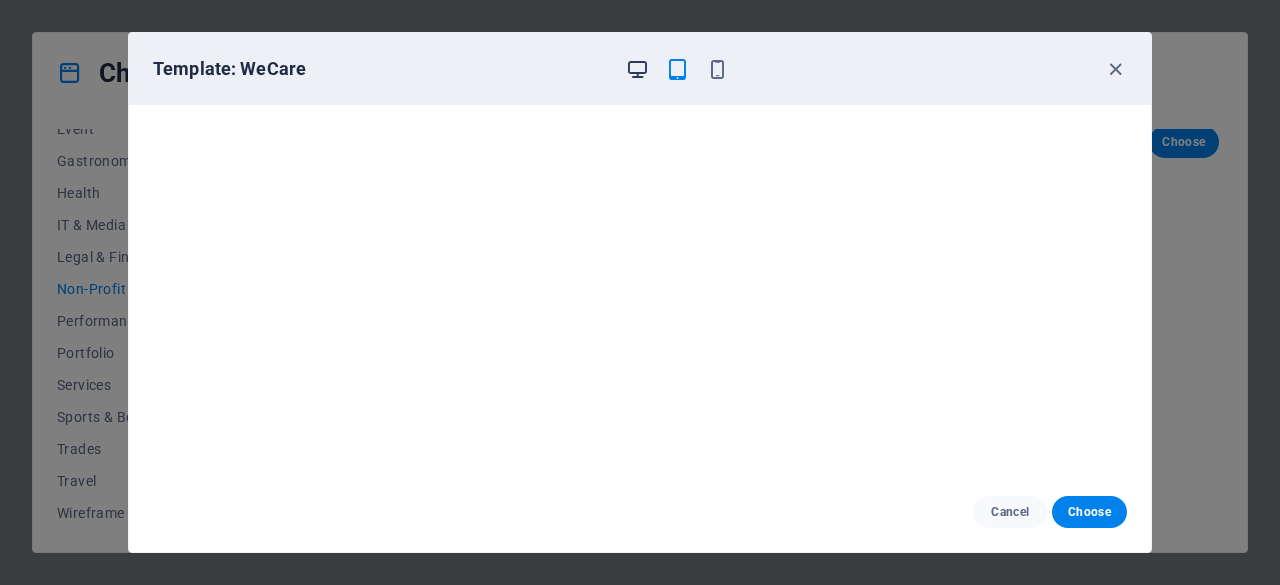 click at bounding box center (637, 69) 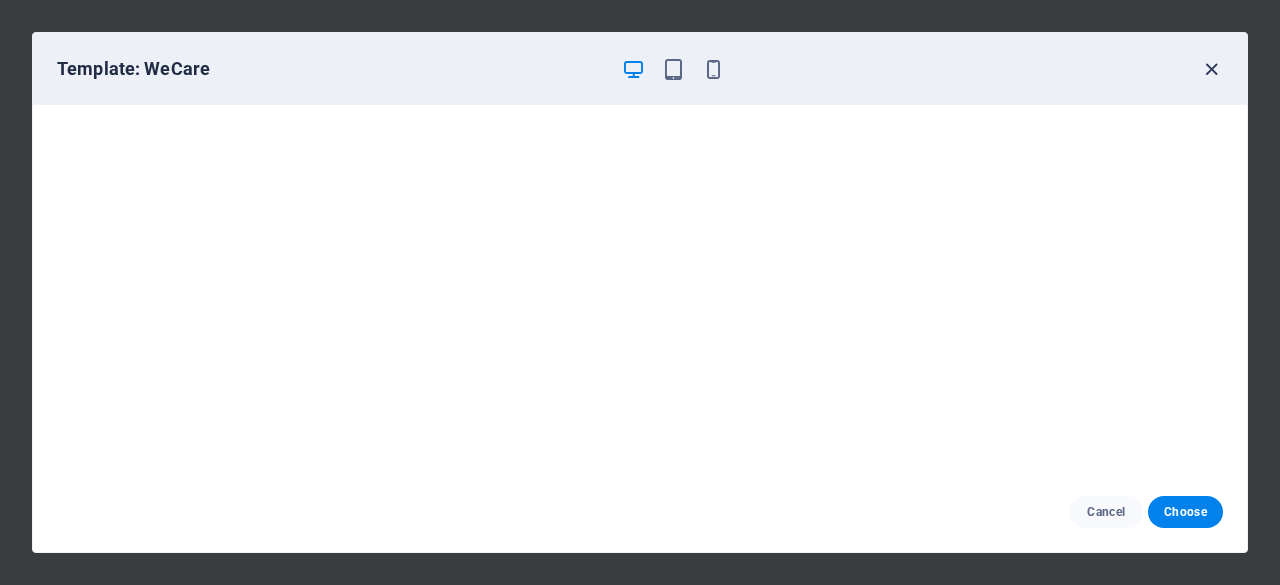 click at bounding box center [1211, 69] 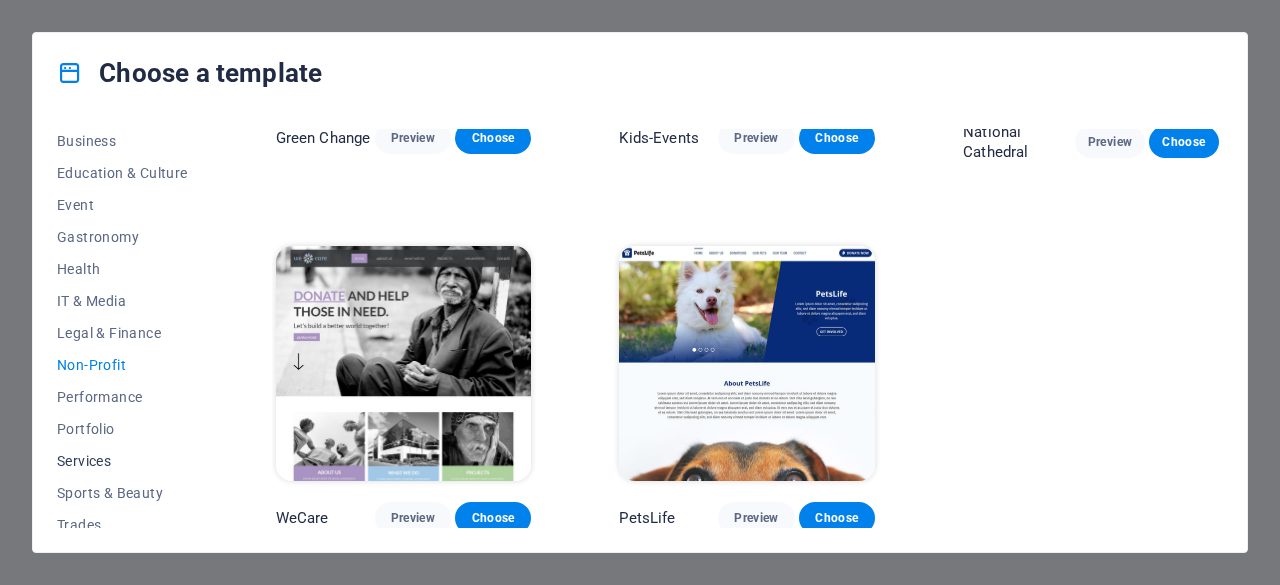 scroll, scrollTop: 300, scrollLeft: 0, axis: vertical 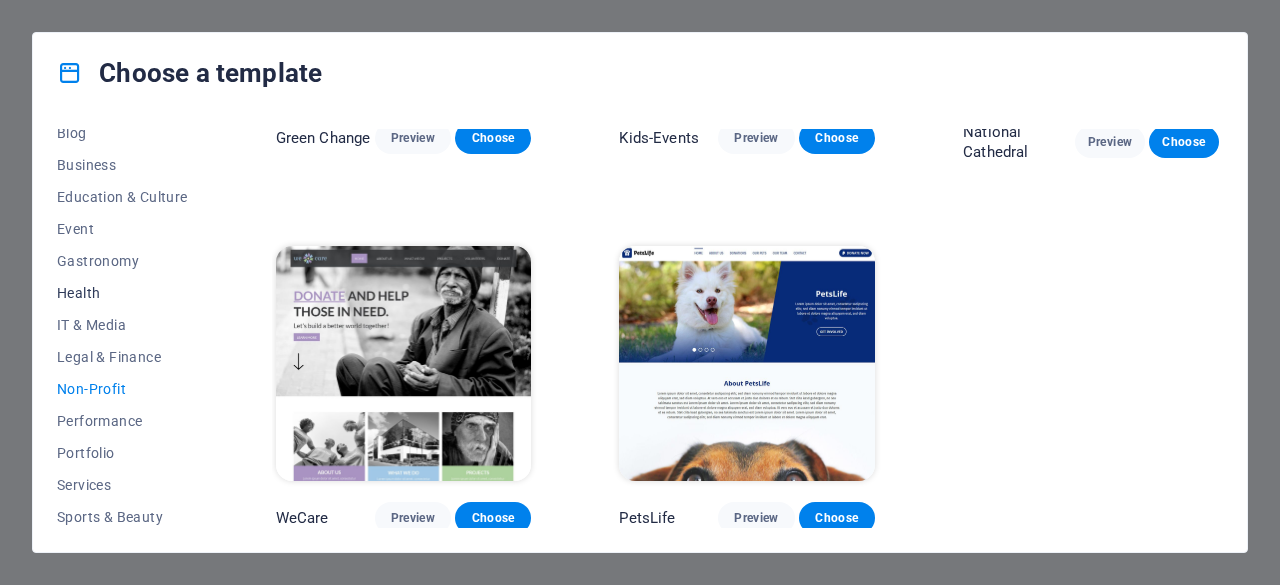 click on "Health" at bounding box center (122, 293) 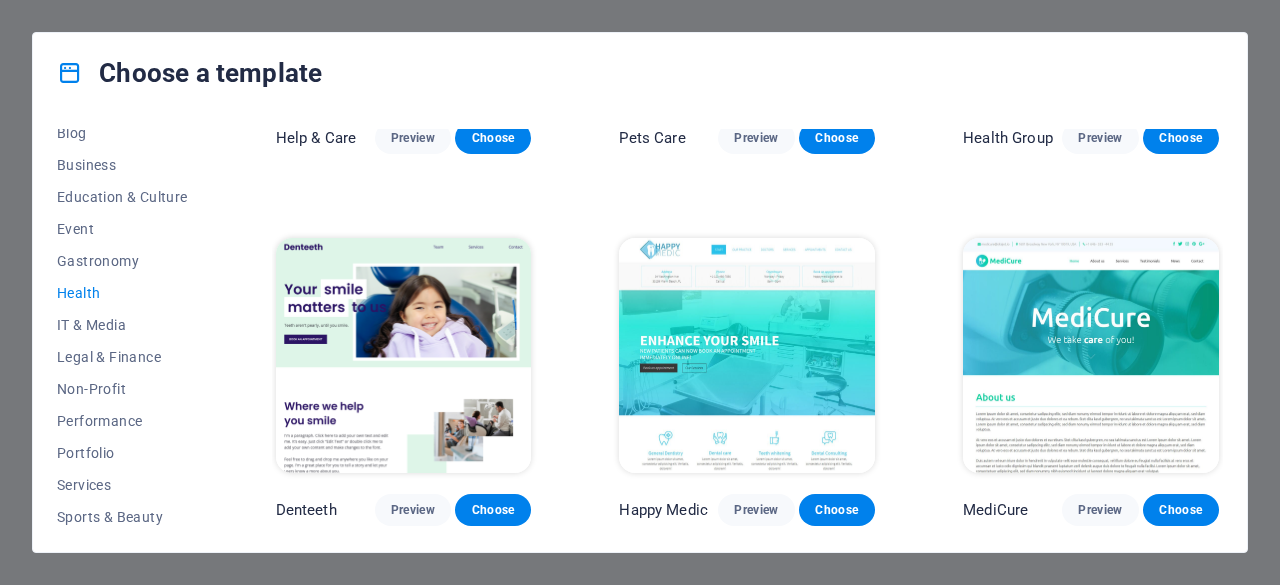 scroll, scrollTop: 0, scrollLeft: 0, axis: both 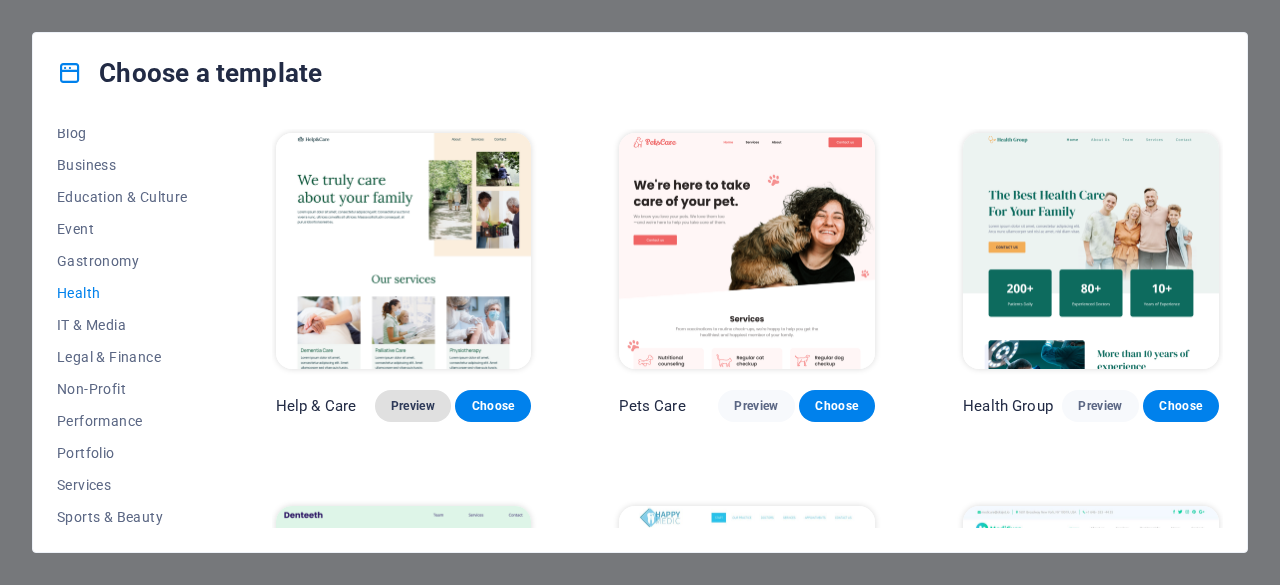 click on "Preview" at bounding box center (413, 406) 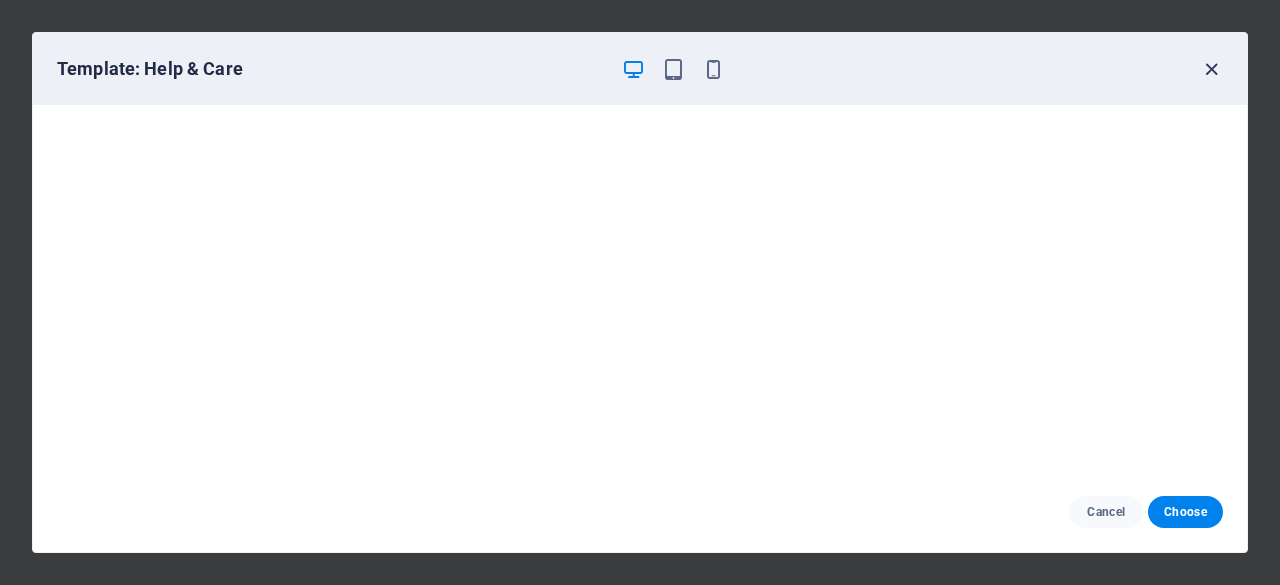 click at bounding box center (1211, 69) 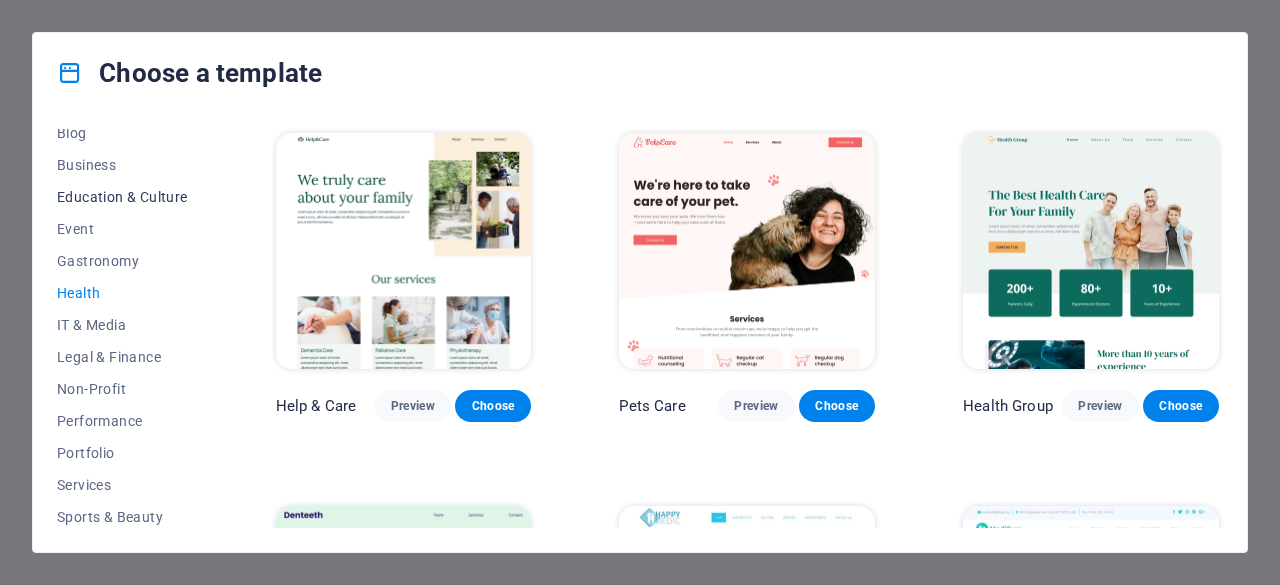 click on "Education & Culture" at bounding box center (122, 197) 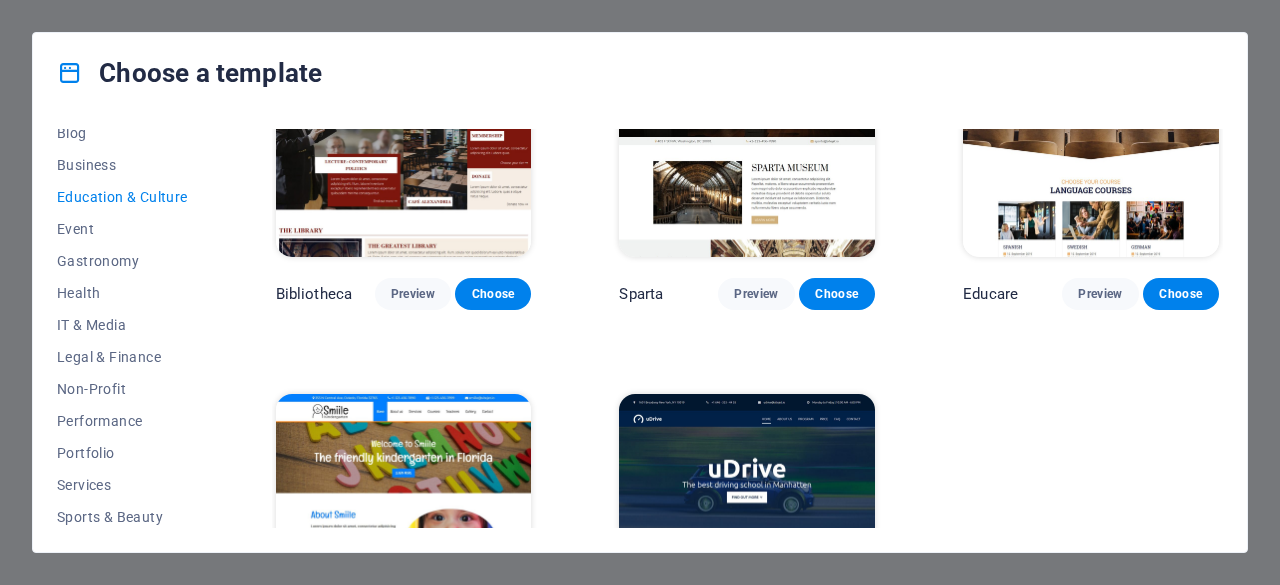 scroll, scrollTop: 230, scrollLeft: 0, axis: vertical 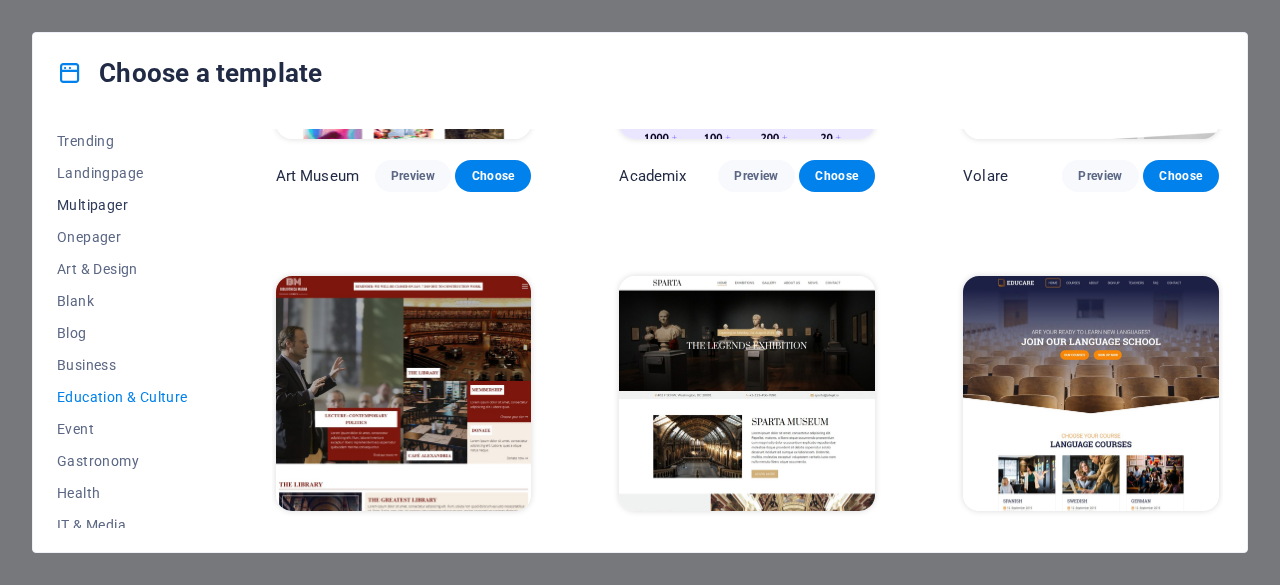 click on "Multipager" at bounding box center (122, 205) 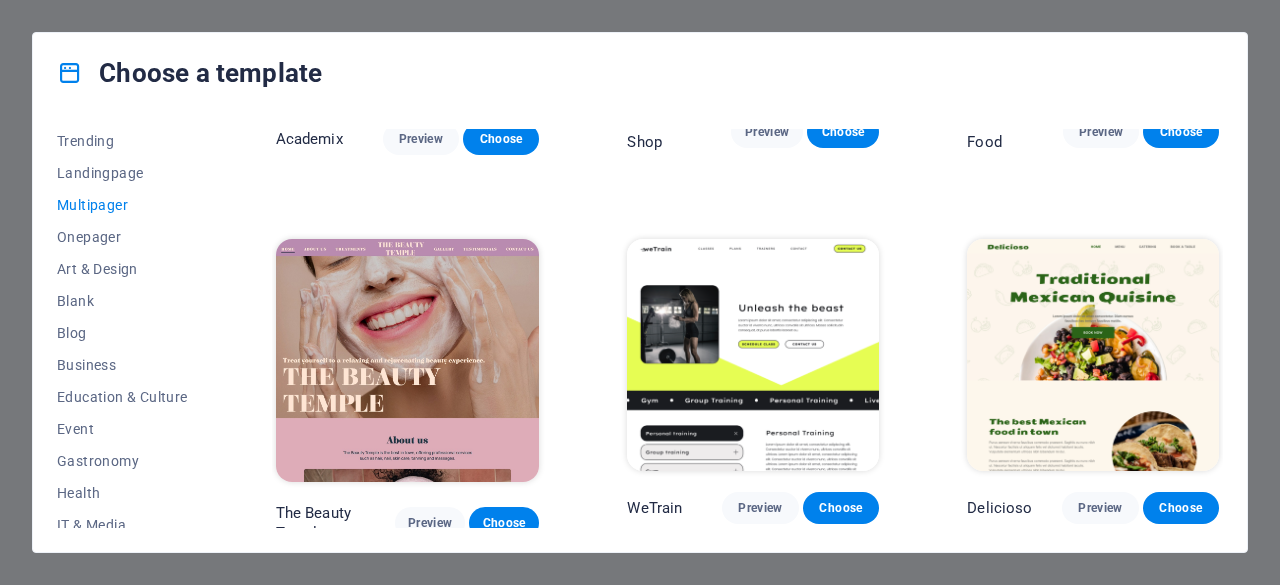 scroll, scrollTop: 1100, scrollLeft: 0, axis: vertical 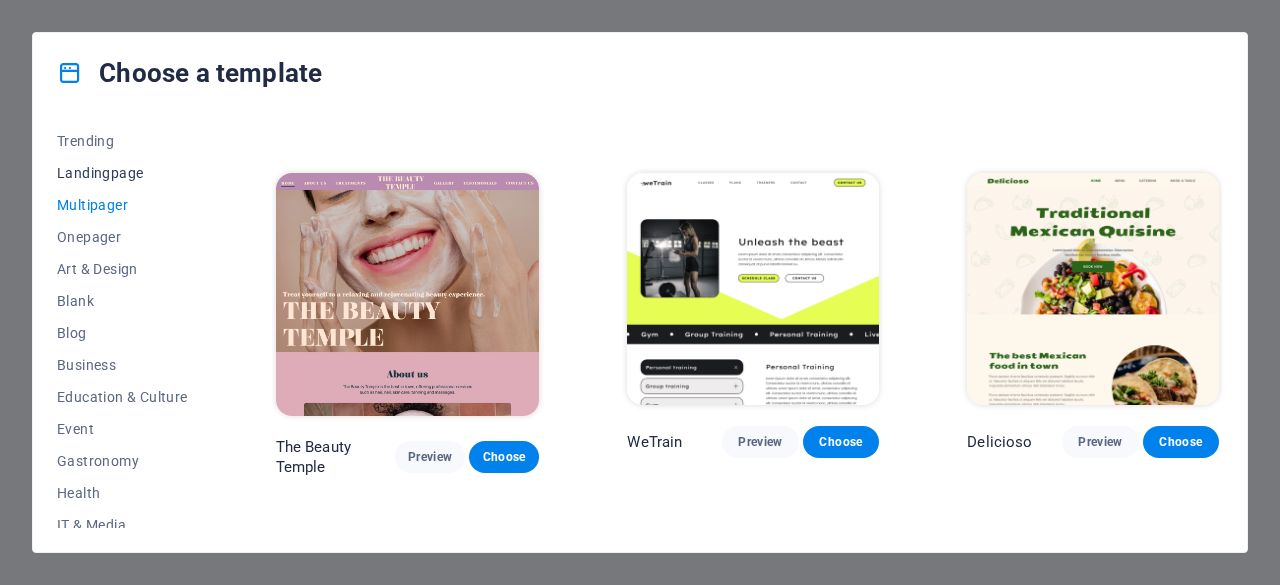 click on "Landingpage" at bounding box center [122, 173] 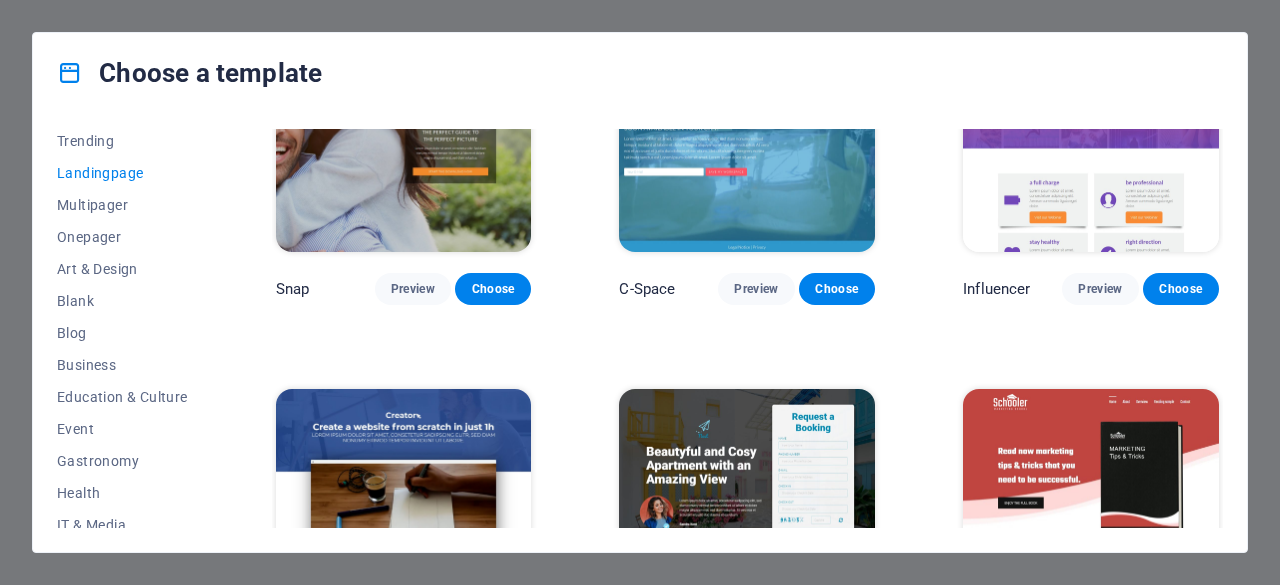 scroll, scrollTop: 1500, scrollLeft: 0, axis: vertical 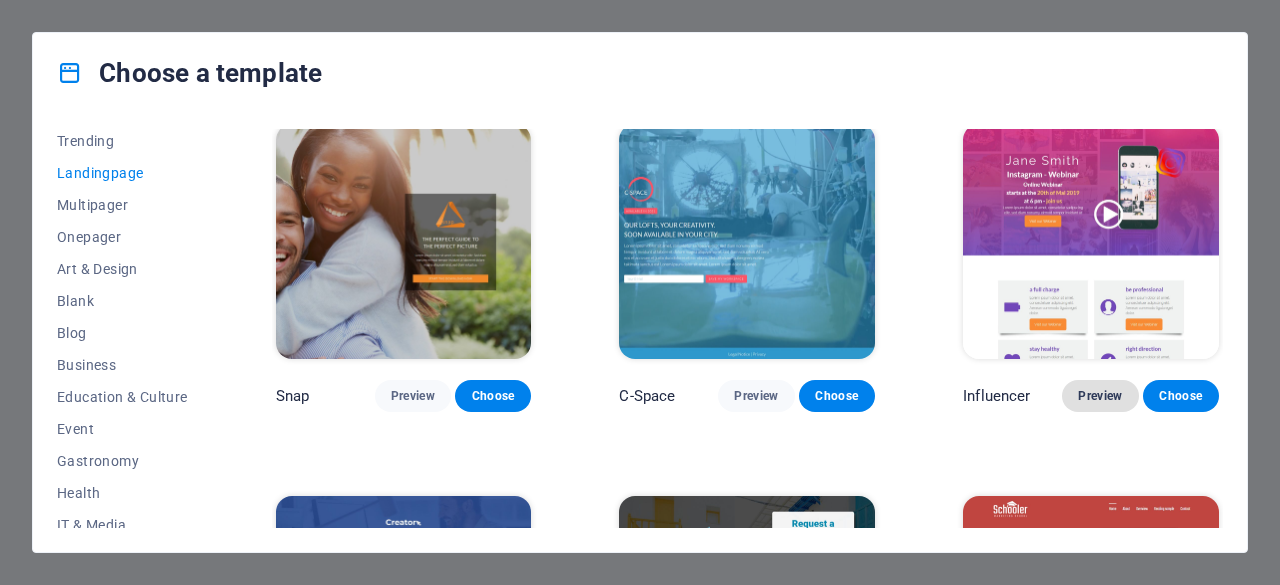 click on "Preview" at bounding box center (1100, 396) 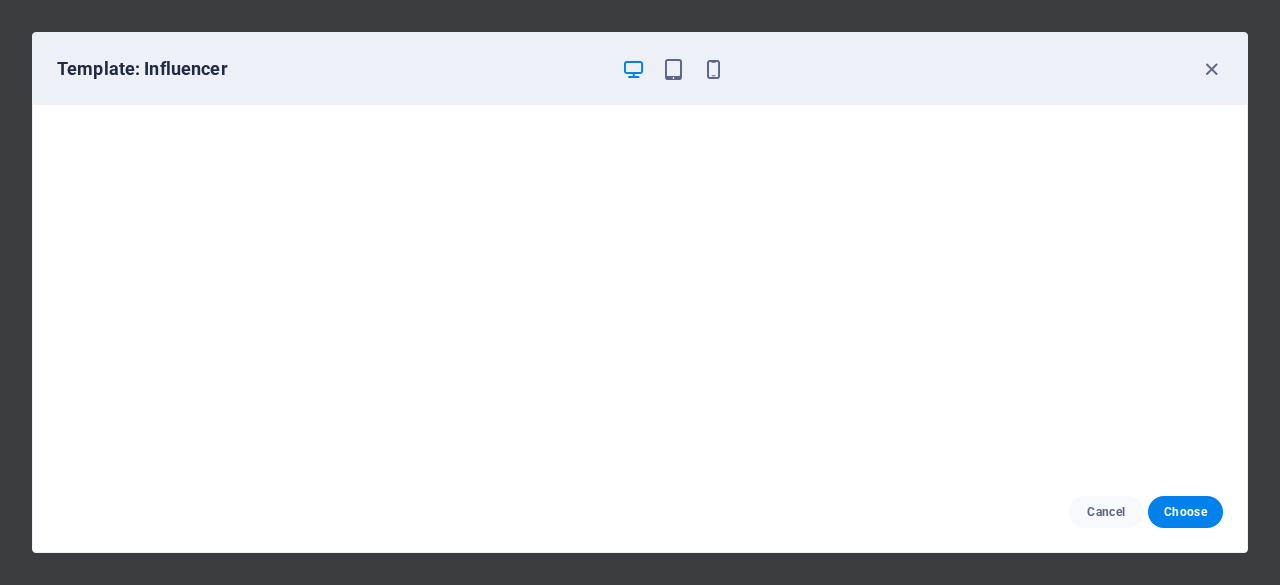 scroll, scrollTop: 4, scrollLeft: 0, axis: vertical 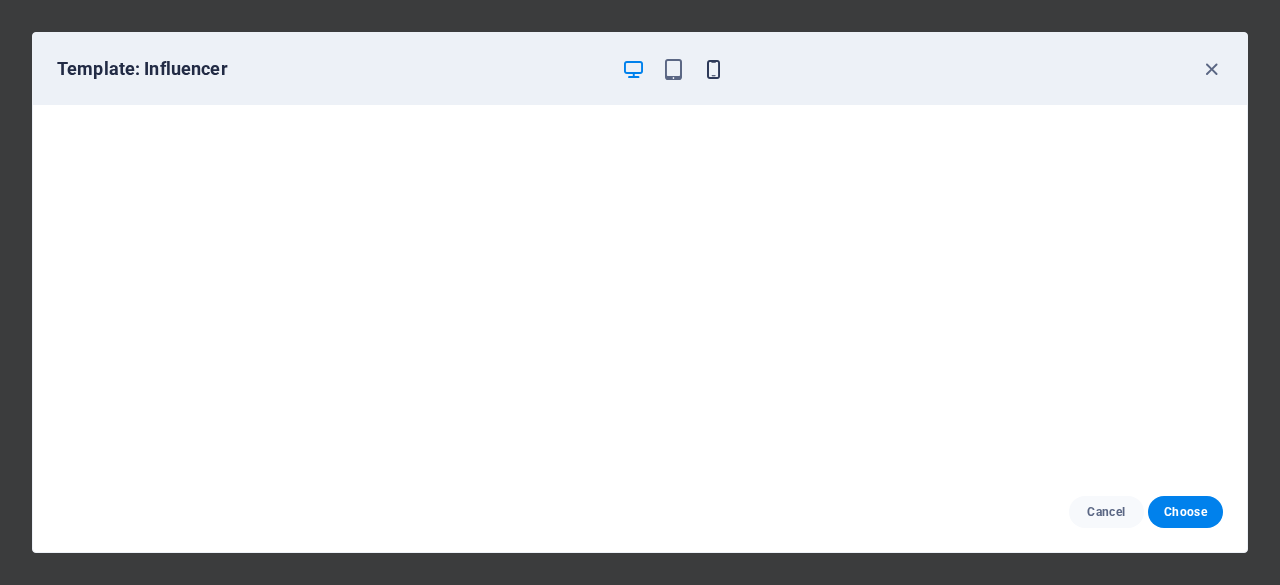 click at bounding box center (713, 69) 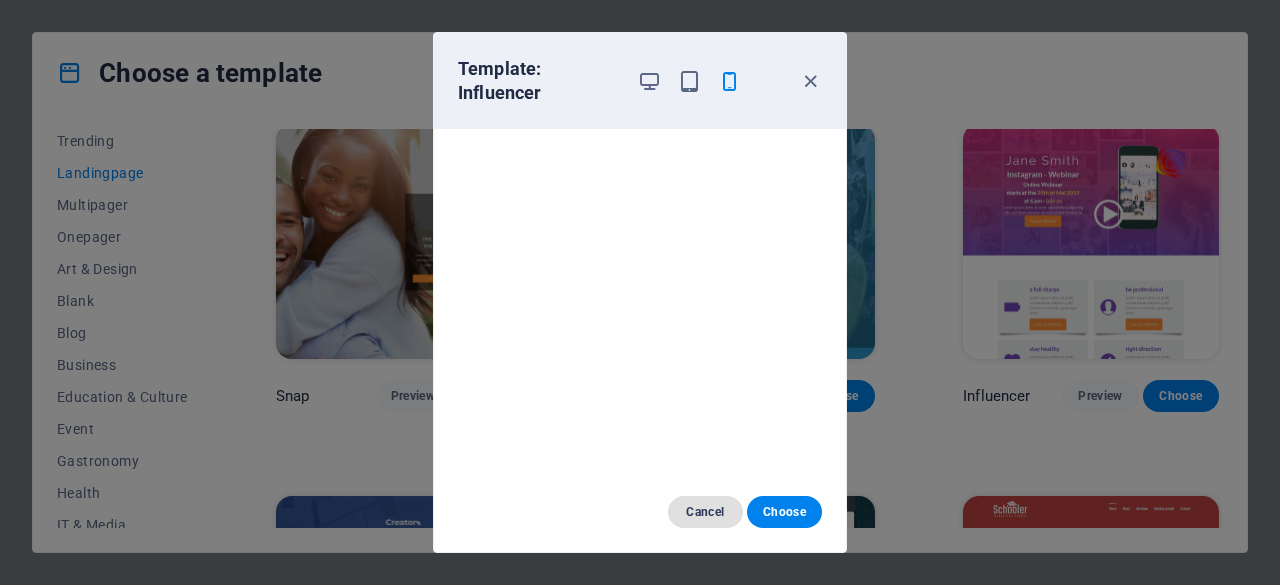 click on "Cancel" at bounding box center [705, 512] 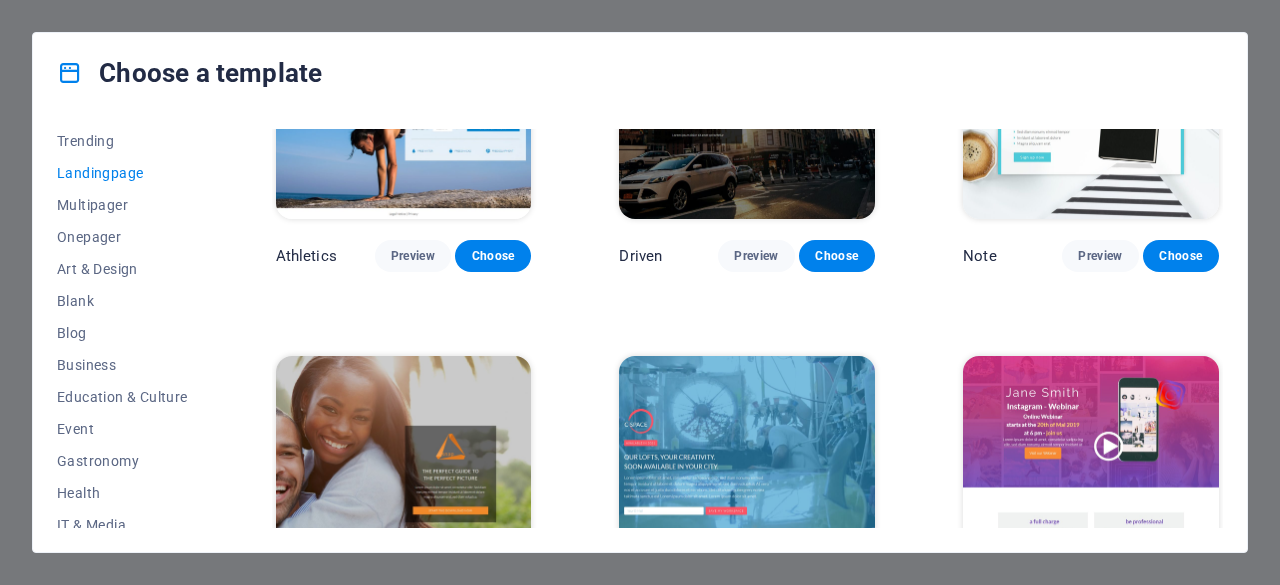 scroll, scrollTop: 1468, scrollLeft: 0, axis: vertical 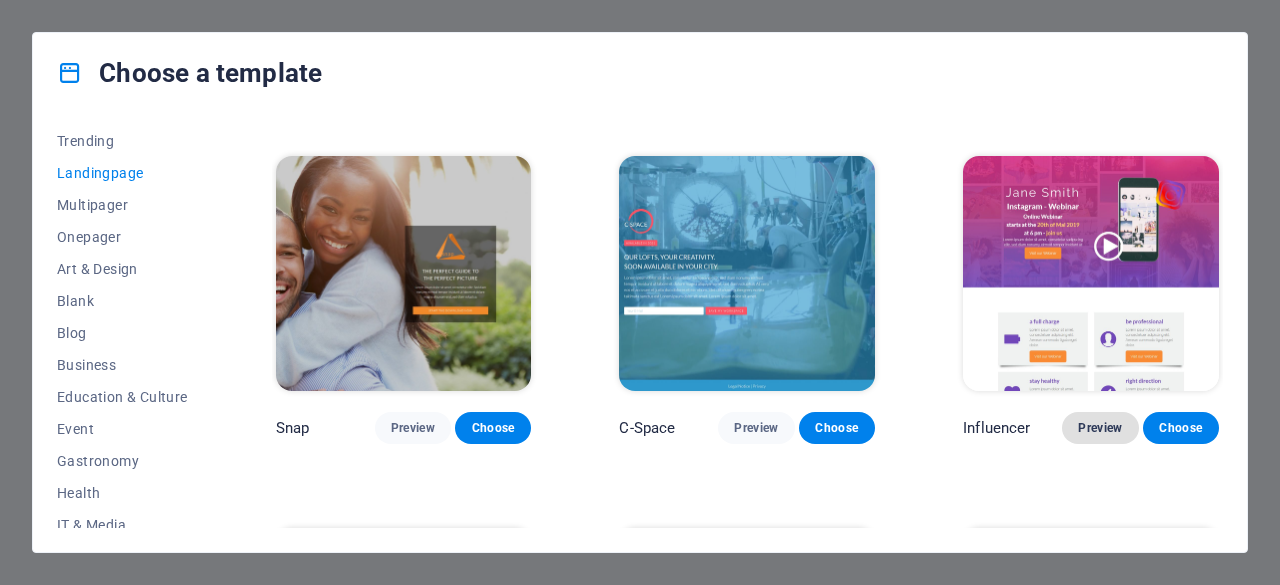 click on "Preview" at bounding box center [1100, 428] 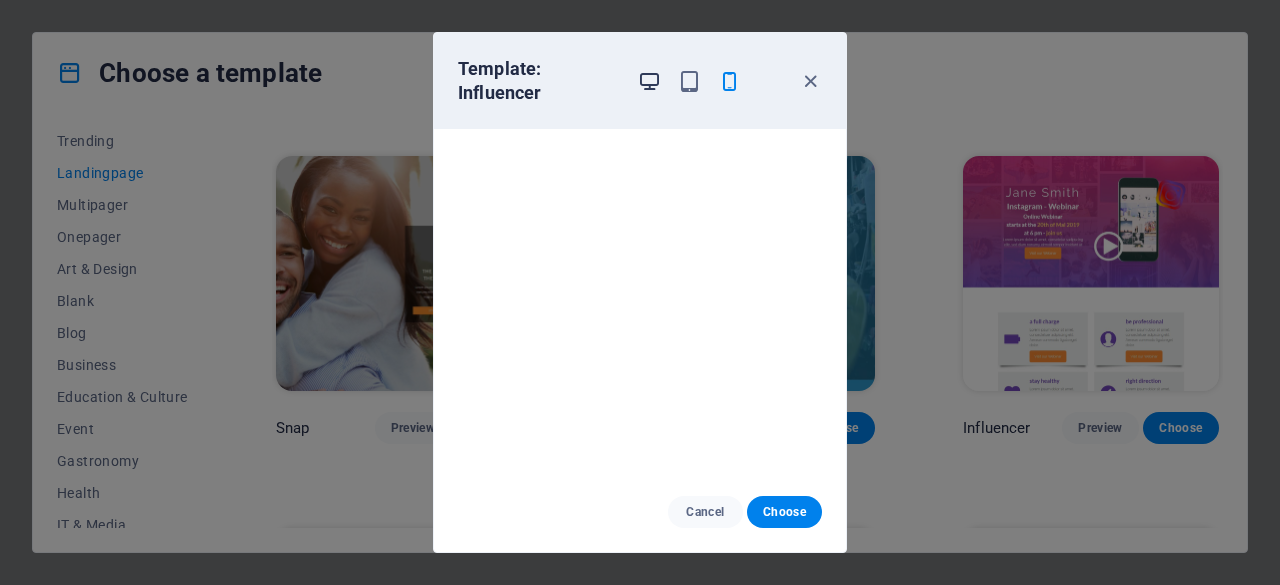 click at bounding box center (649, 81) 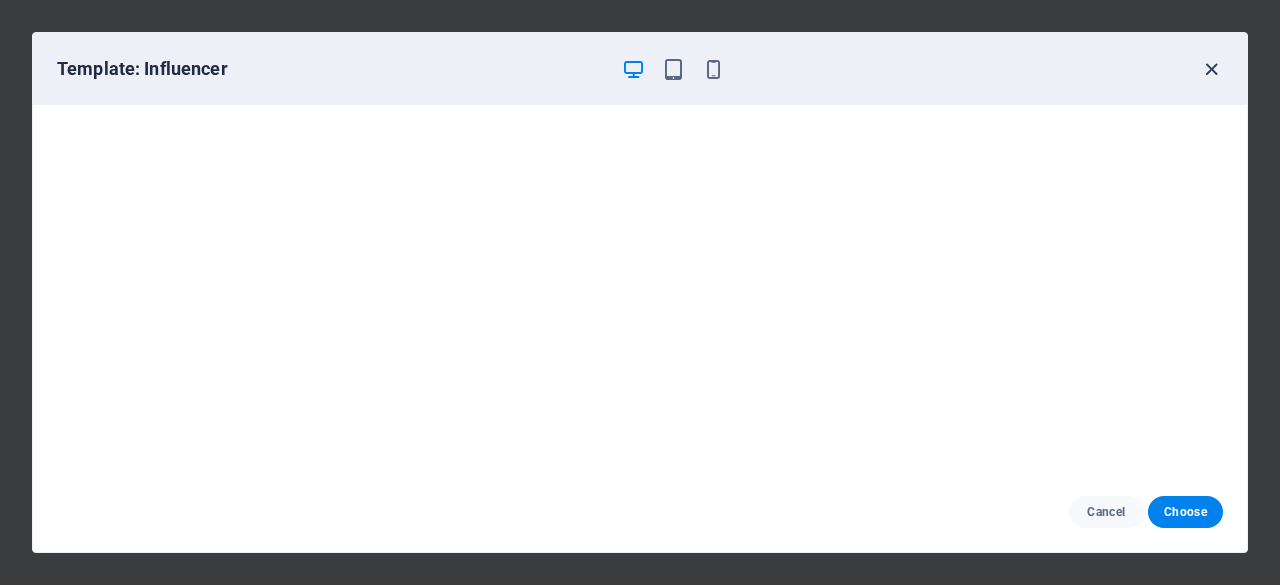 click at bounding box center [1211, 69] 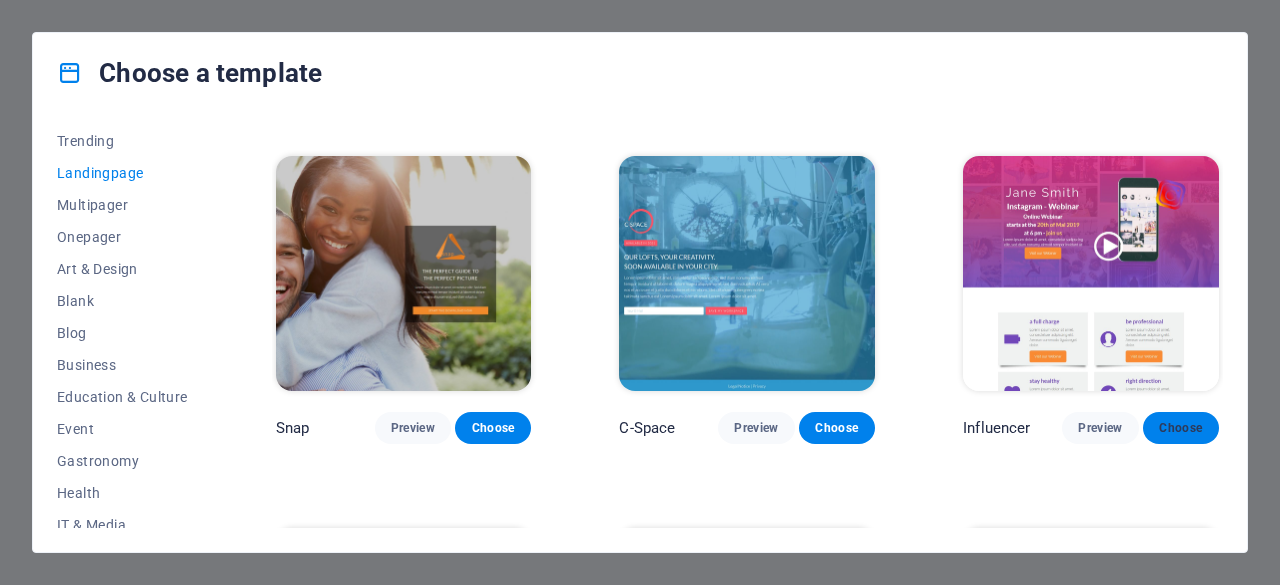 click on "Choose" at bounding box center (1181, 428) 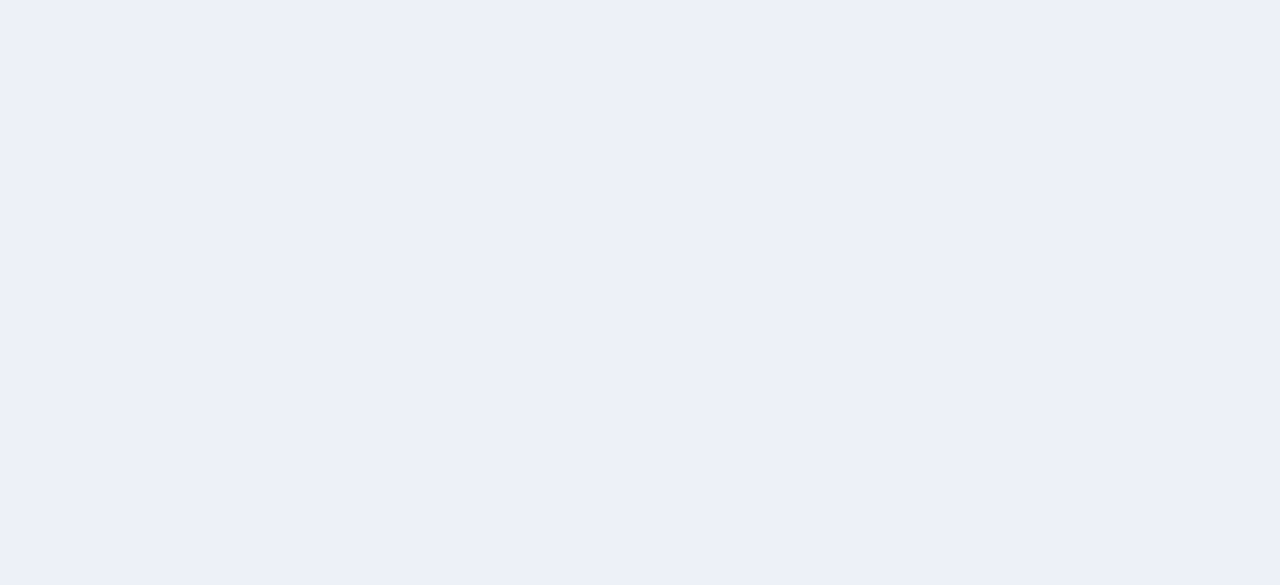scroll, scrollTop: 0, scrollLeft: 0, axis: both 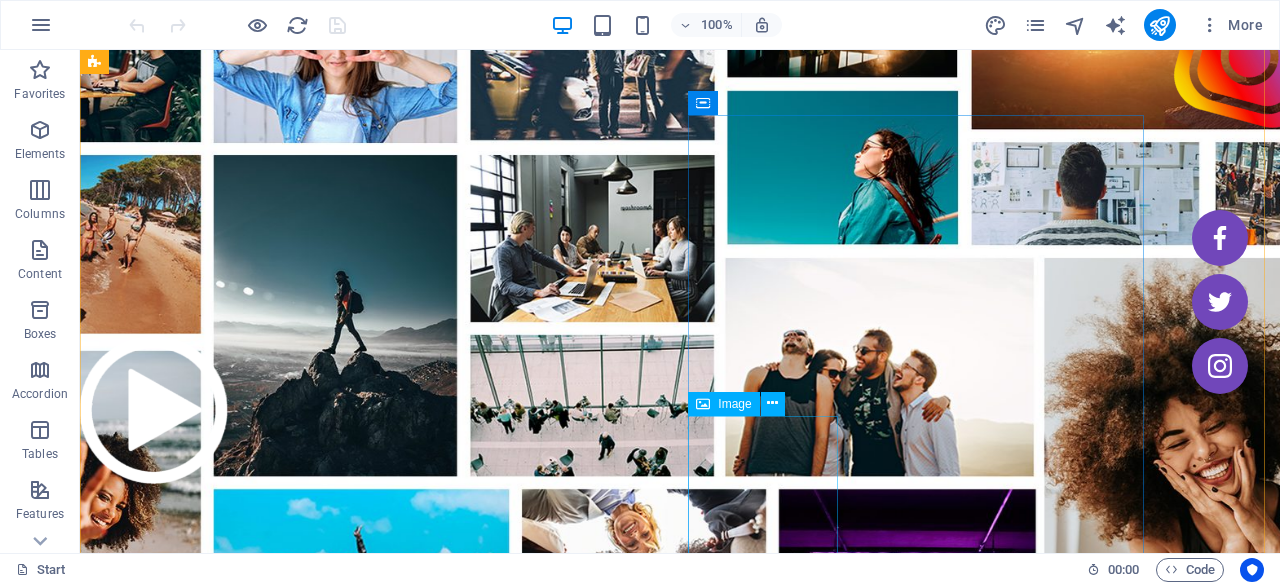 click at bounding box center (155, 410) 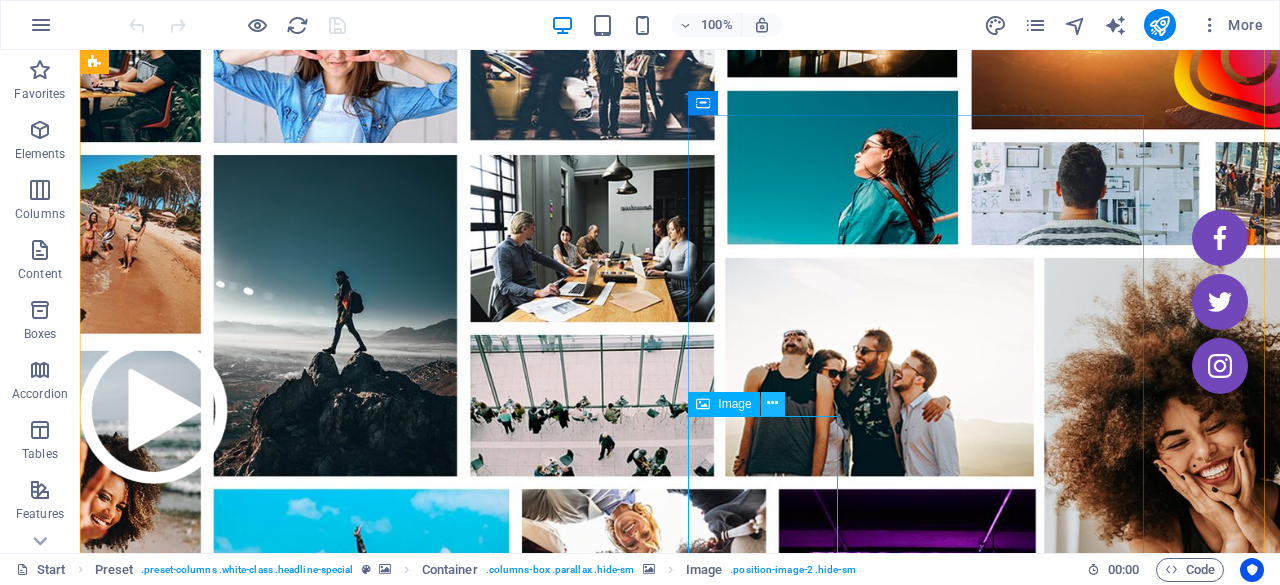 click at bounding box center (772, 403) 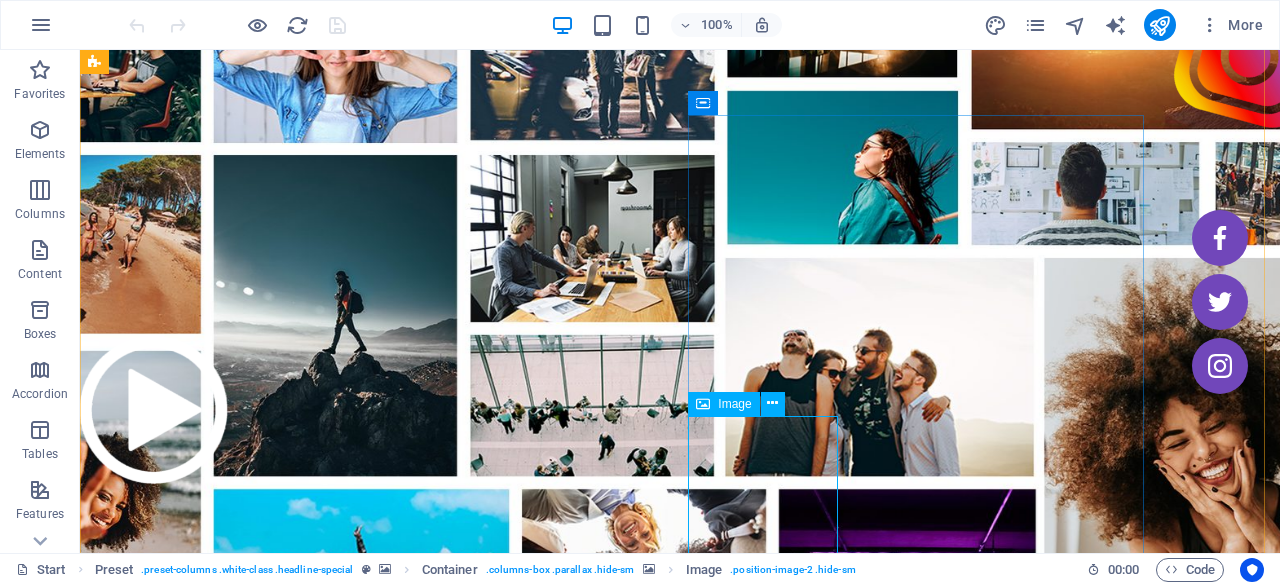 click at bounding box center (155, 410) 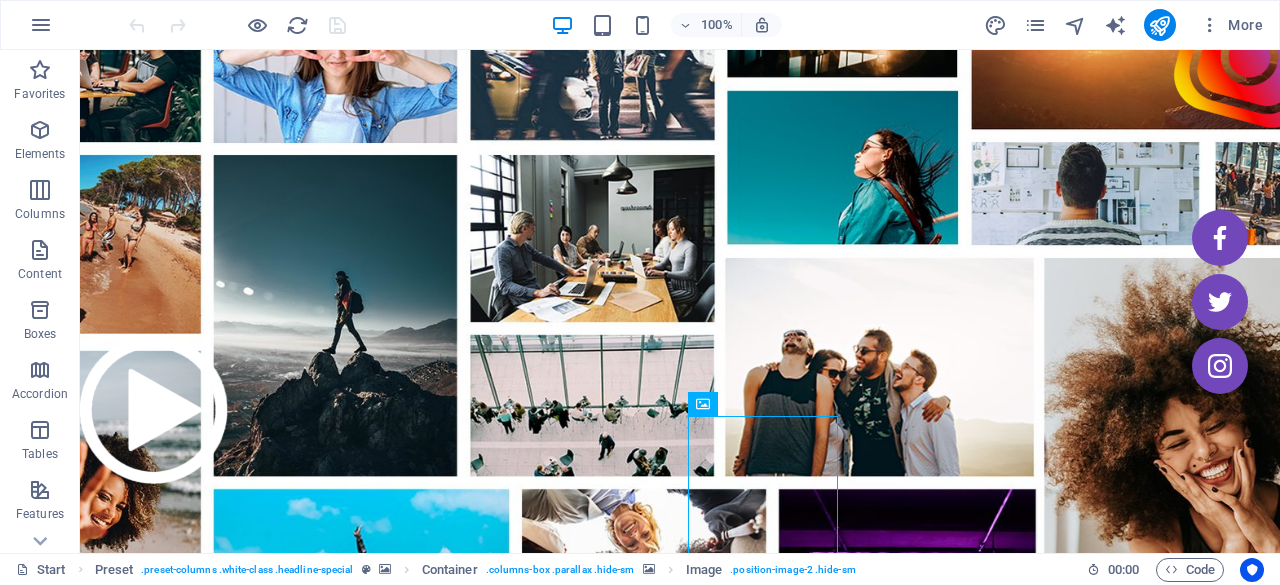 click at bounding box center [568, 1600] 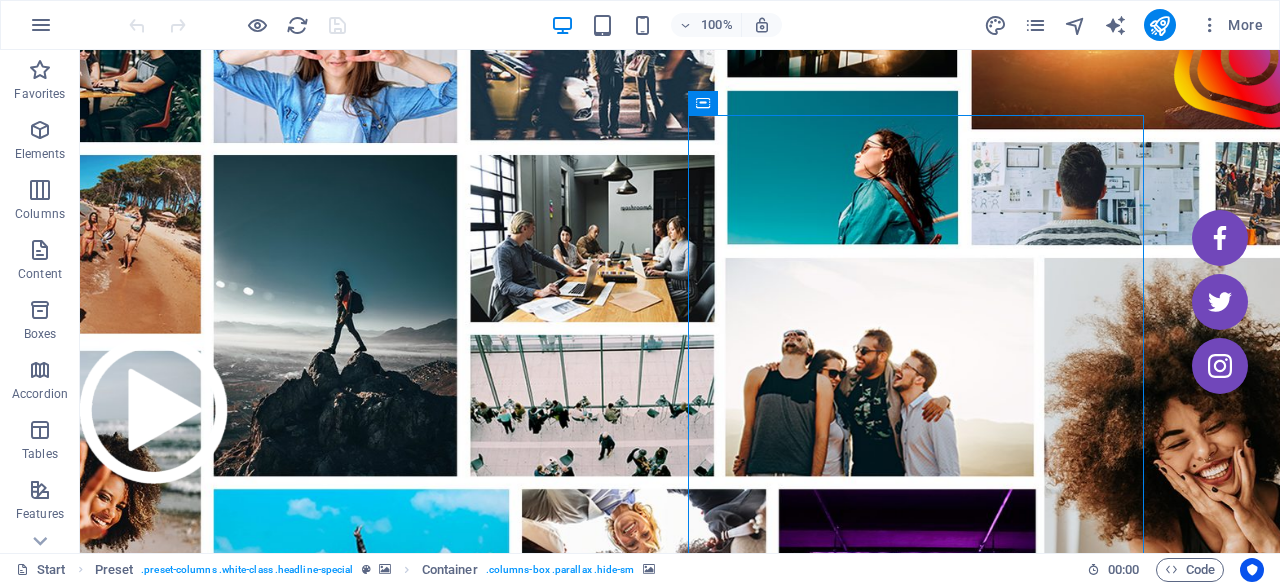 drag, startPoint x: 922, startPoint y: 337, endPoint x: 954, endPoint y: 277, distance: 68 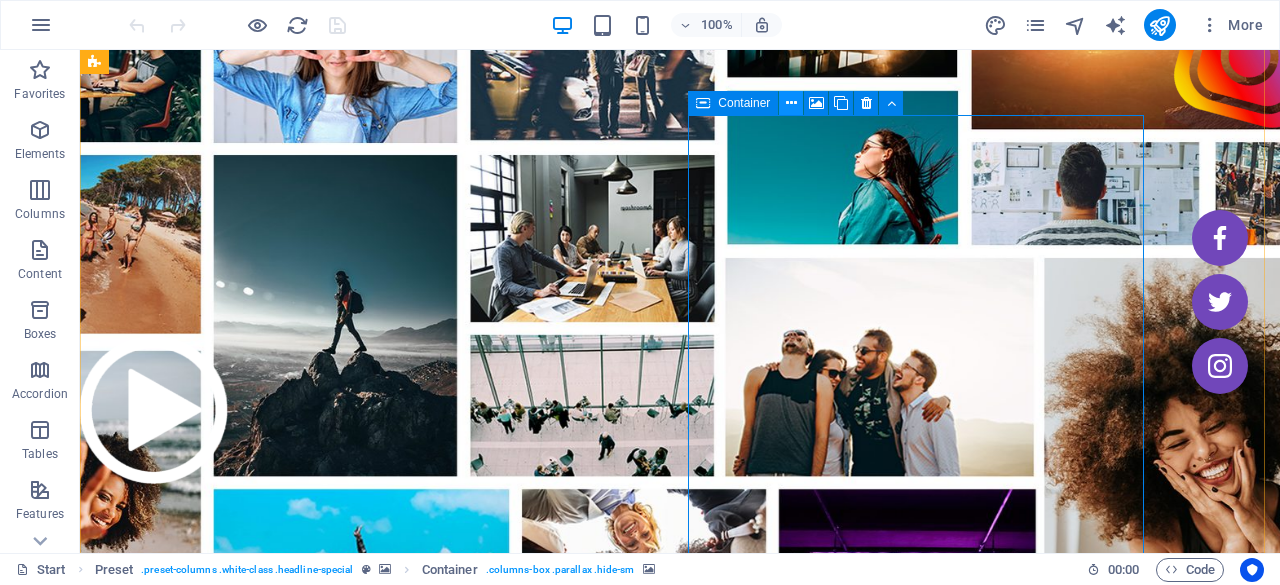 click at bounding box center [791, 103] 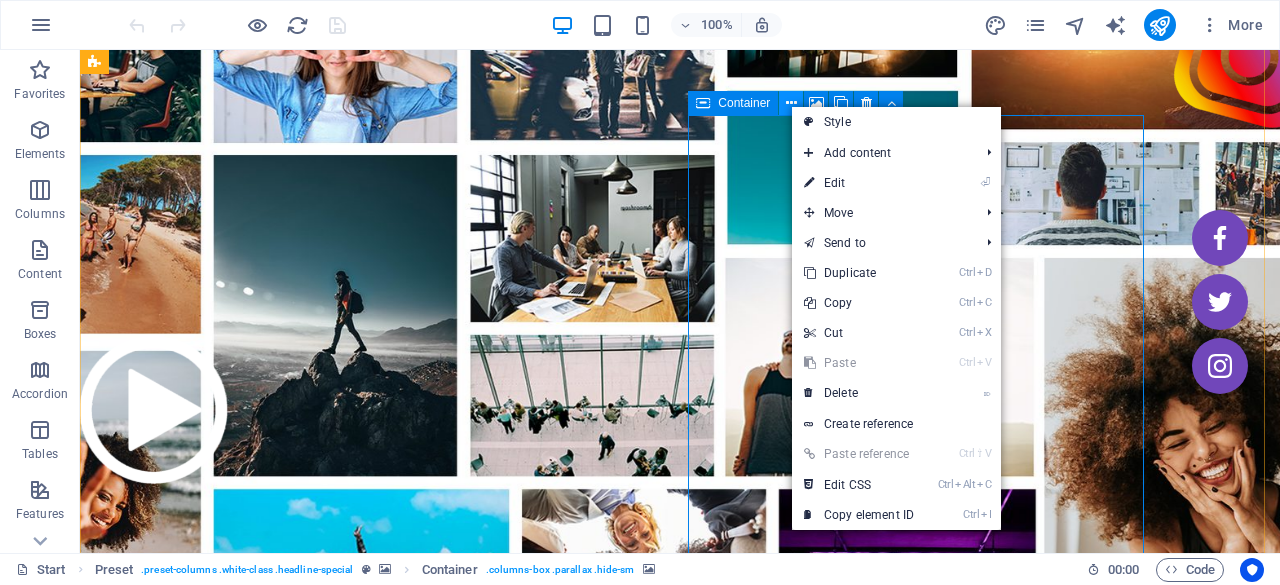 click at bounding box center [791, 103] 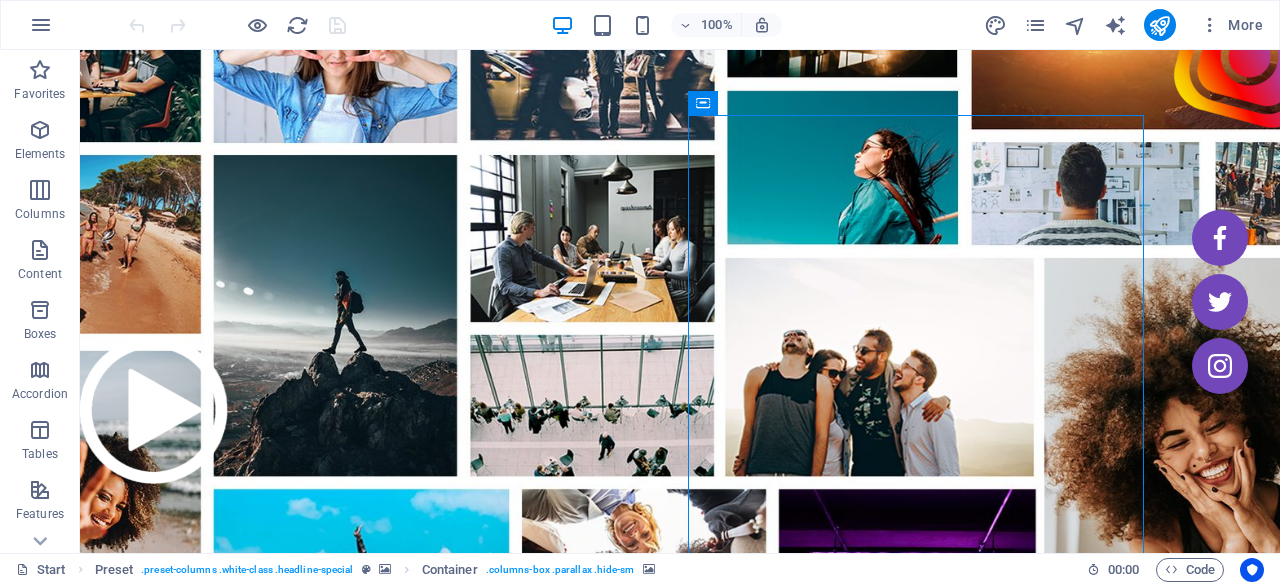 drag, startPoint x: 752, startPoint y: 376, endPoint x: 817, endPoint y: 381, distance: 65.192024 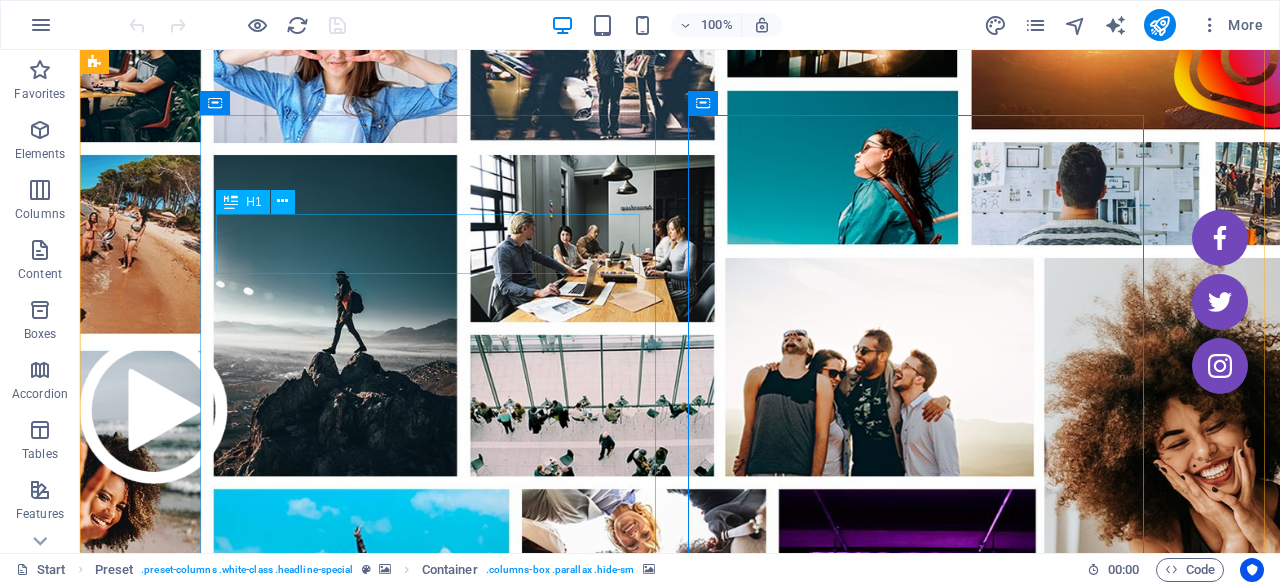 click on "Instagram - Webinar" at bounding box center (568, 1057) 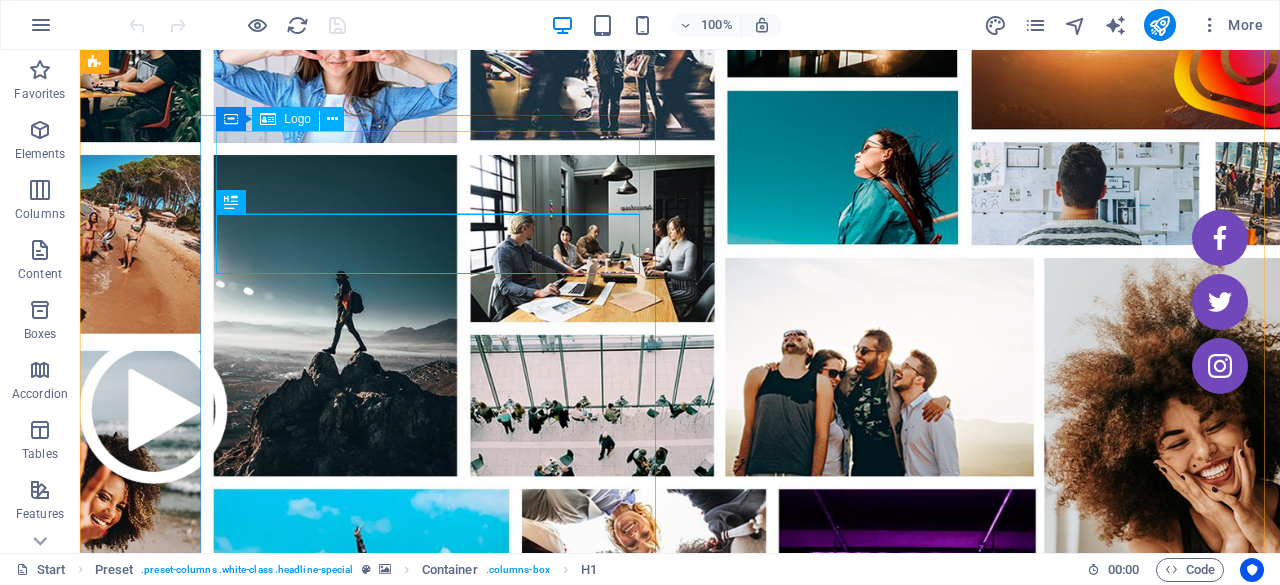 click at bounding box center [568, 939] 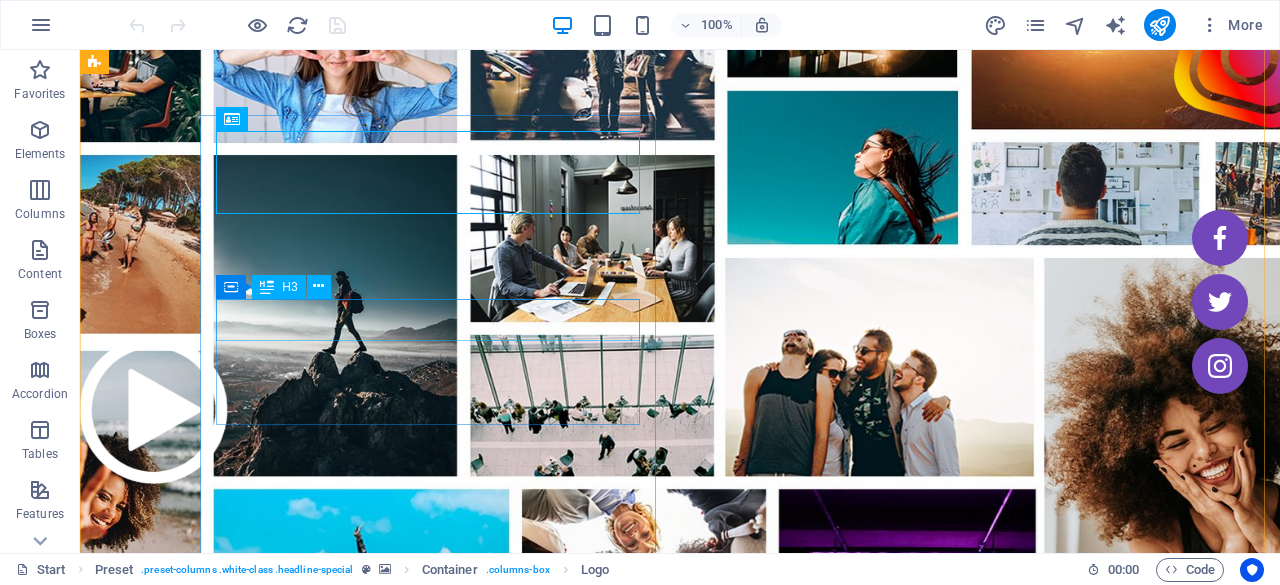 drag, startPoint x: 498, startPoint y: 311, endPoint x: 496, endPoint y: 331, distance: 20.09975 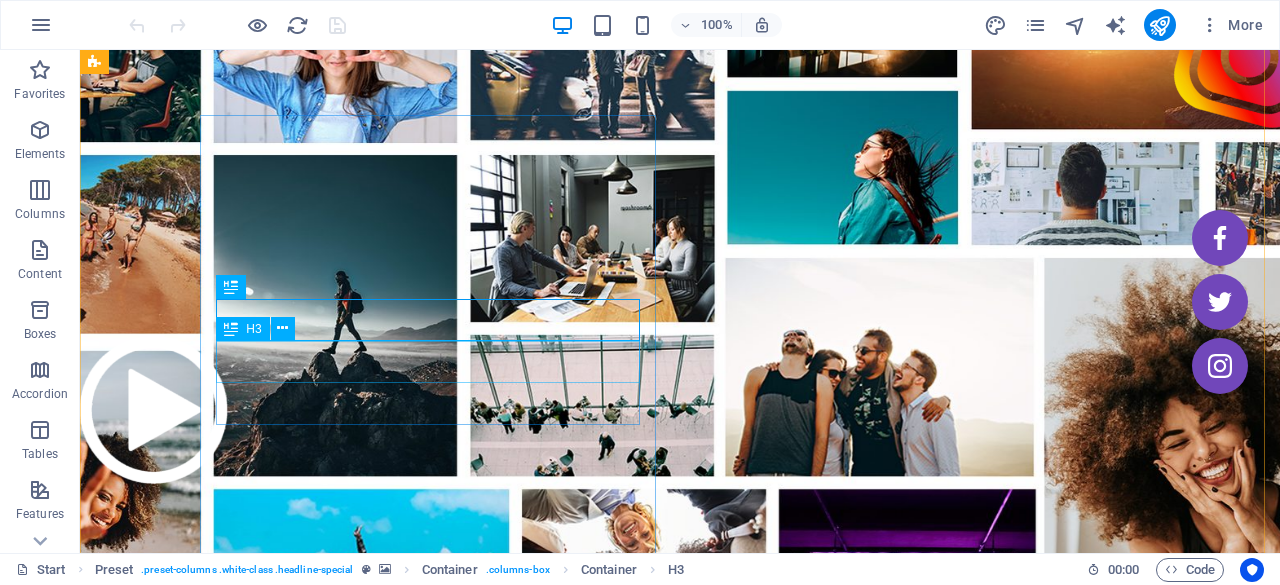 click on "starts on the [DATE]" at bounding box center (568, 1175) 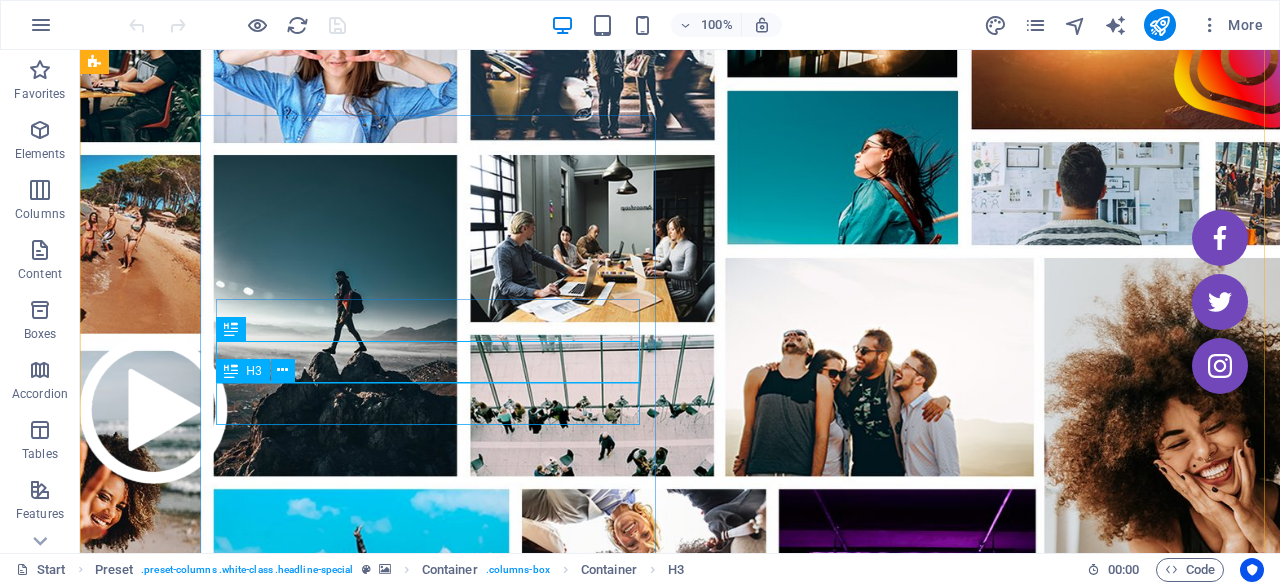 click on "at [TIME] - join us" at bounding box center [568, 1217] 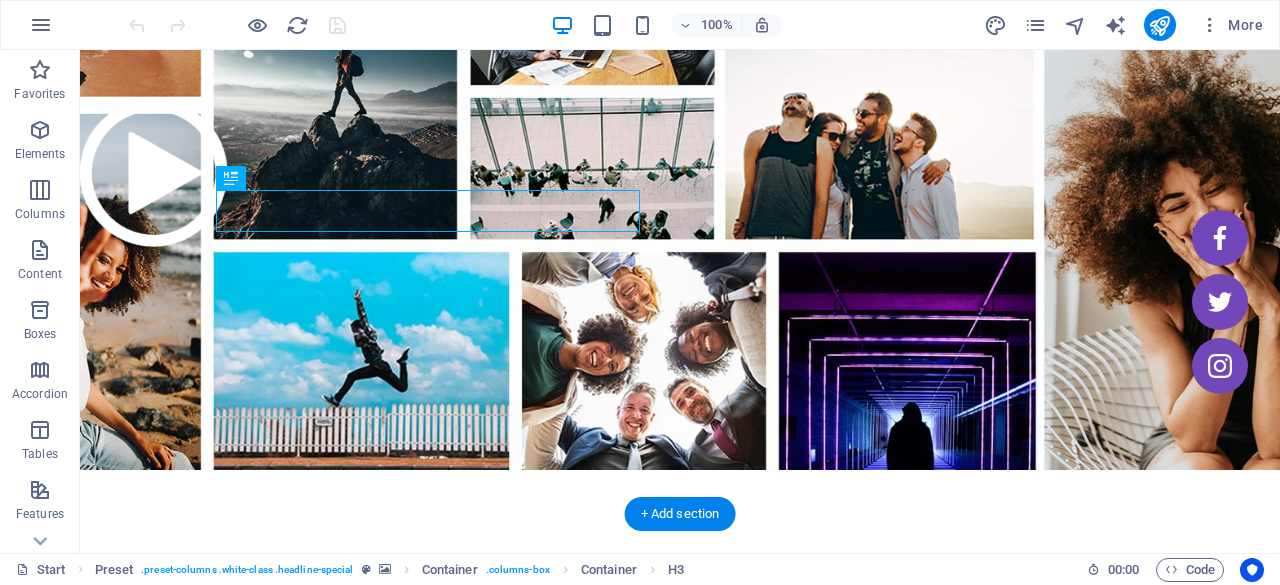 scroll, scrollTop: 300, scrollLeft: 0, axis: vertical 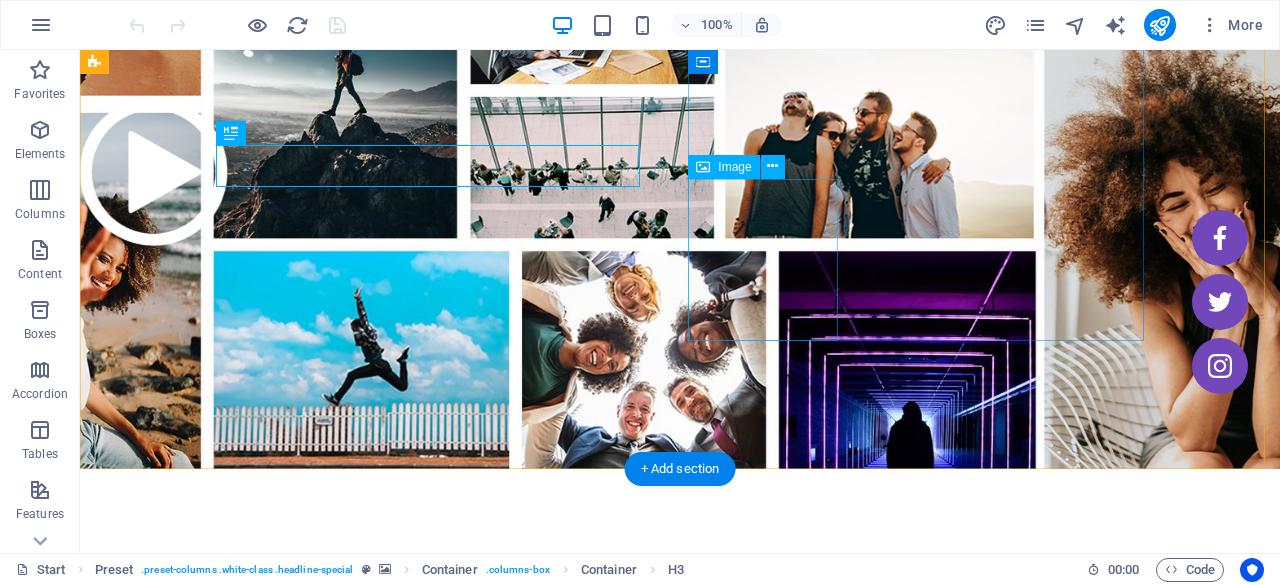 click at bounding box center (155, 172) 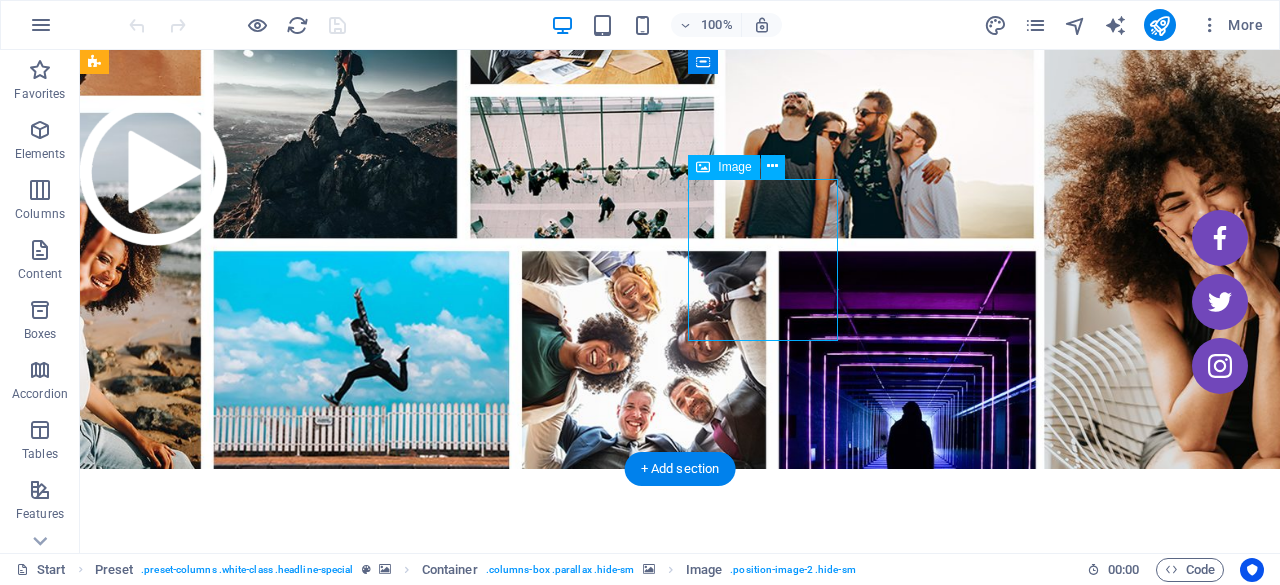 drag, startPoint x: 760, startPoint y: 254, endPoint x: 724, endPoint y: 293, distance: 53.075417 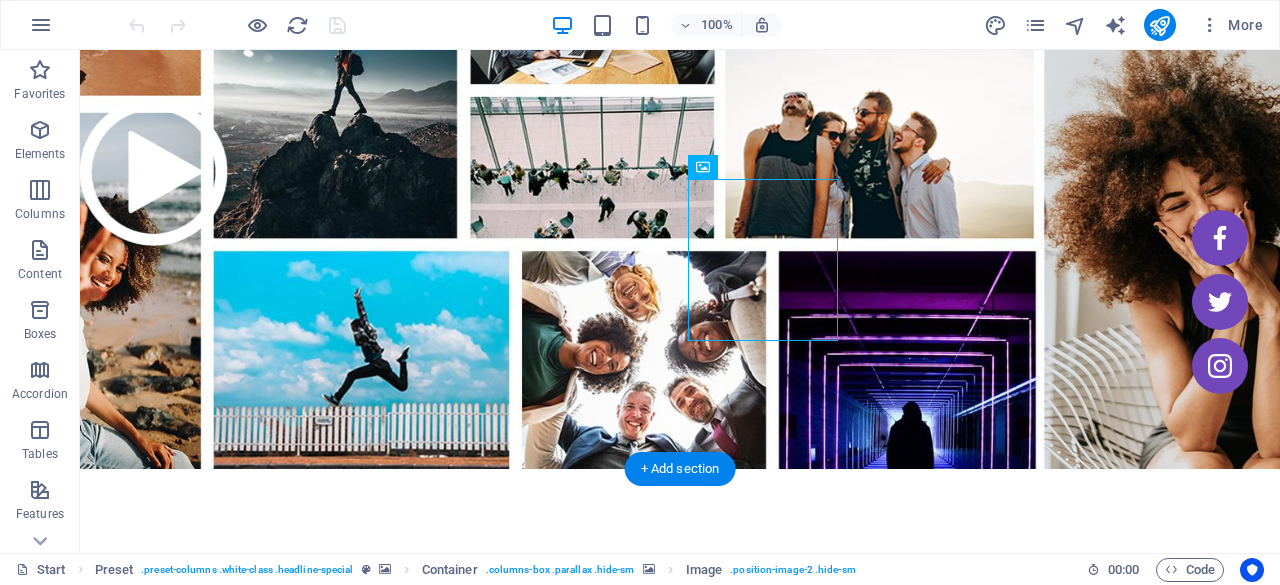 drag, startPoint x: 809, startPoint y: 214, endPoint x: 739, endPoint y: 158, distance: 89.64374 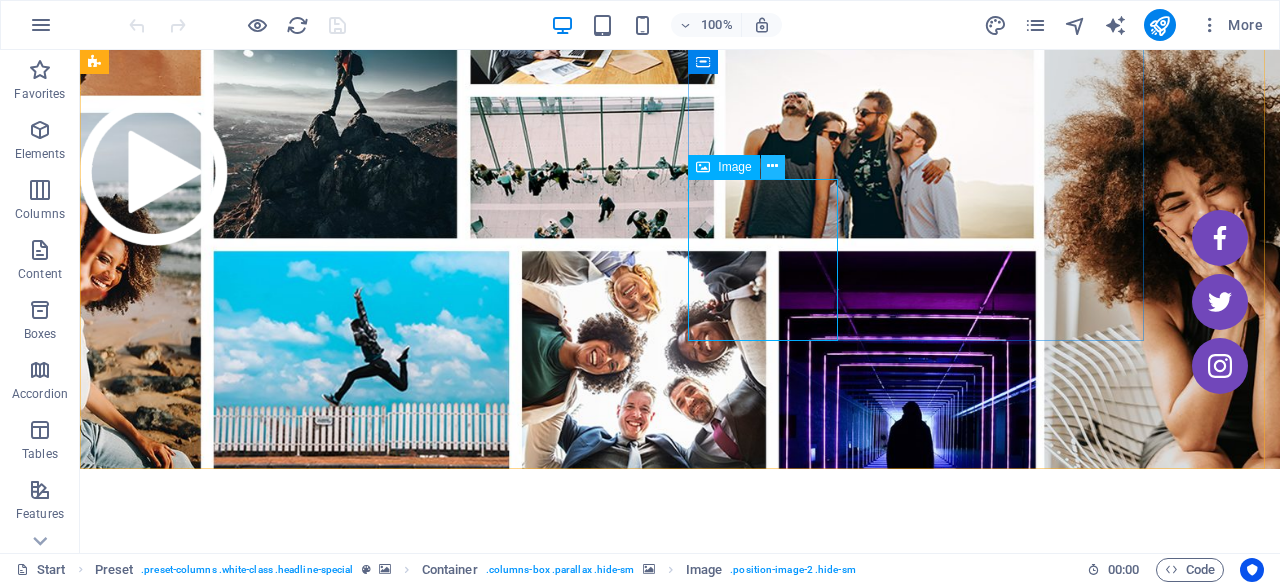 click at bounding box center (772, 166) 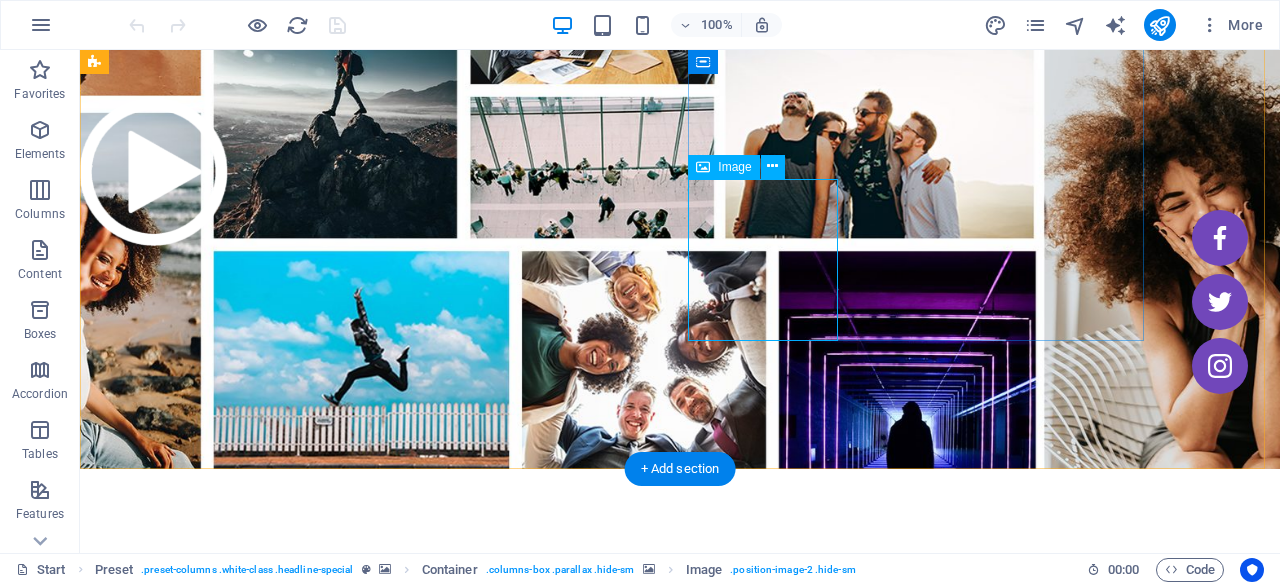 click at bounding box center [155, 172] 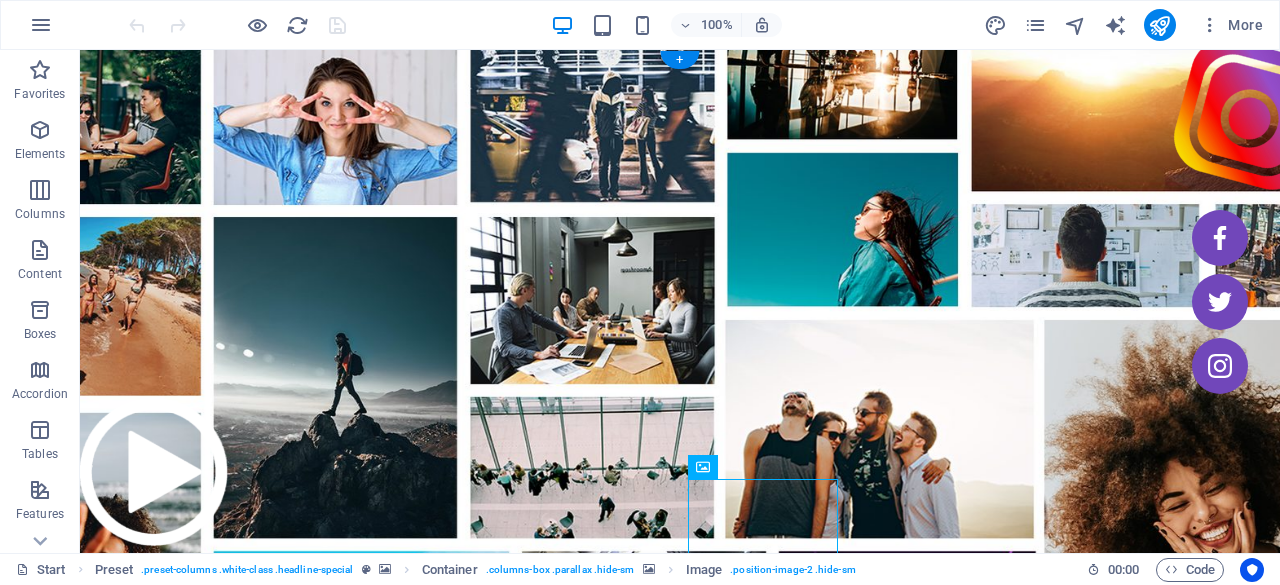 scroll, scrollTop: 100, scrollLeft: 0, axis: vertical 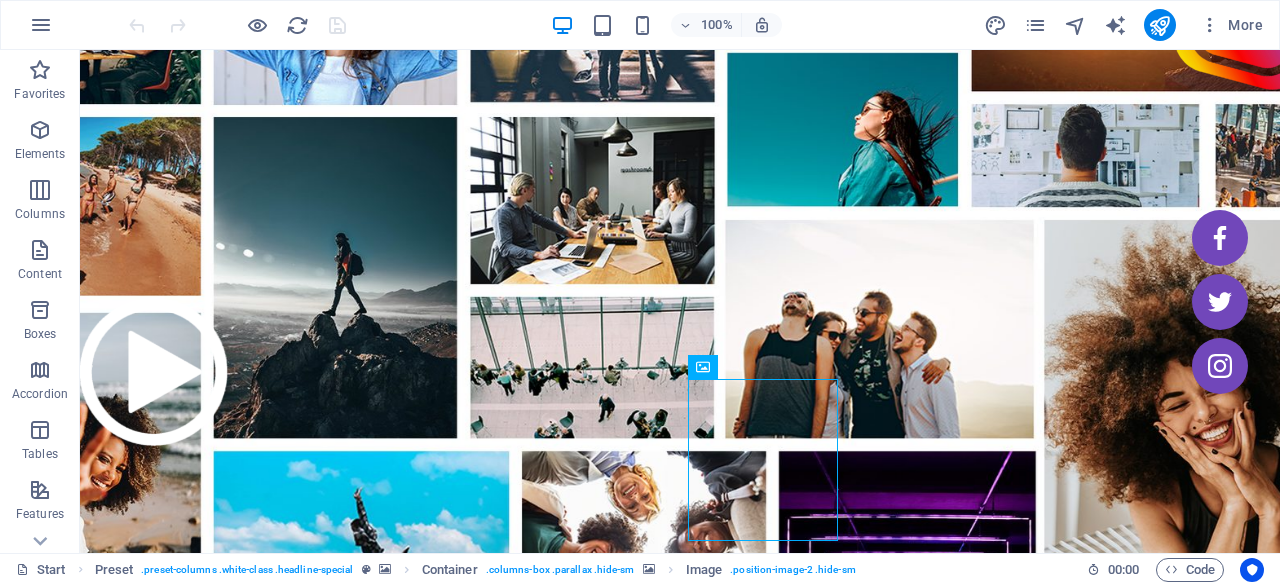 click at bounding box center (568, 1573) 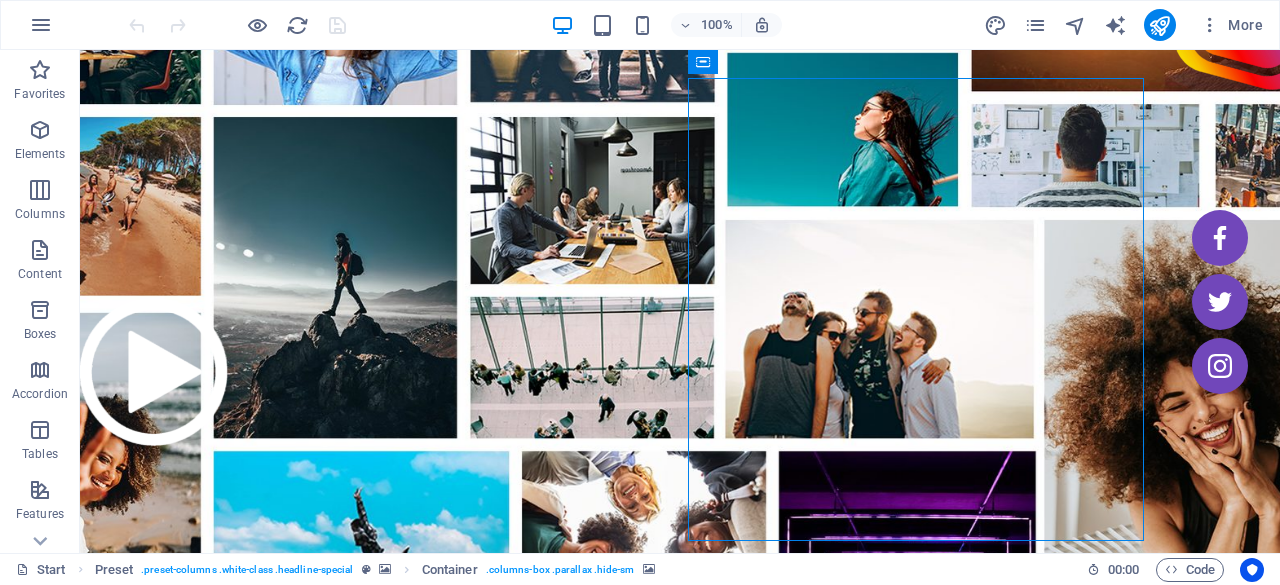 drag, startPoint x: 910, startPoint y: 260, endPoint x: 874, endPoint y: 279, distance: 40.706264 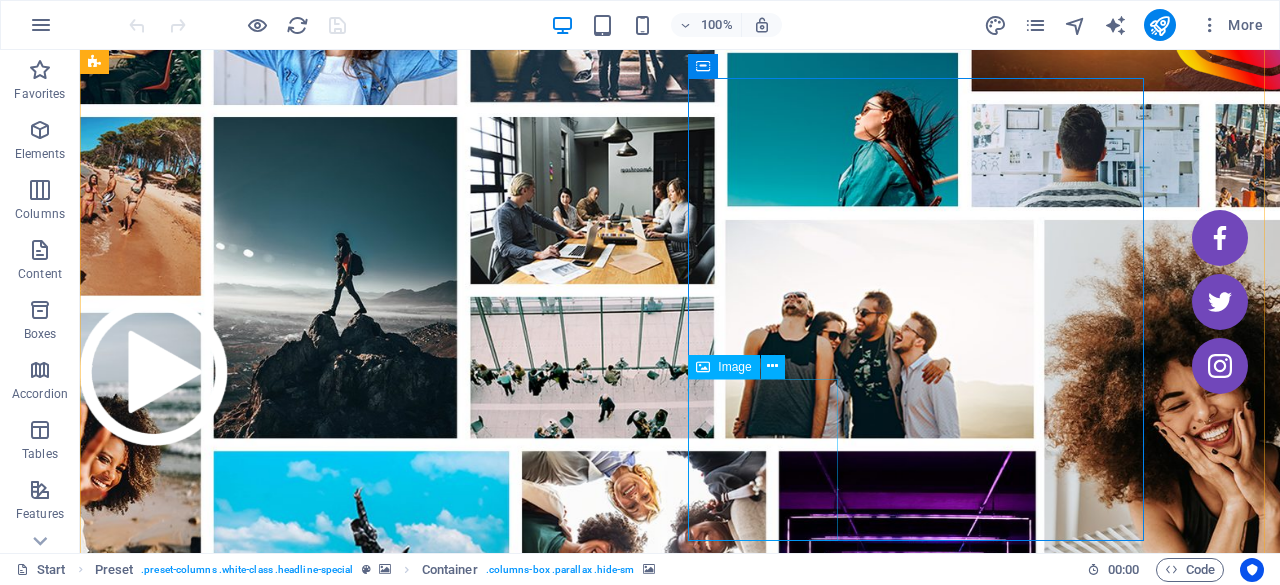 click at bounding box center (155, 372) 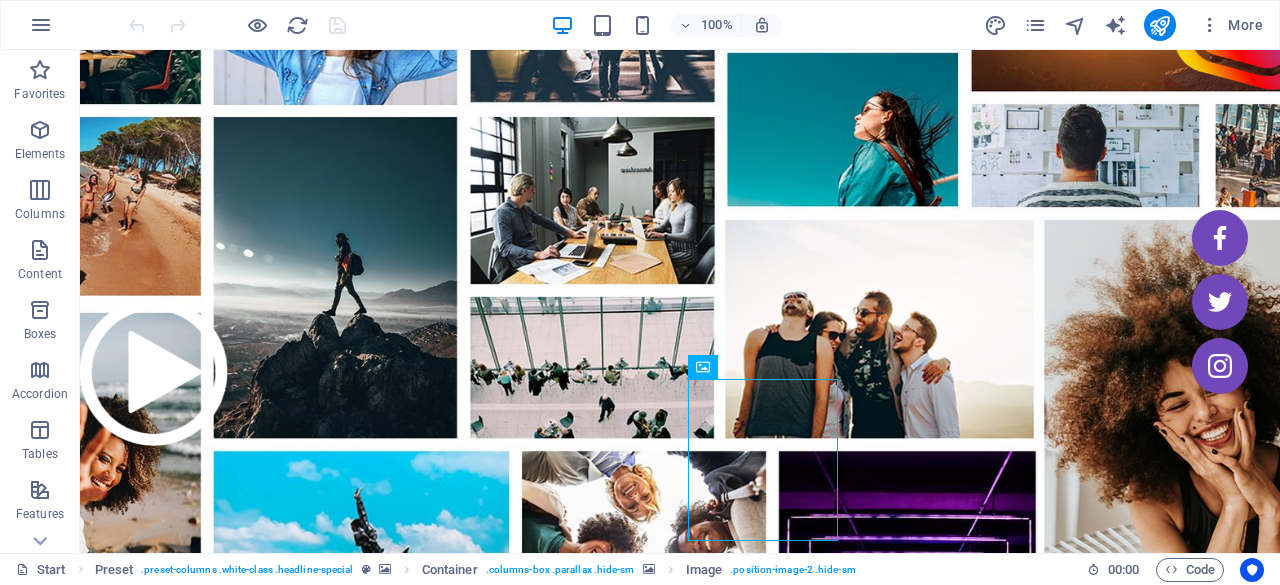 drag, startPoint x: 840, startPoint y: 621, endPoint x: 770, endPoint y: 542, distance: 105.550934 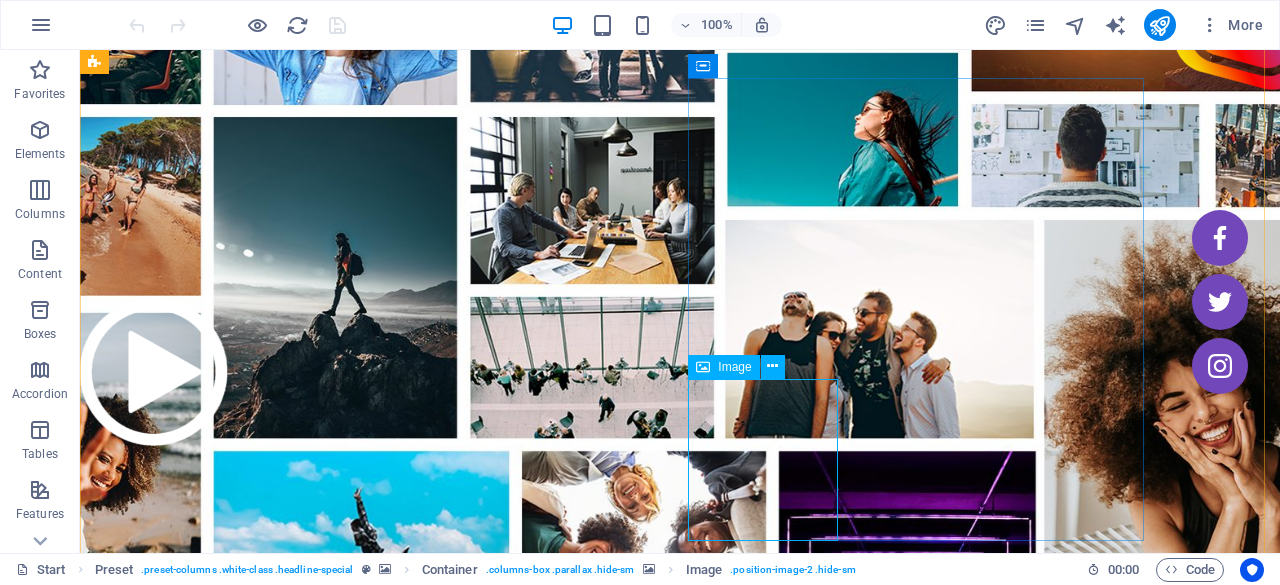 click at bounding box center [155, 372] 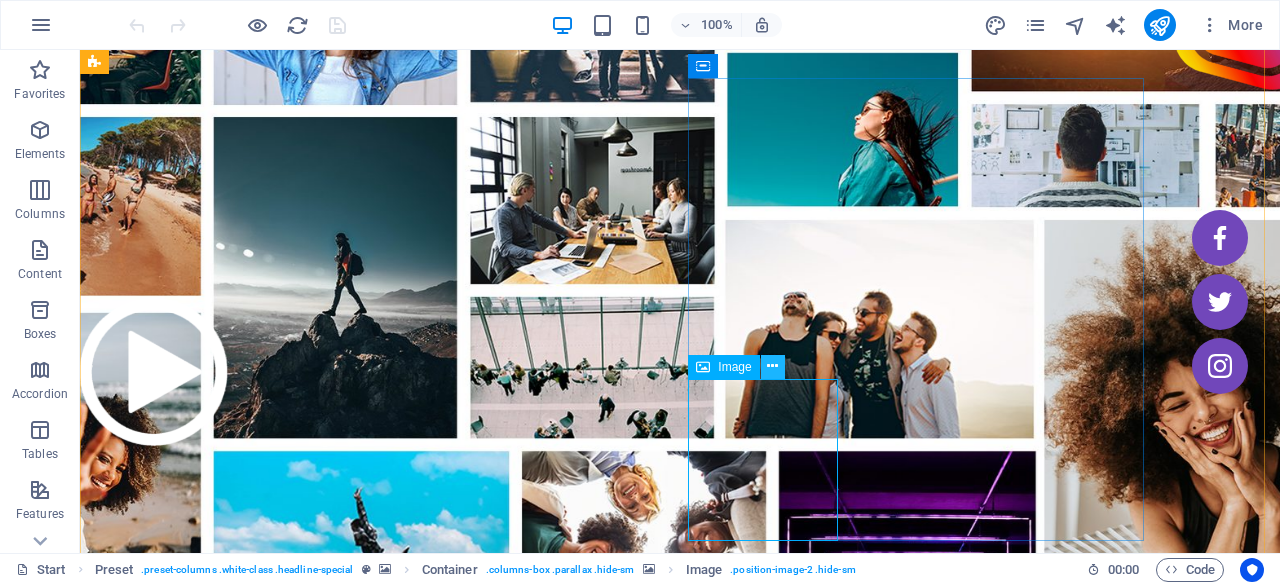 click at bounding box center [772, 366] 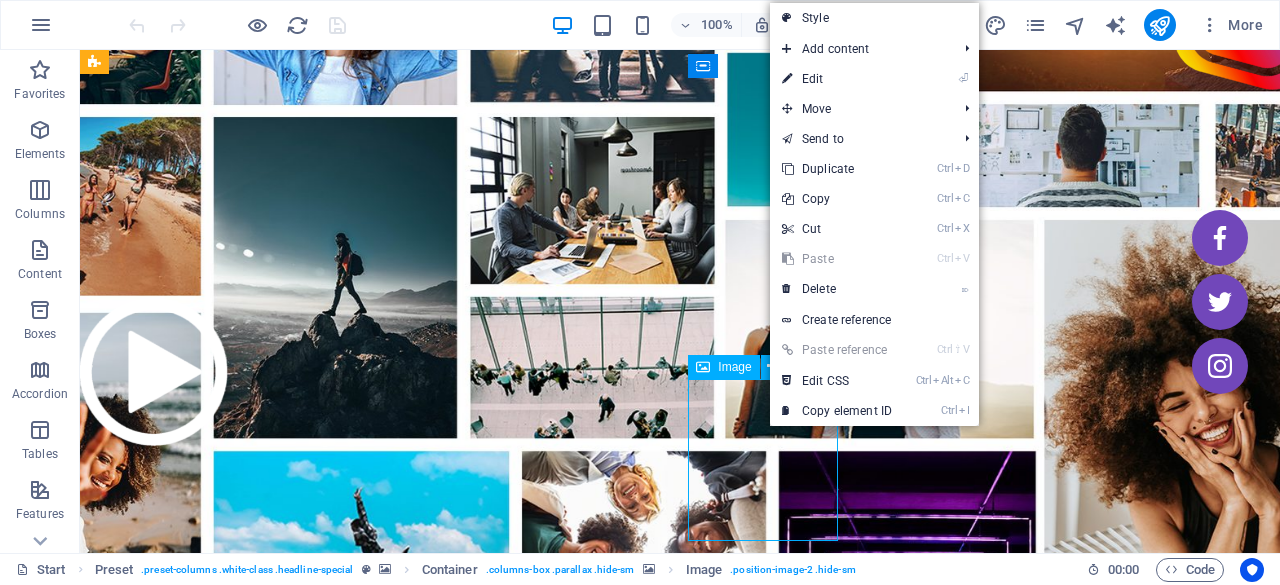 click on "Image" at bounding box center (723, 367) 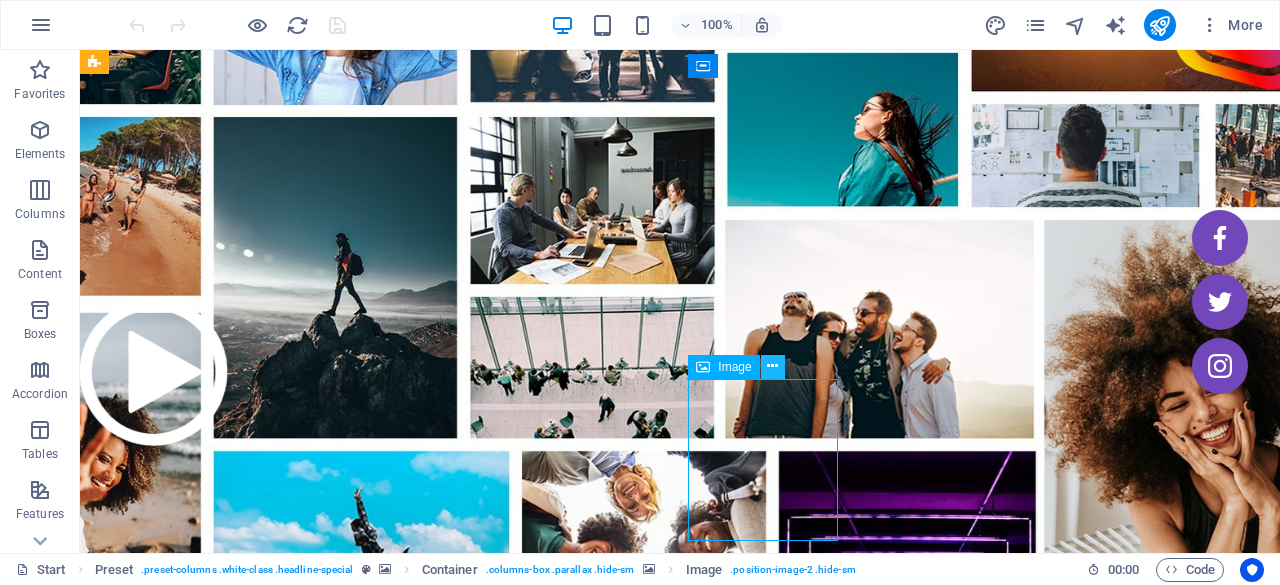 drag, startPoint x: 729, startPoint y: 361, endPoint x: 761, endPoint y: 377, distance: 35.77709 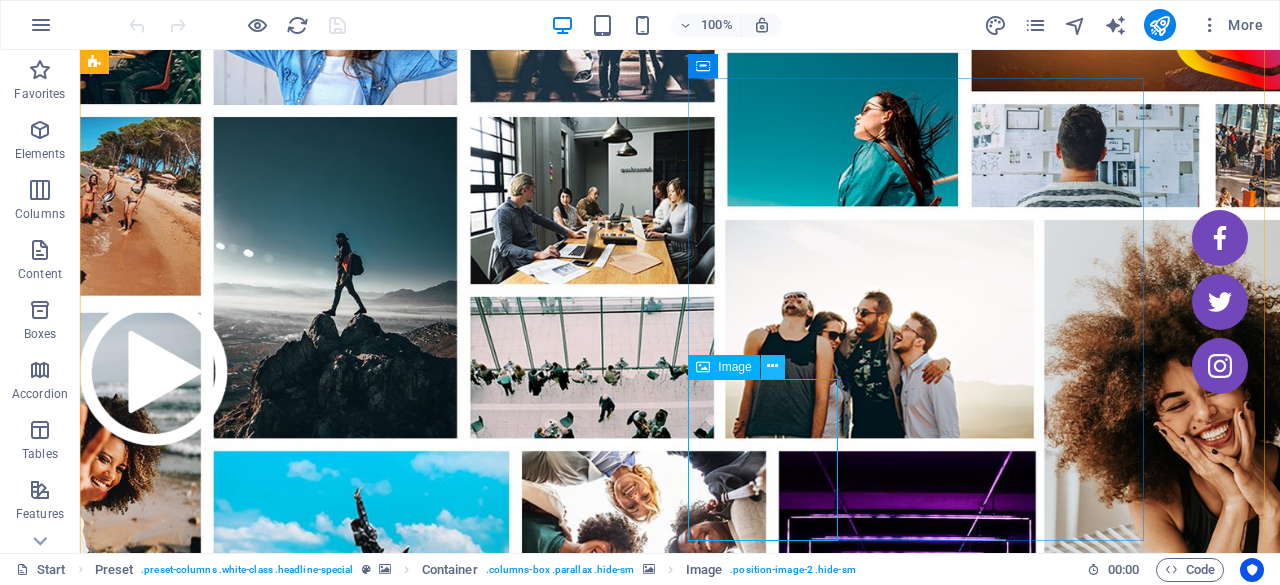 click at bounding box center [772, 366] 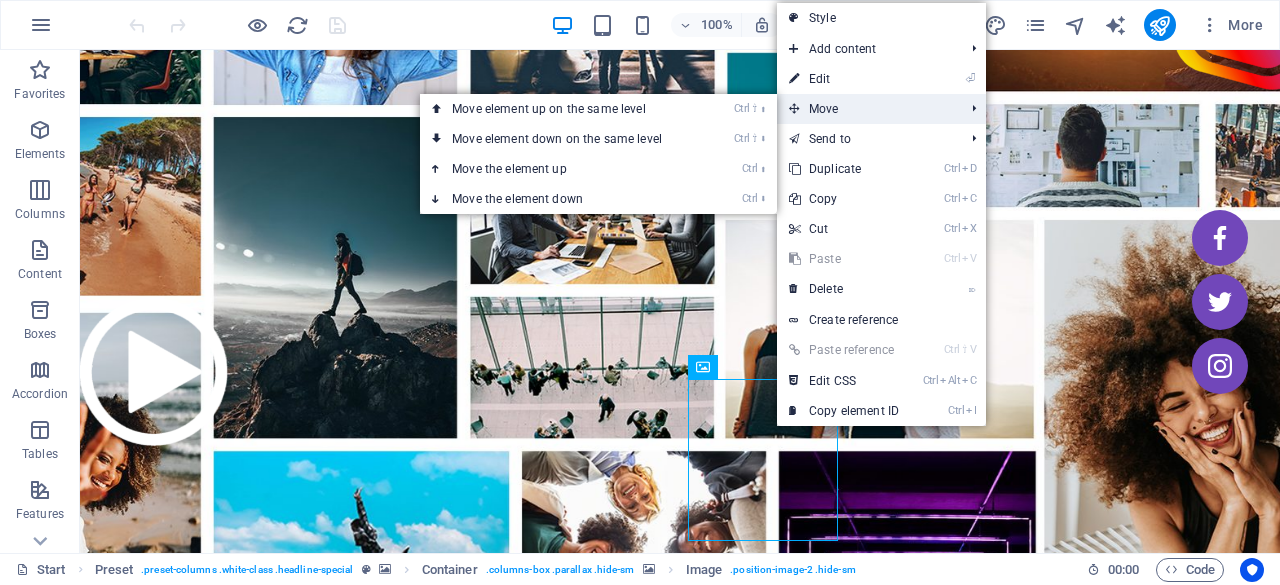 click on "Move" at bounding box center [866, 109] 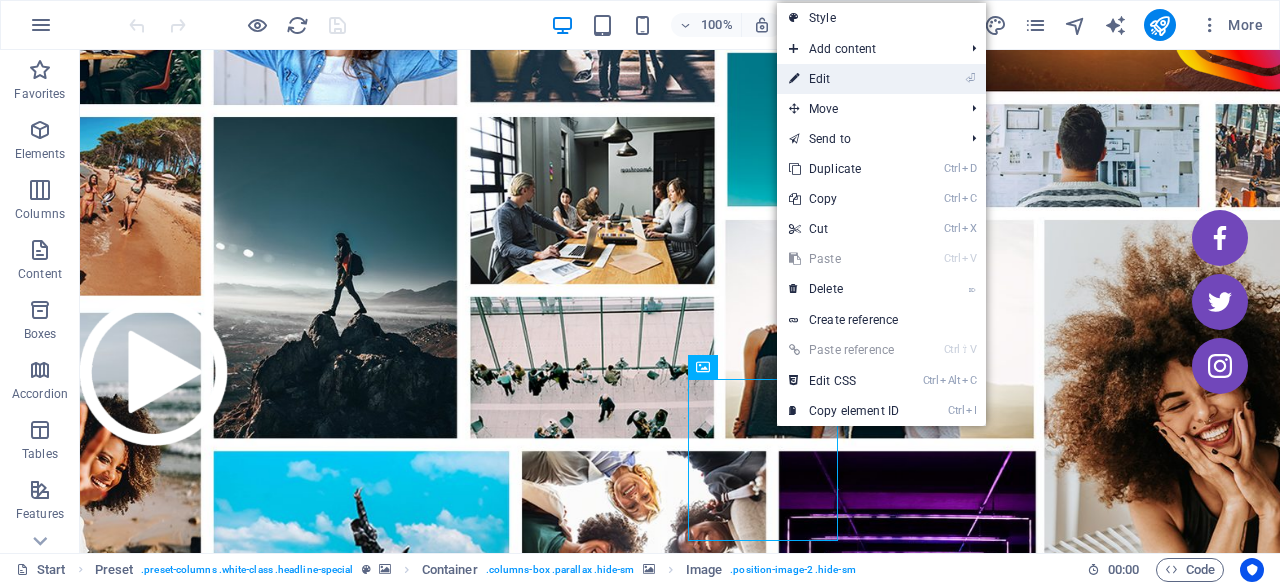 drag, startPoint x: 818, startPoint y: 71, endPoint x: 454, endPoint y: 26, distance: 366.77106 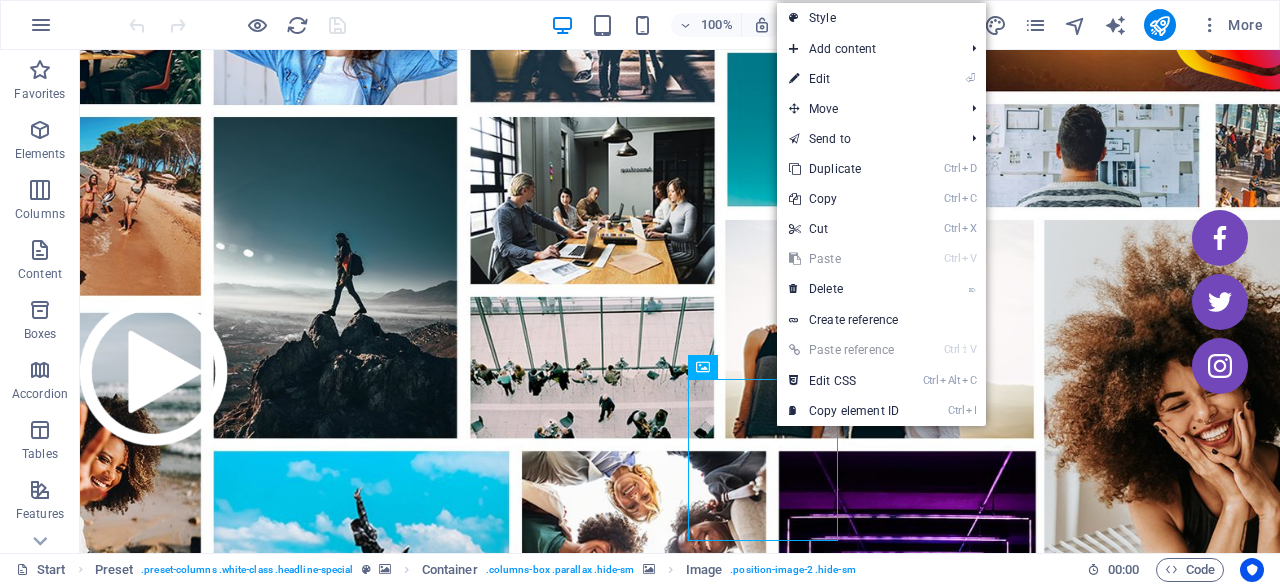 select on "%" 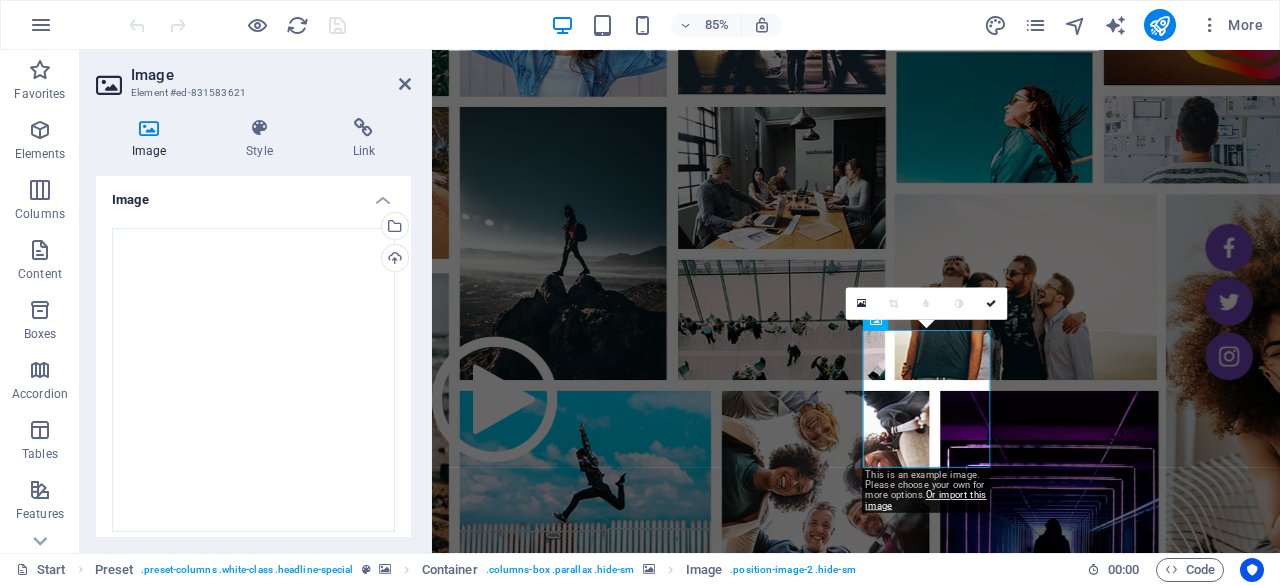 drag, startPoint x: 875, startPoint y: 322, endPoint x: 574, endPoint y: 363, distance: 303.7795 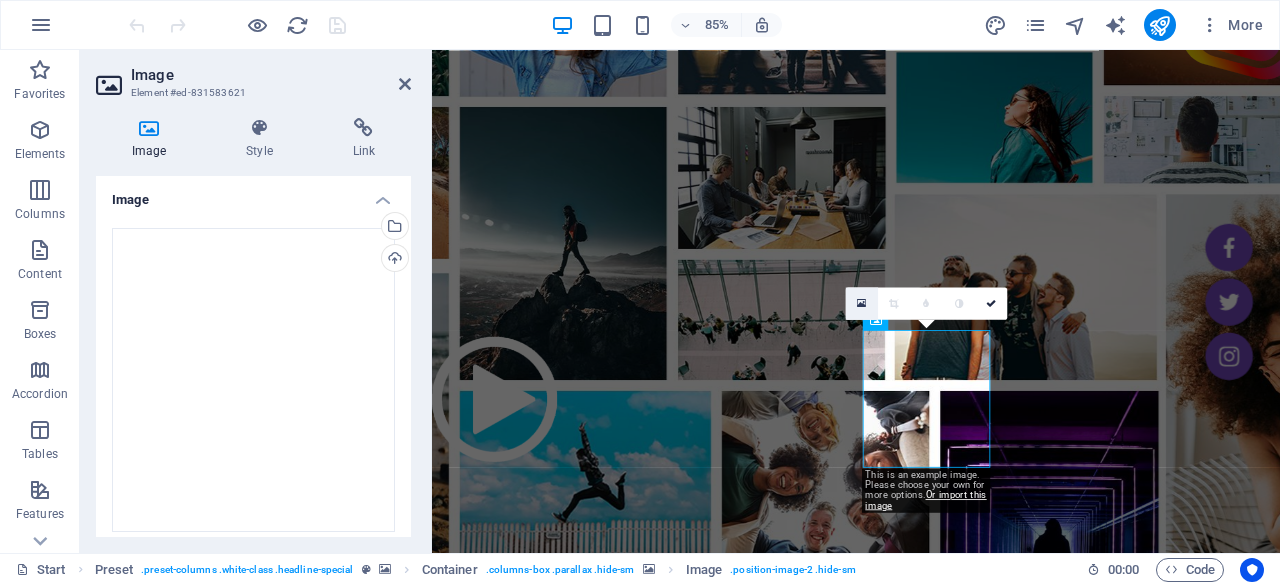 click at bounding box center (861, 303) 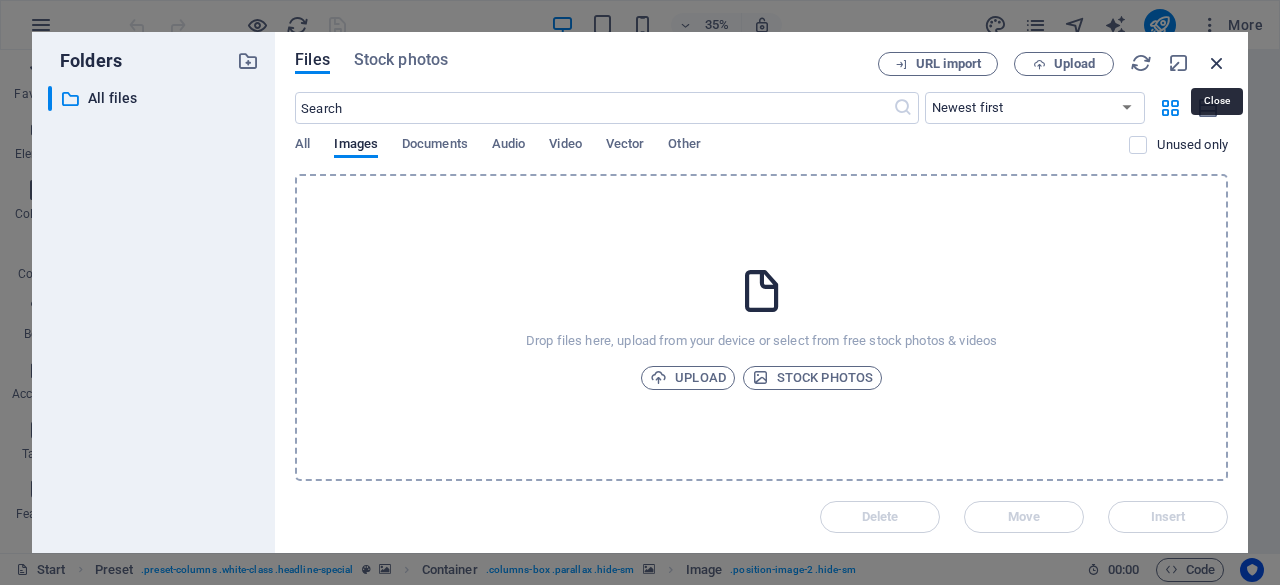 drag, startPoint x: 1220, startPoint y: 55, endPoint x: 914, endPoint y: 41, distance: 306.3201 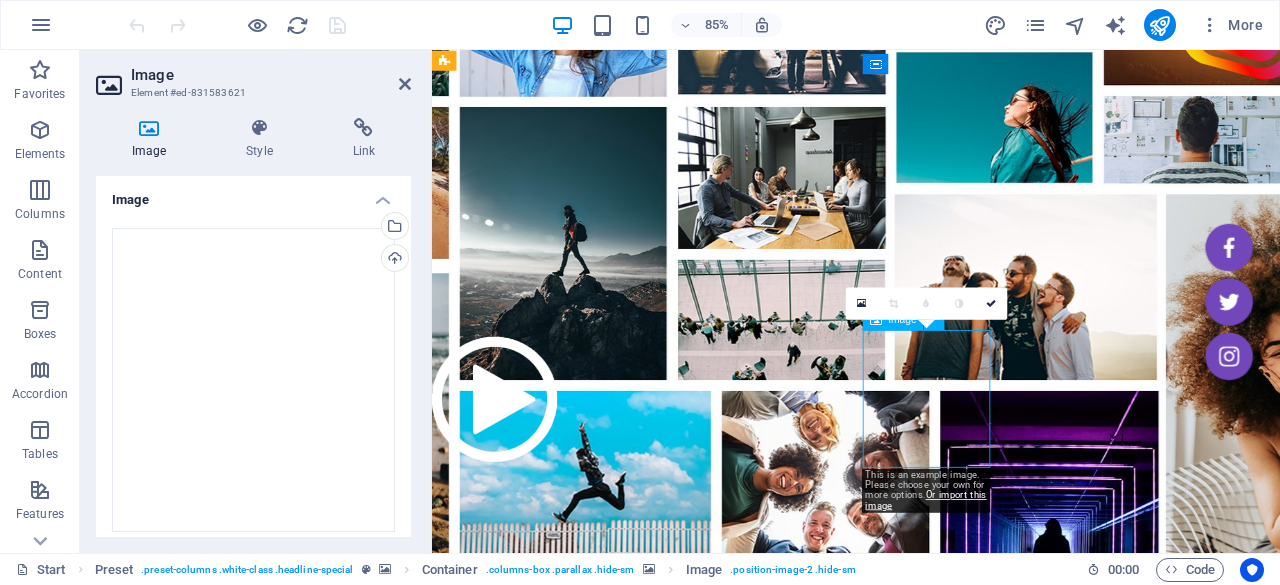 drag, startPoint x: 1065, startPoint y: 388, endPoint x: 1015, endPoint y: 383, distance: 50.24938 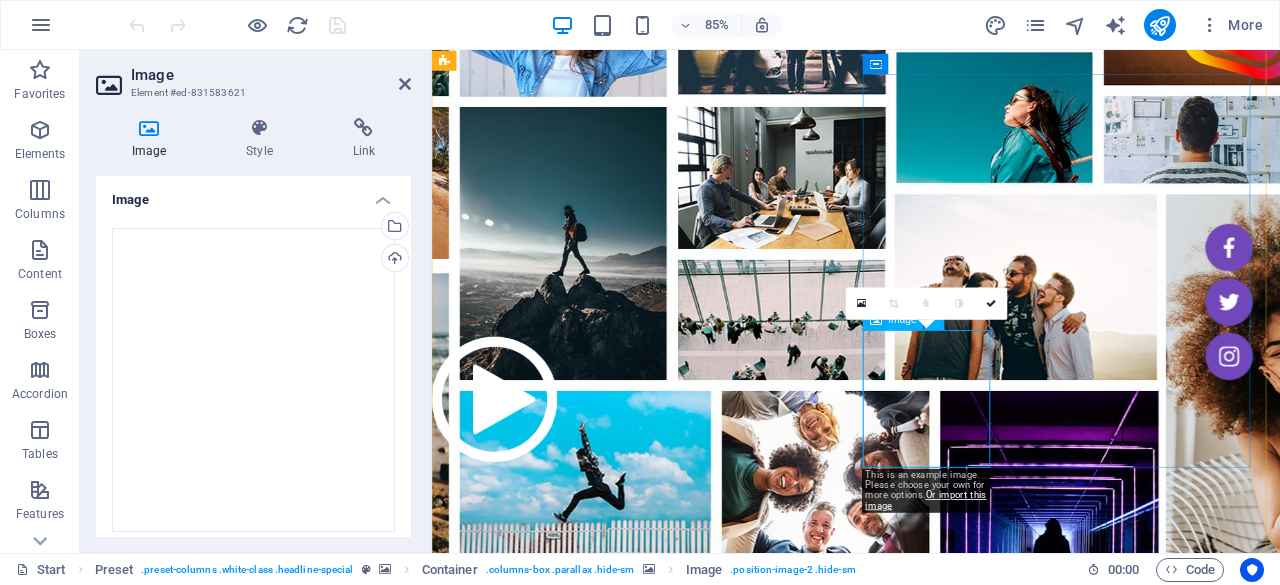 click at bounding box center [507, 461] 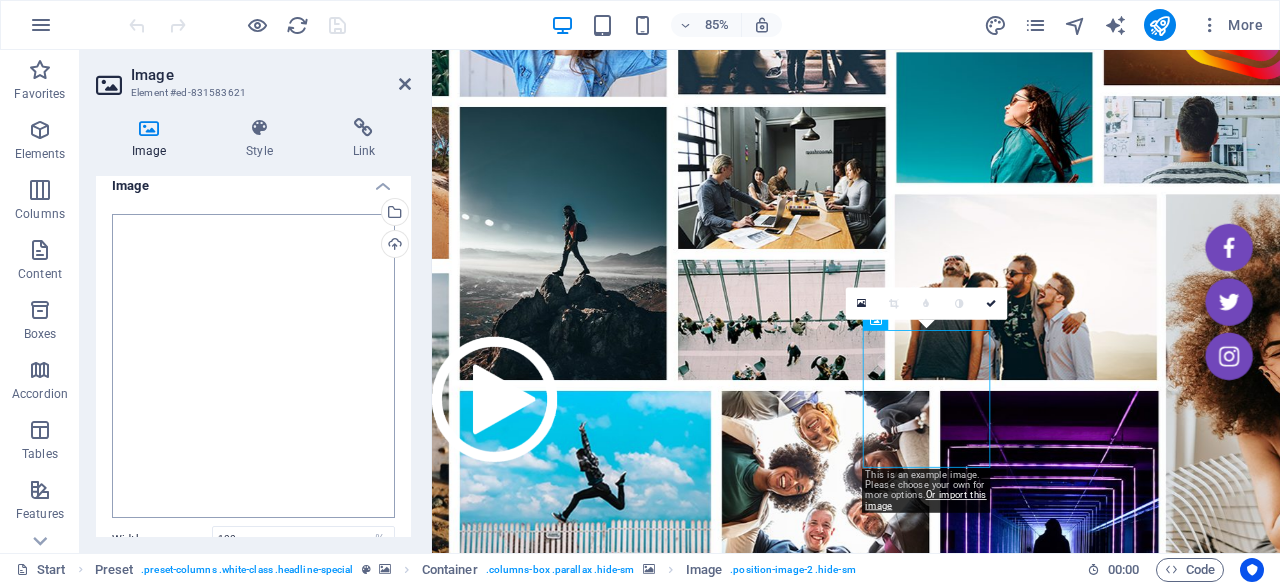 scroll, scrollTop: 0, scrollLeft: 0, axis: both 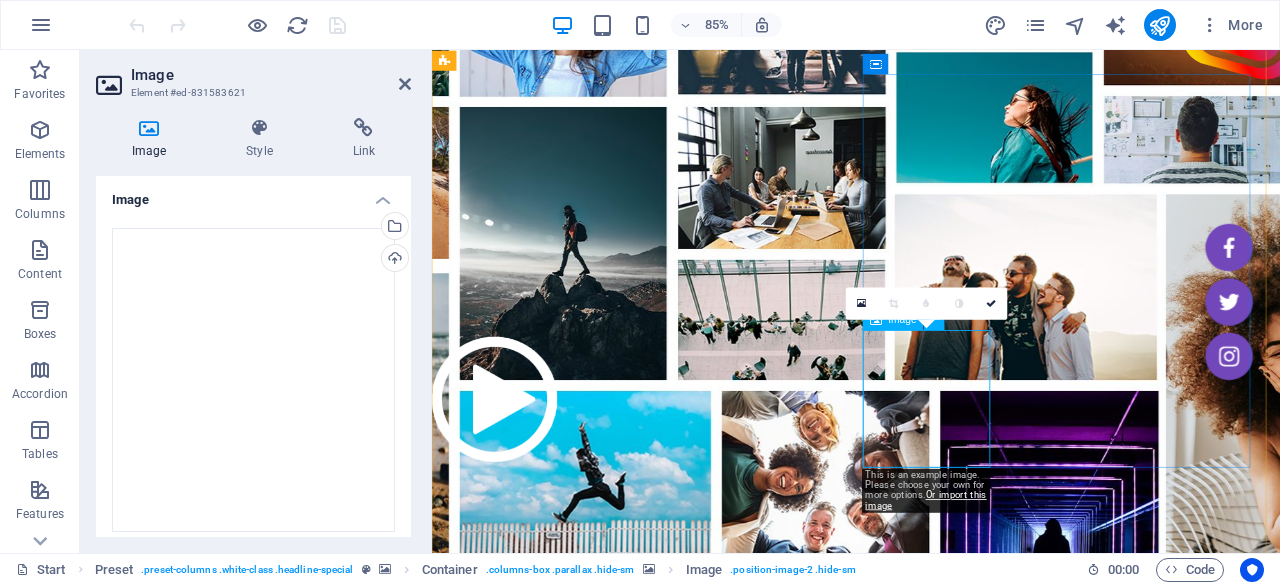 click at bounding box center [507, 461] 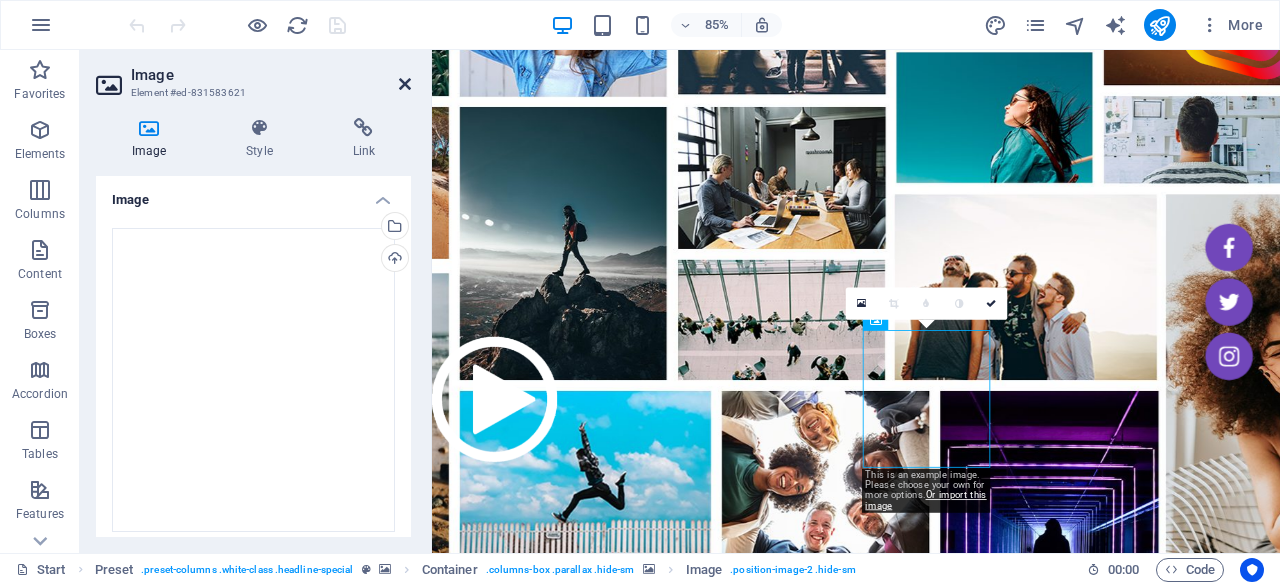 click at bounding box center (405, 84) 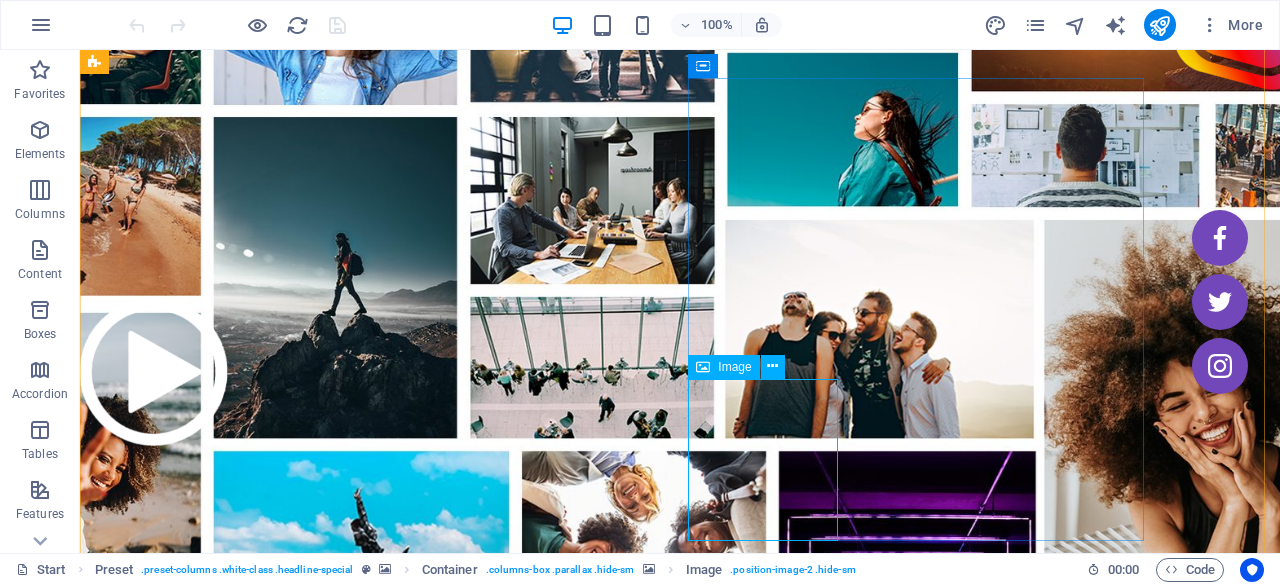 click at bounding box center (155, 372) 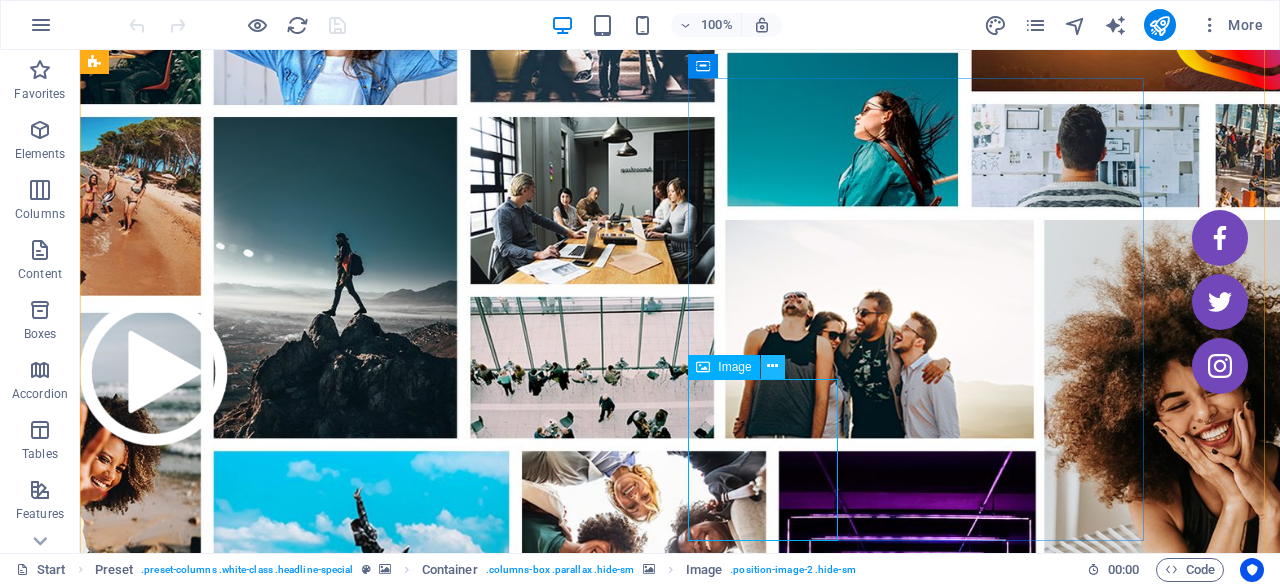 click at bounding box center (772, 366) 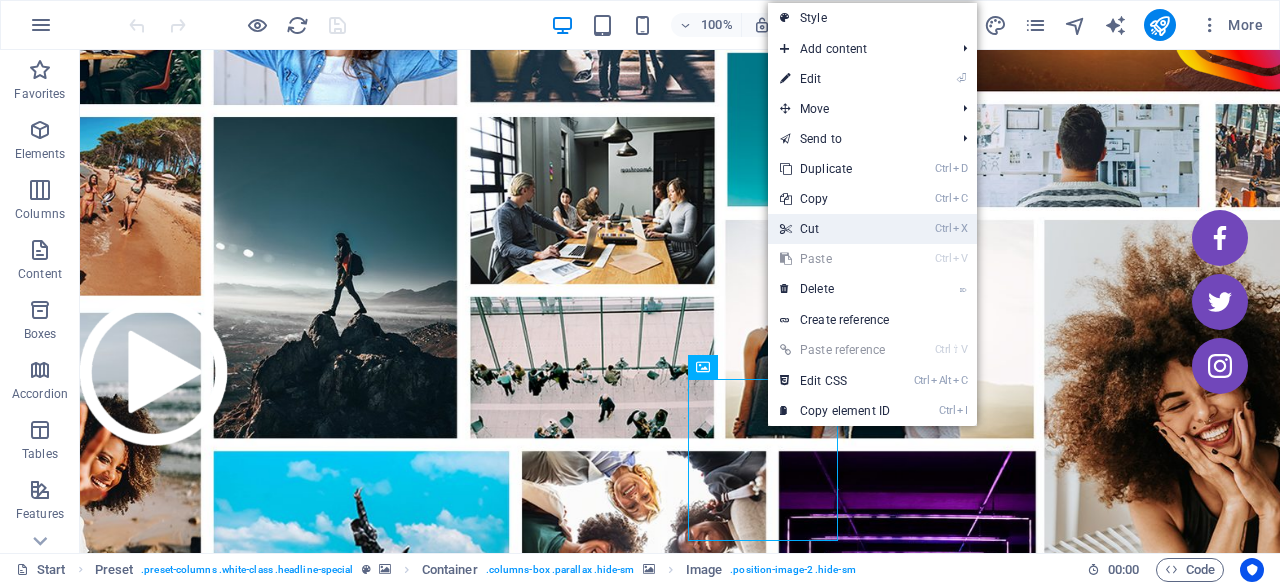 click on "Ctrl X  Cut" at bounding box center (835, 229) 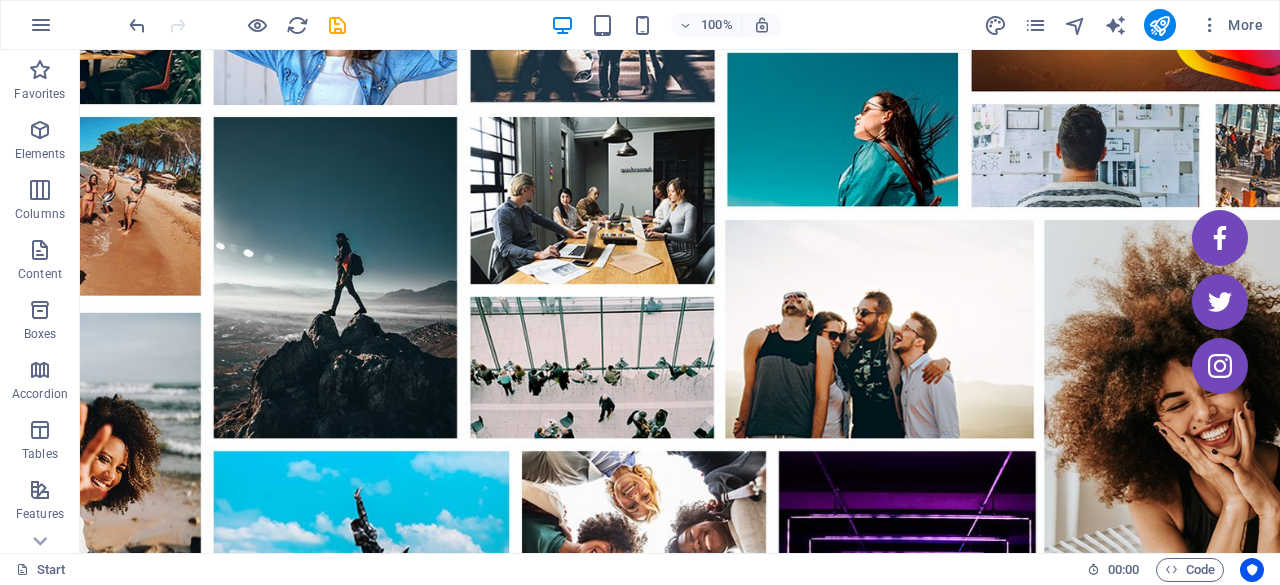 drag, startPoint x: 755, startPoint y: 388, endPoint x: 752, endPoint y: 400, distance: 12.369317 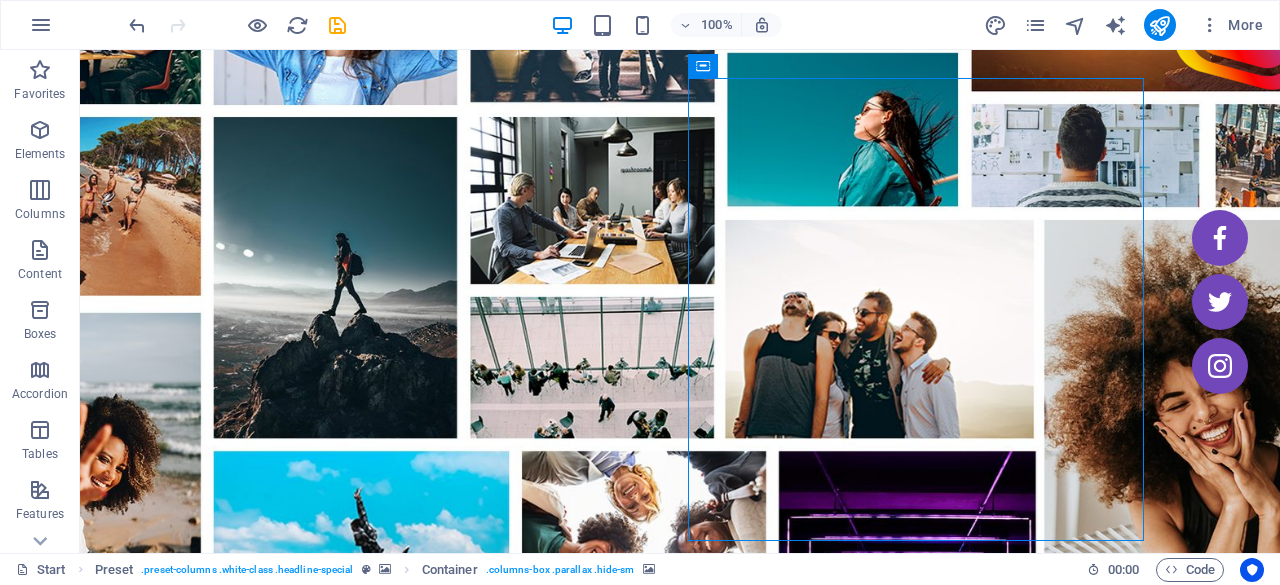 click at bounding box center (568, 1573) 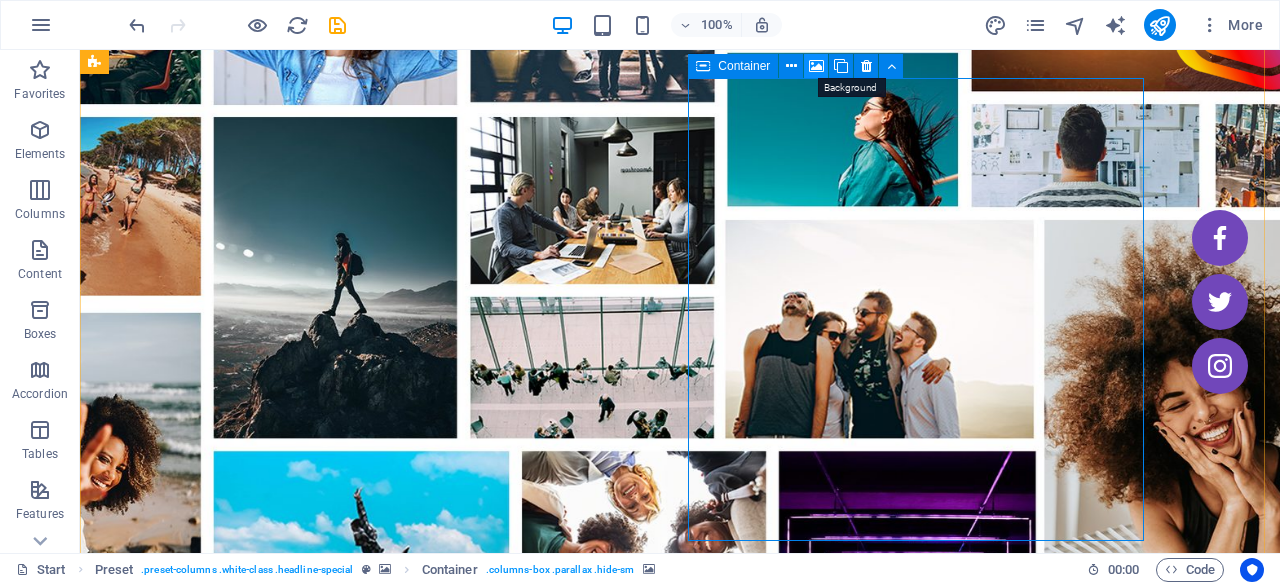click at bounding box center (816, 66) 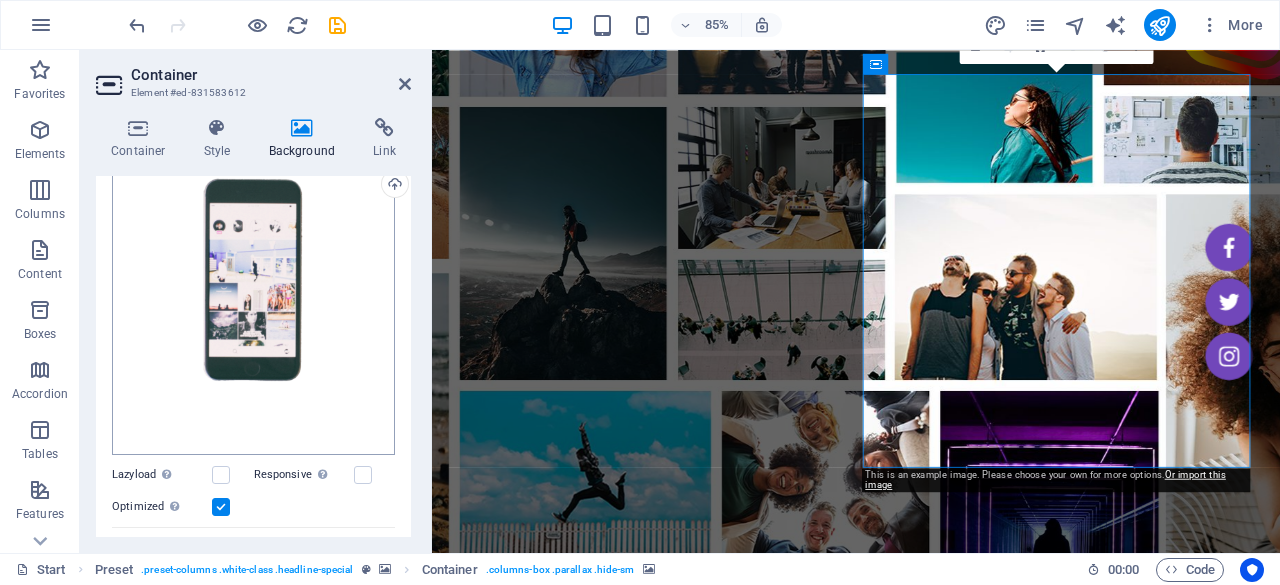 scroll, scrollTop: 200, scrollLeft: 0, axis: vertical 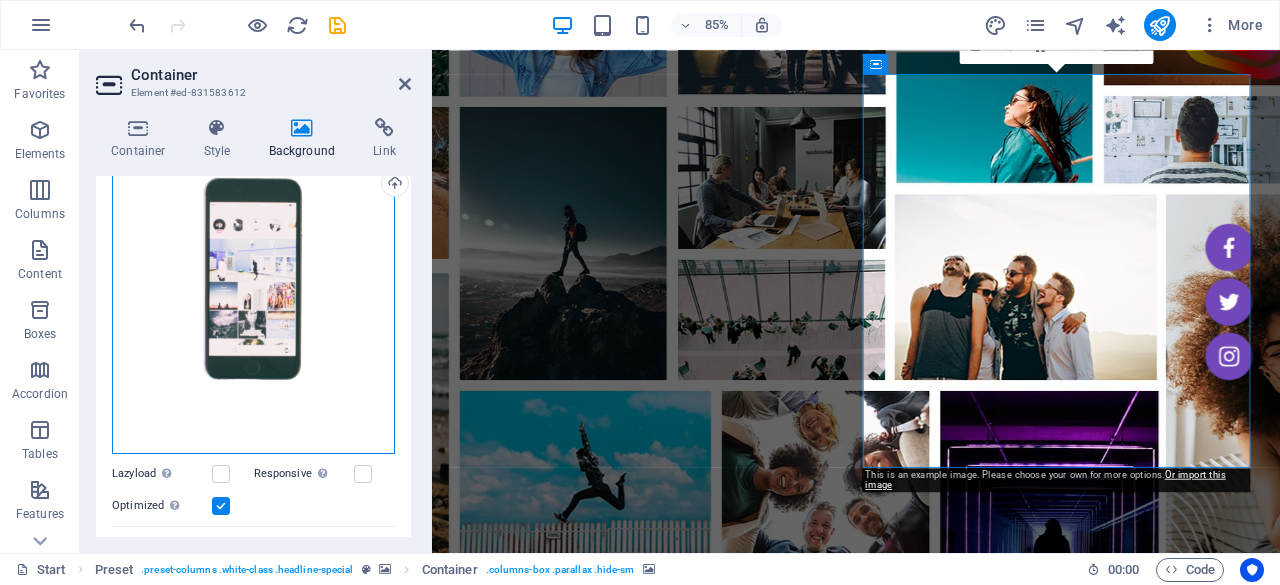 click on "Drag files here, click to choose files or select files from Files or our free stock photos & videos" at bounding box center [253, 303] 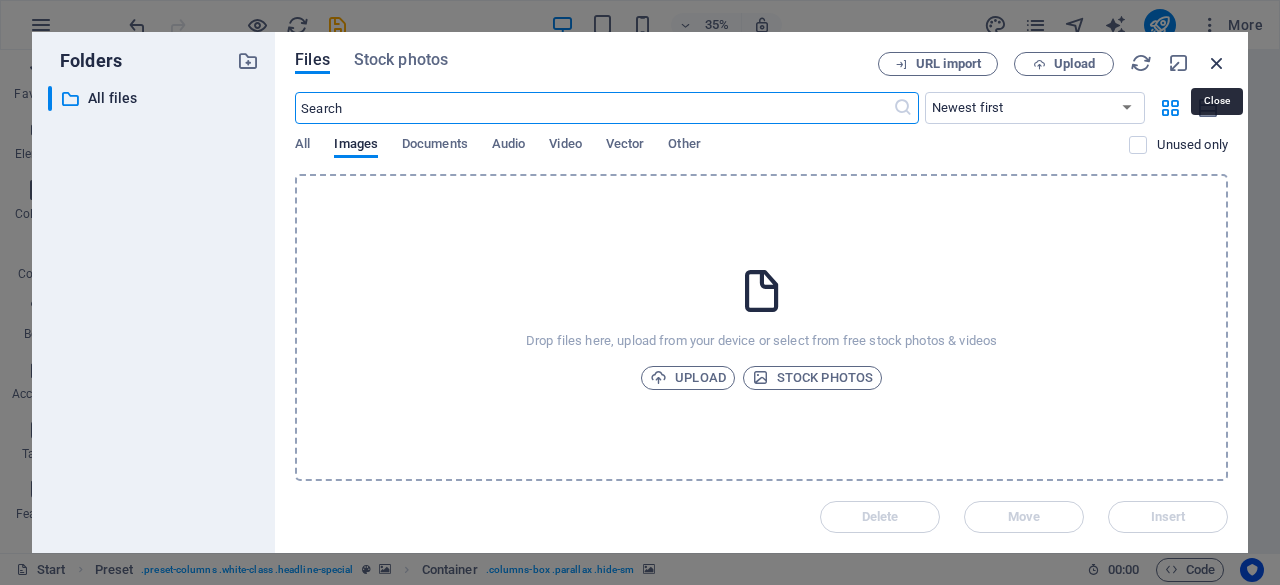 drag, startPoint x: 901, startPoint y: 10, endPoint x: 1215, endPoint y: 58, distance: 317.6476 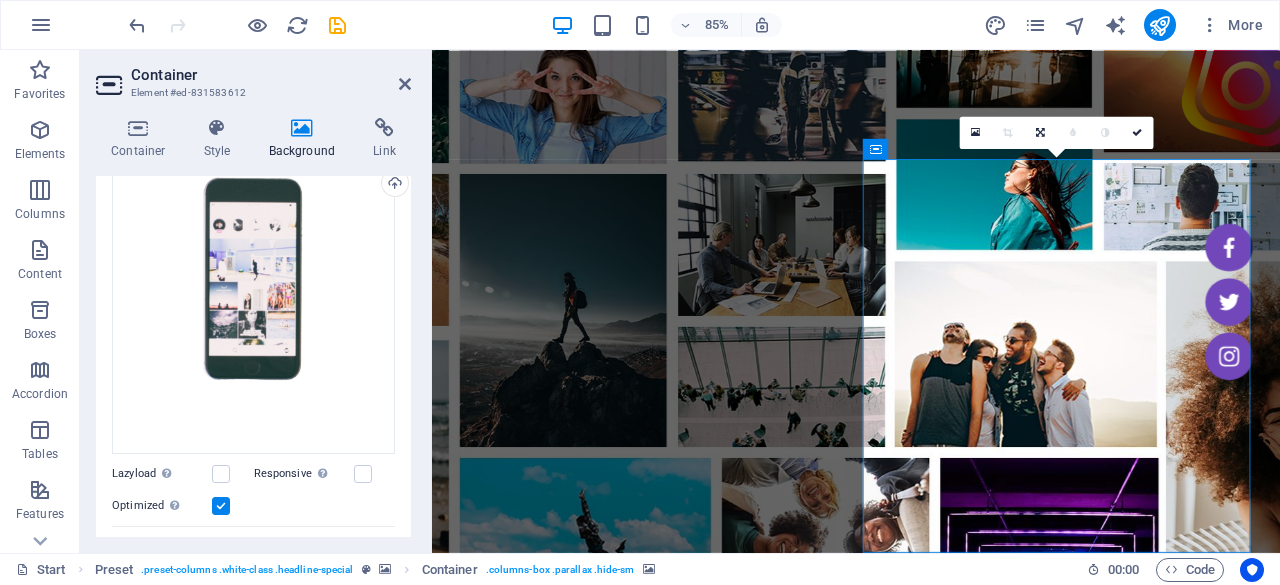 scroll, scrollTop: 0, scrollLeft: 0, axis: both 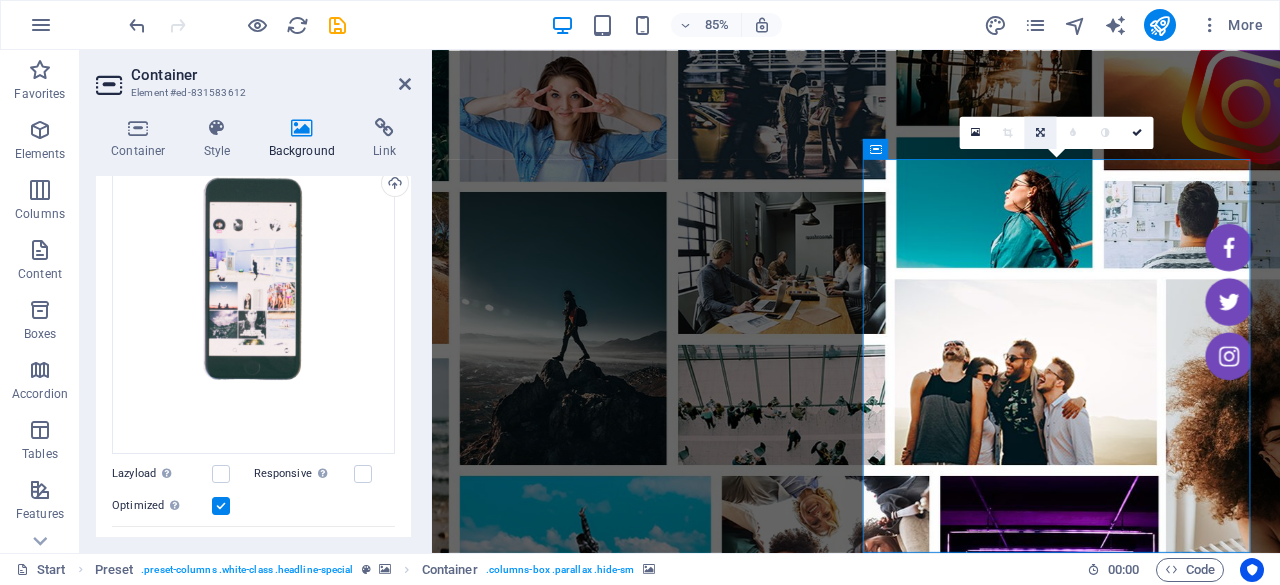 click at bounding box center [1040, 132] 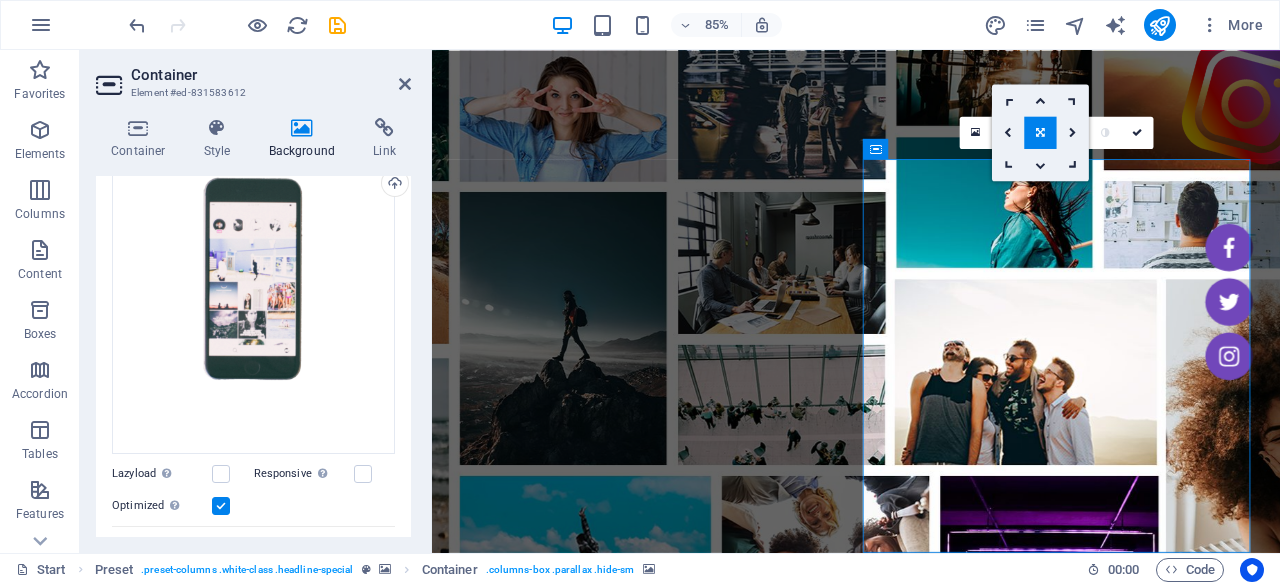 drag, startPoint x: 1158, startPoint y: 286, endPoint x: 1164, endPoint y: 223, distance: 63.28507 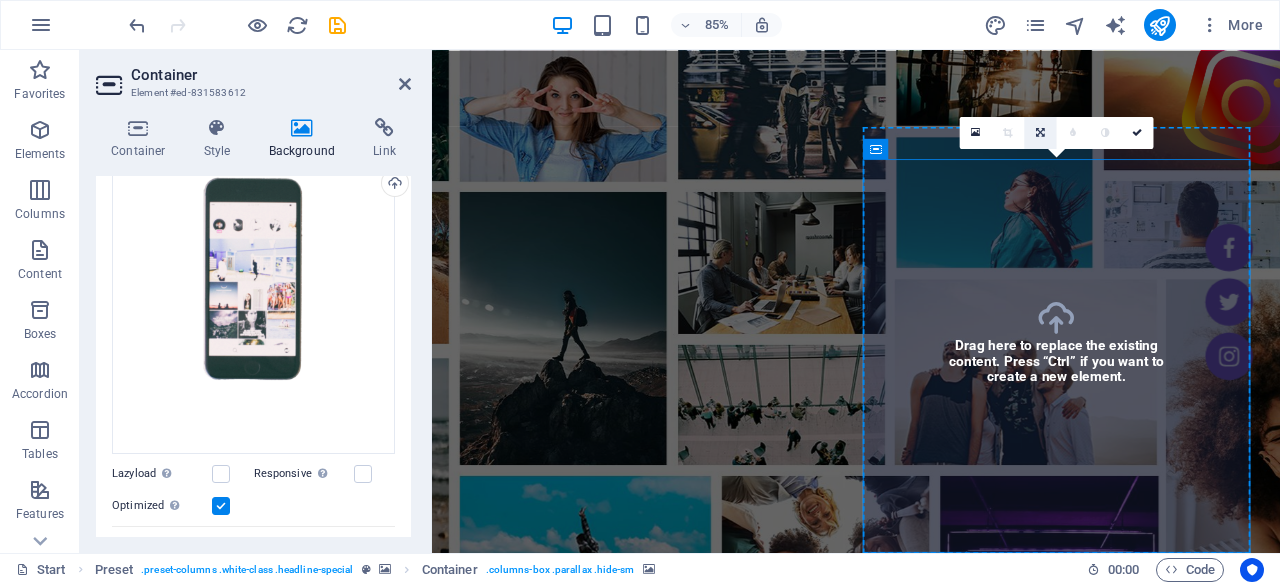 click at bounding box center [1040, 132] 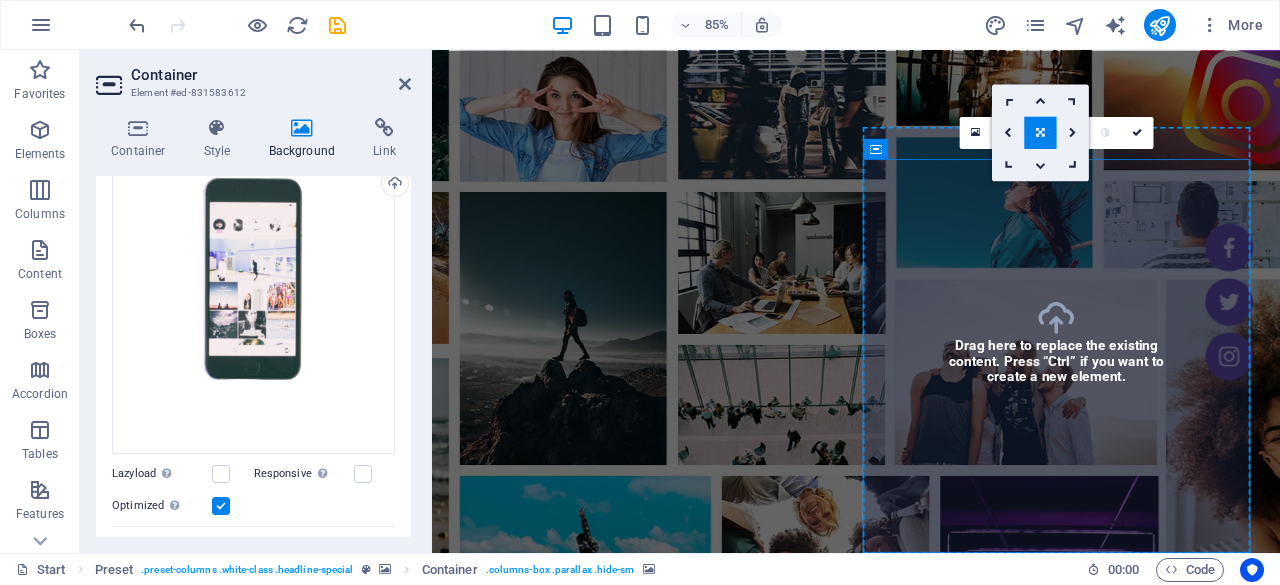 drag, startPoint x: 1166, startPoint y: 312, endPoint x: 1197, endPoint y: 263, distance: 57.982758 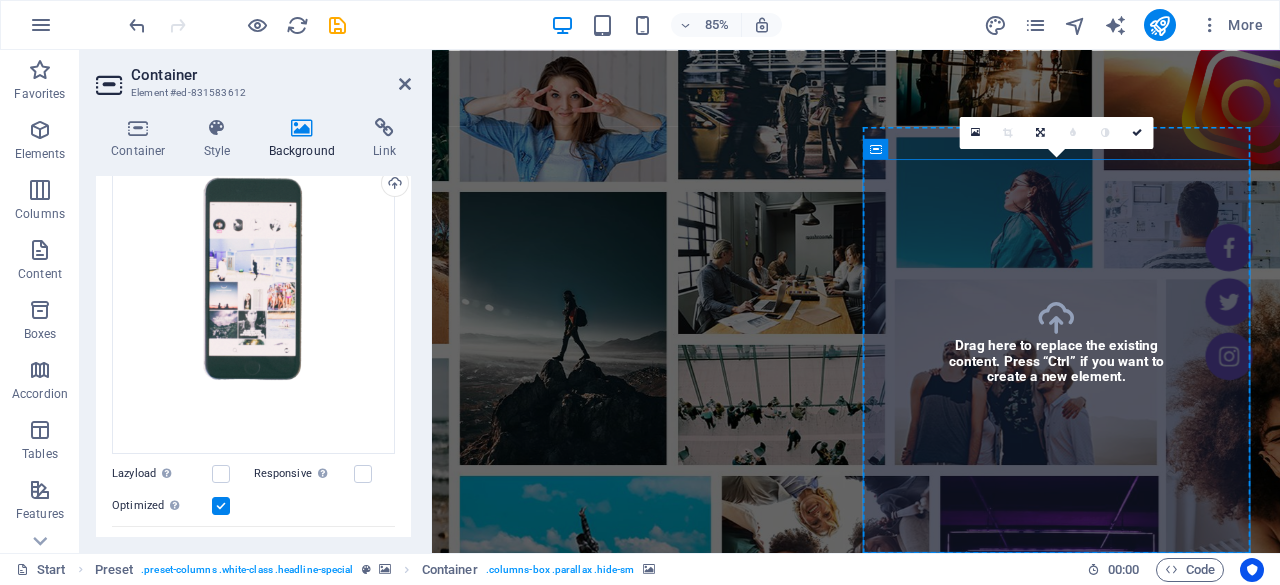 click at bounding box center (920, 1657) 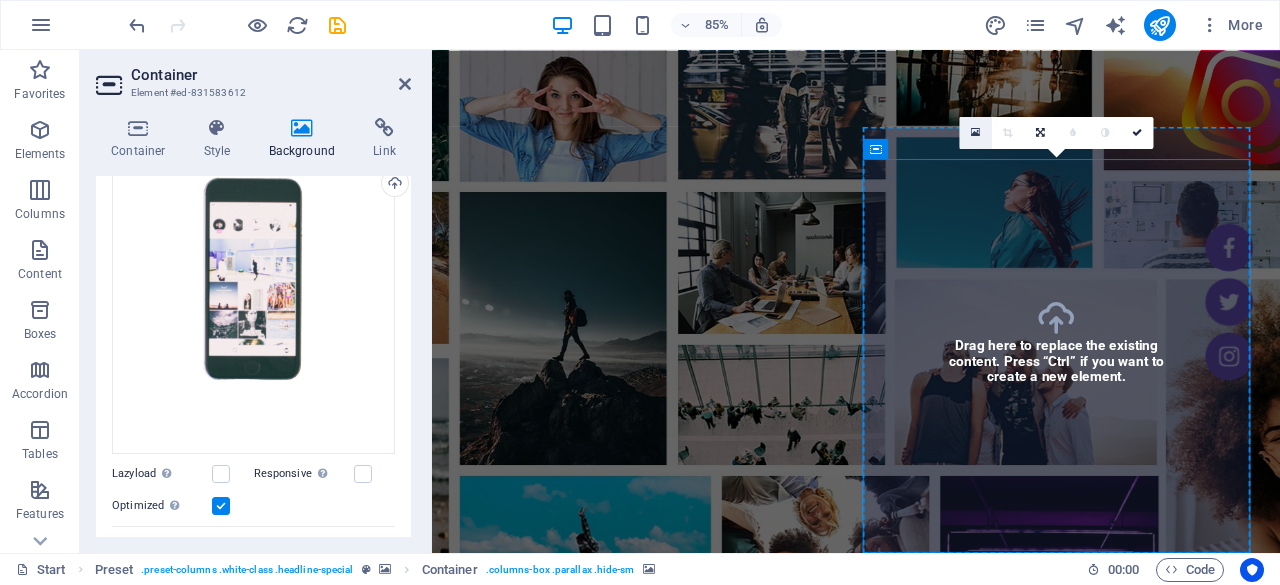 click at bounding box center (975, 133) 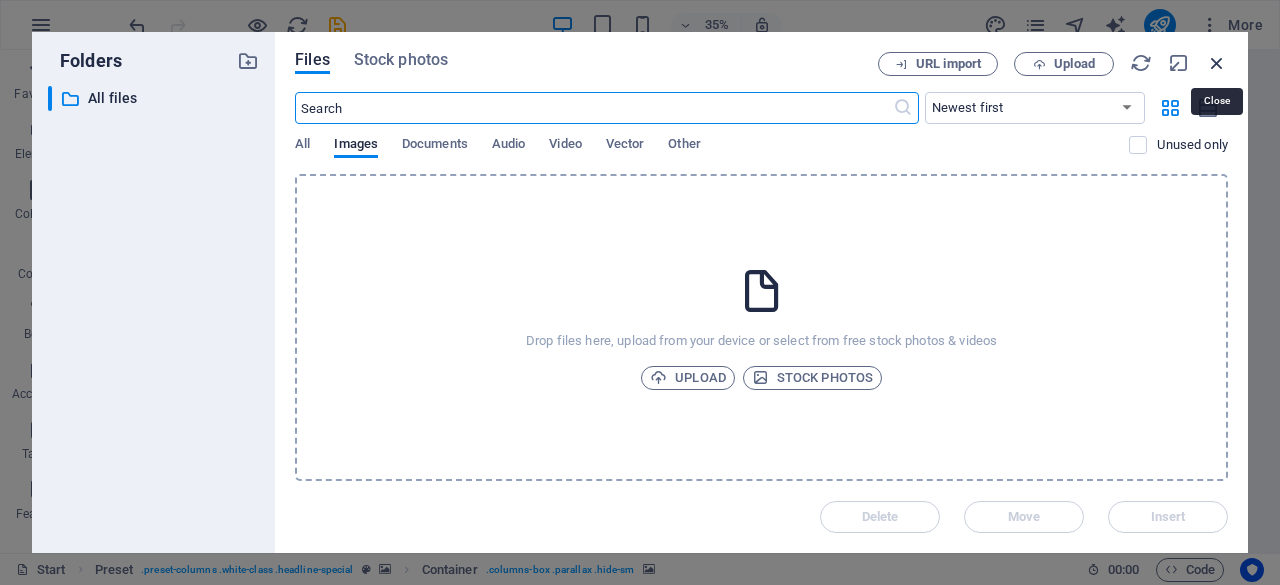 click at bounding box center (1217, 63) 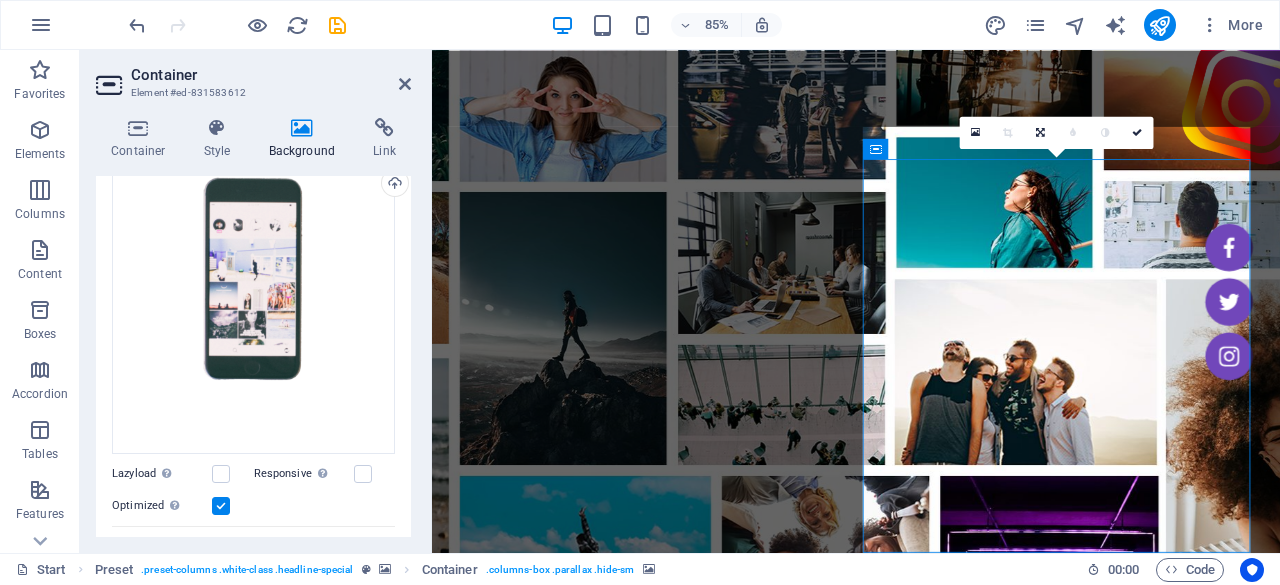 click at bounding box center [920, 1657] 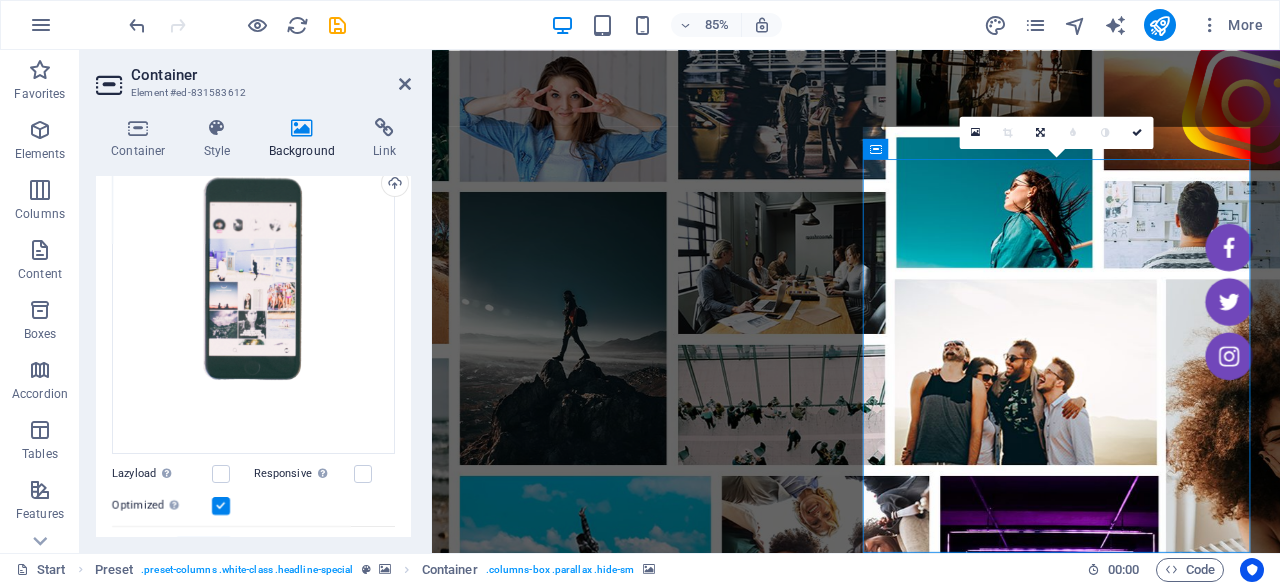 click at bounding box center (920, 1657) 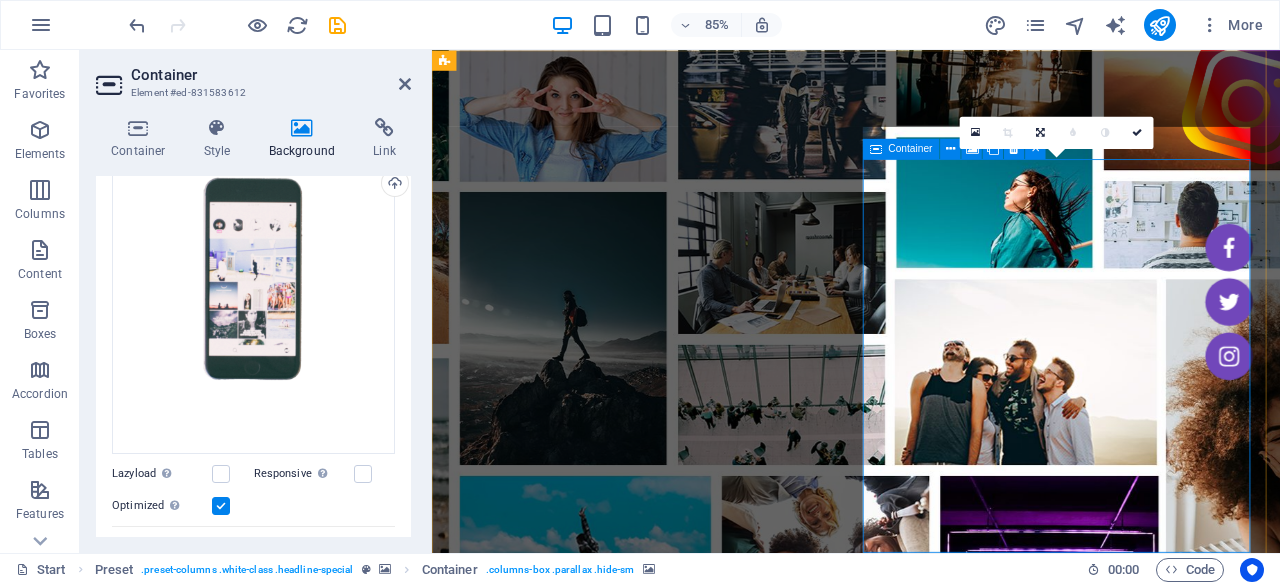 click at bounding box center (876, 148) 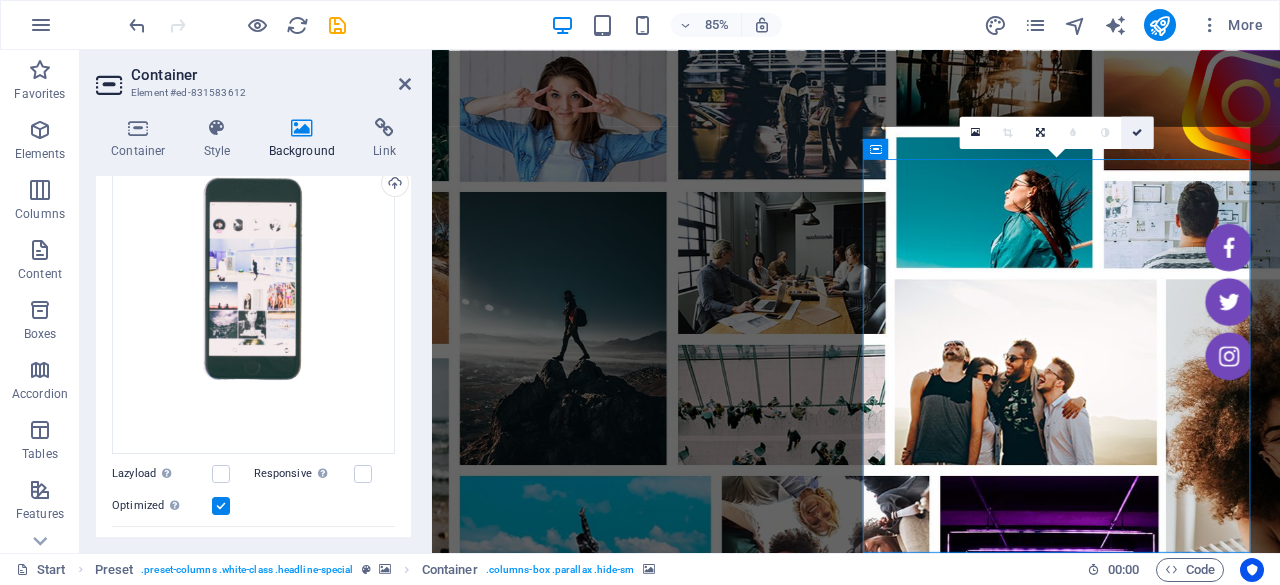 click at bounding box center [1137, 132] 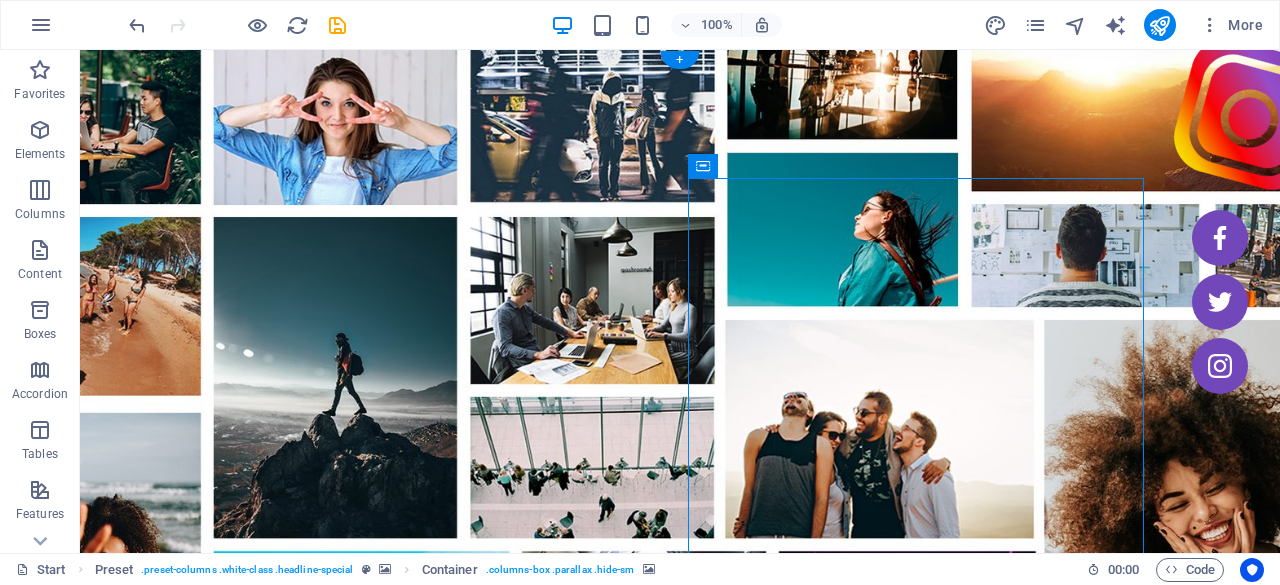 drag, startPoint x: 924, startPoint y: 201, endPoint x: 1042, endPoint y: 184, distance: 119.218285 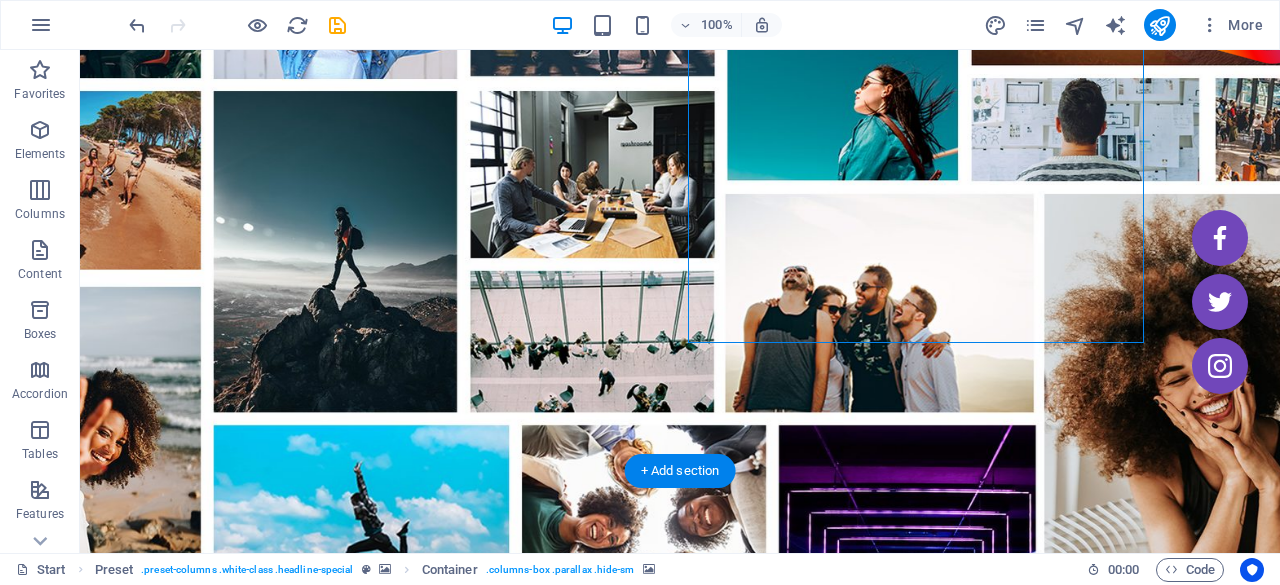 scroll, scrollTop: 0, scrollLeft: 0, axis: both 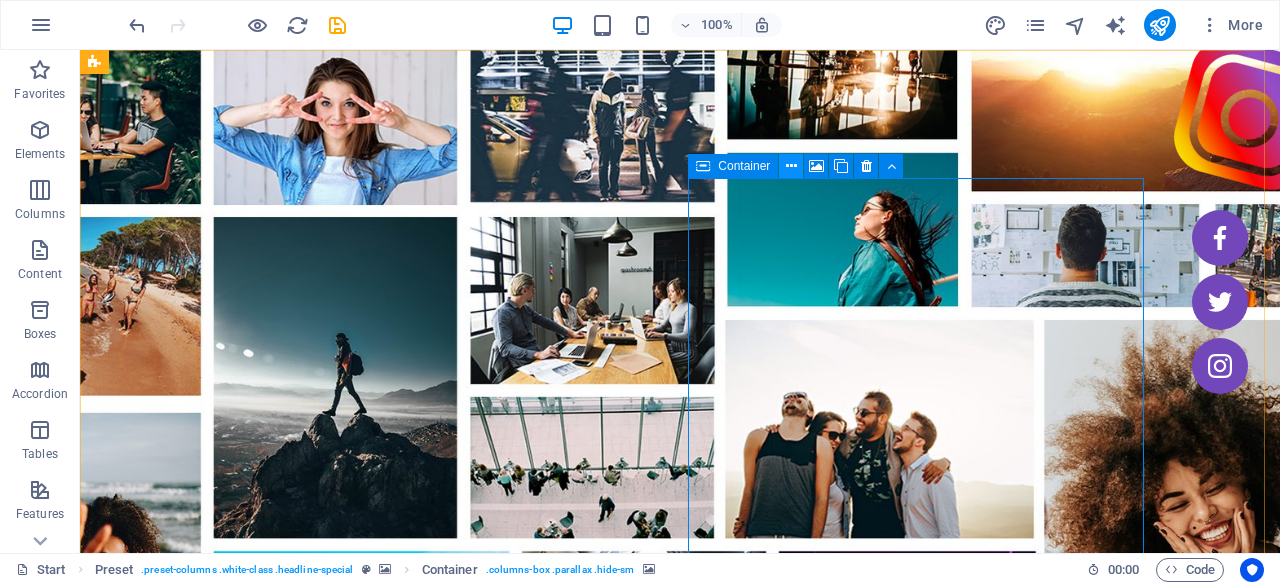 click at bounding box center (791, 166) 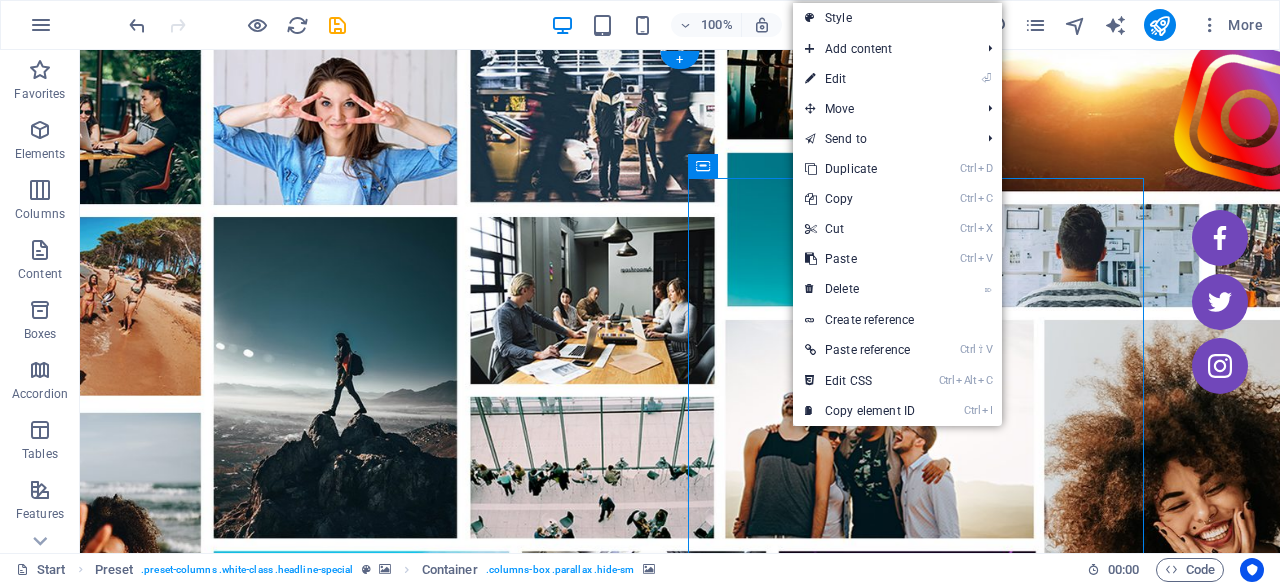 drag, startPoint x: 756, startPoint y: 254, endPoint x: 790, endPoint y: 256, distance: 34.058773 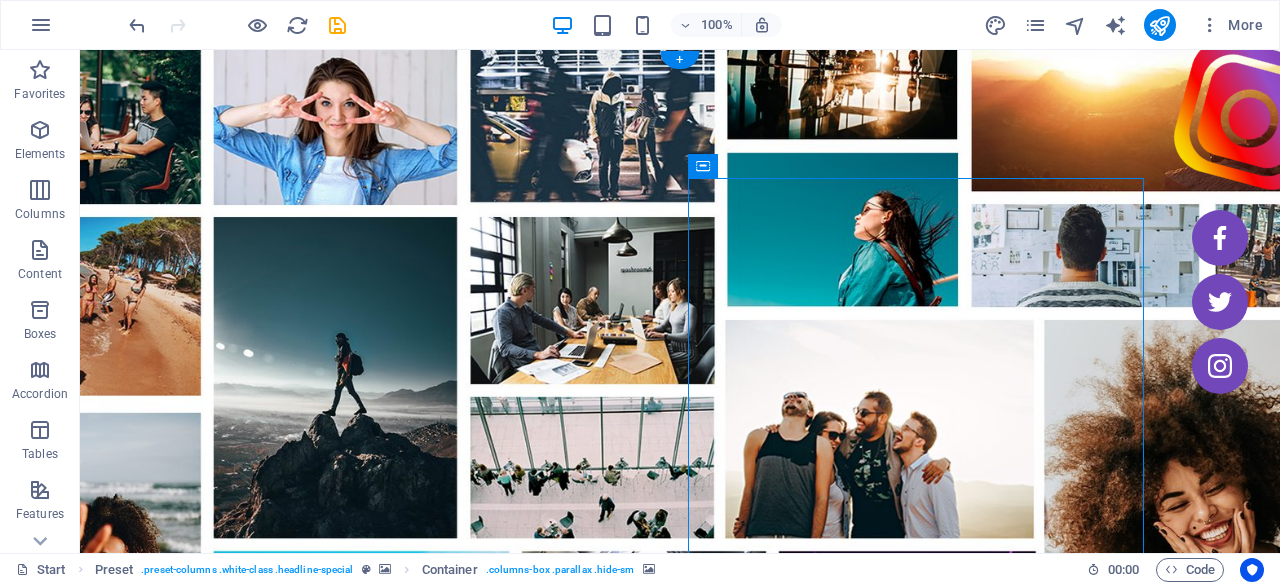 click at bounding box center (568, 1643) 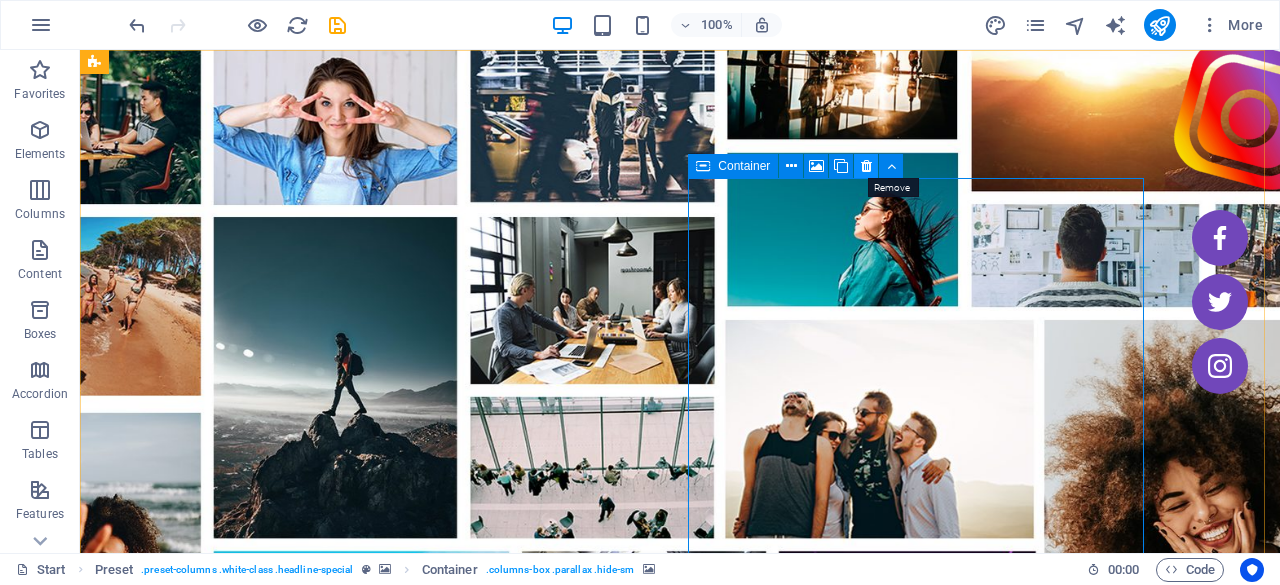 click at bounding box center [866, 166] 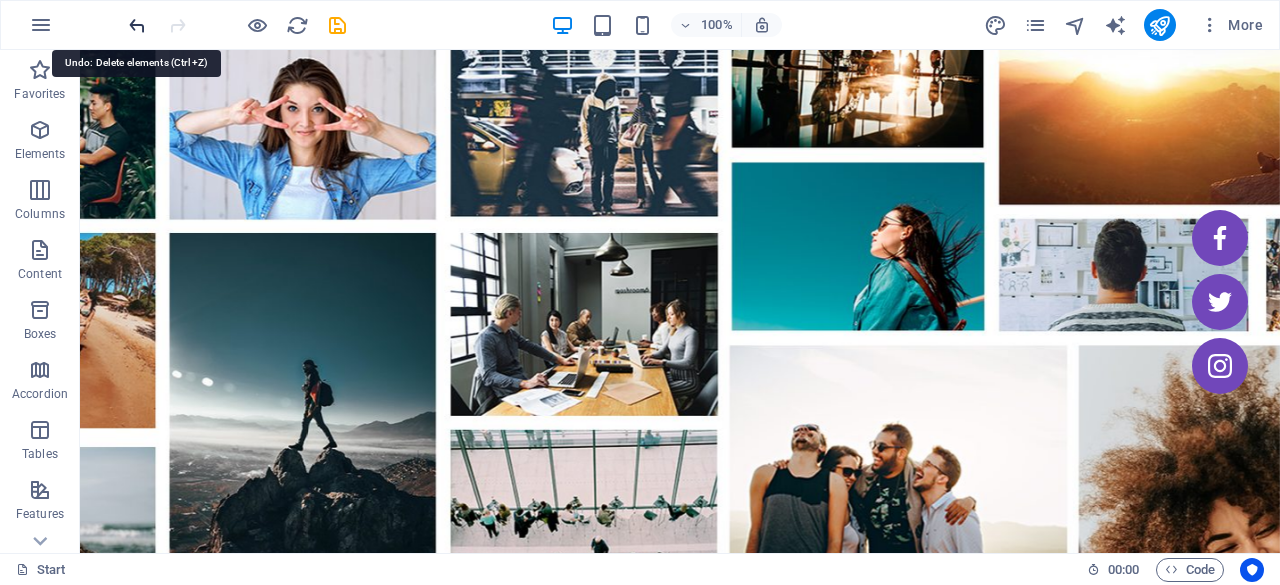 click at bounding box center [137, 25] 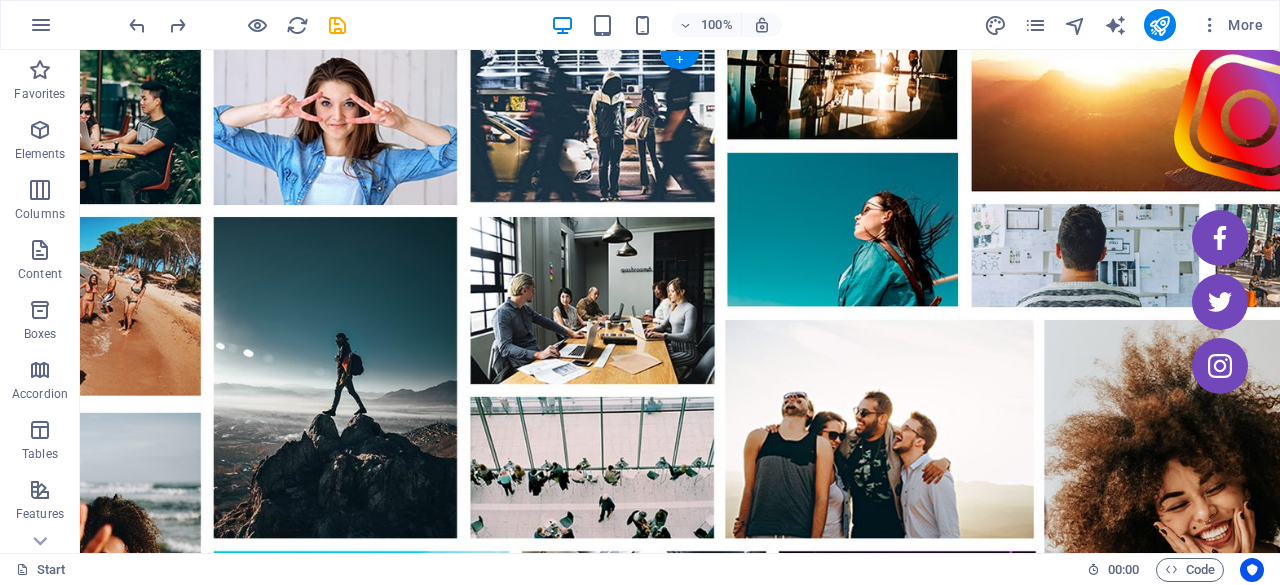 click at bounding box center (568, 1643) 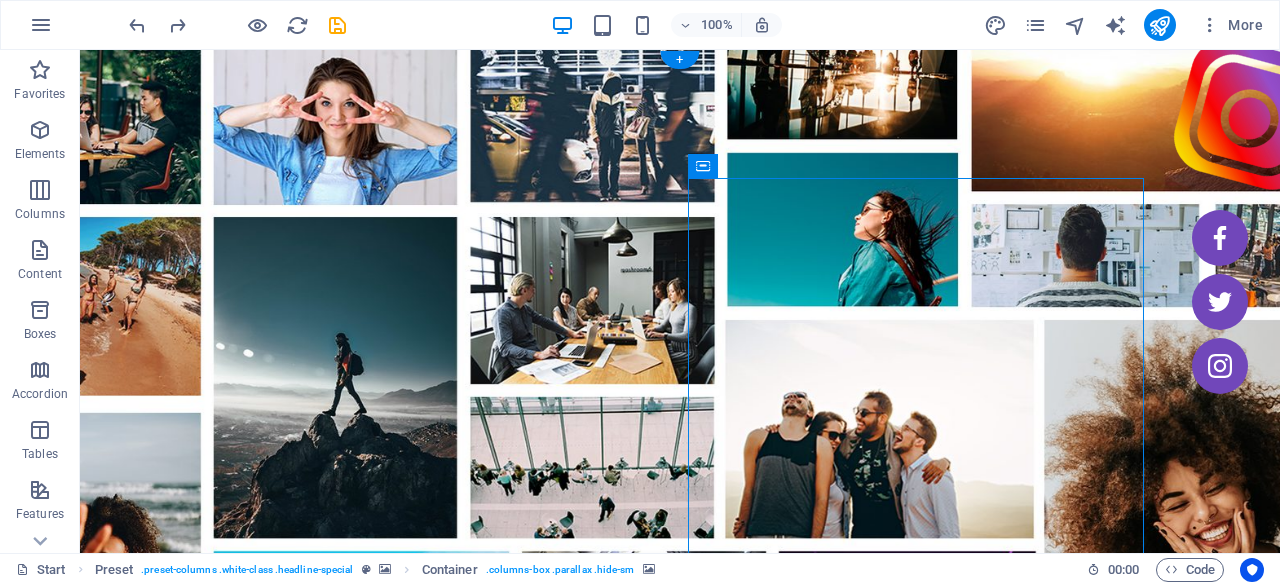 drag, startPoint x: 702, startPoint y: 166, endPoint x: 714, endPoint y: 162, distance: 12.649111 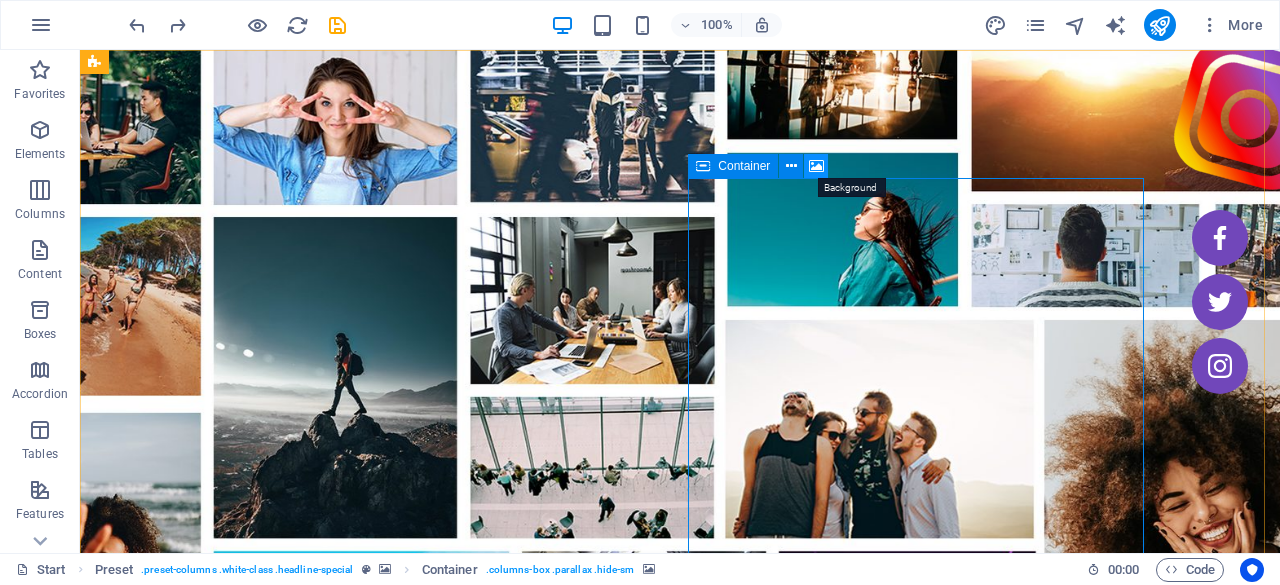 click at bounding box center [816, 166] 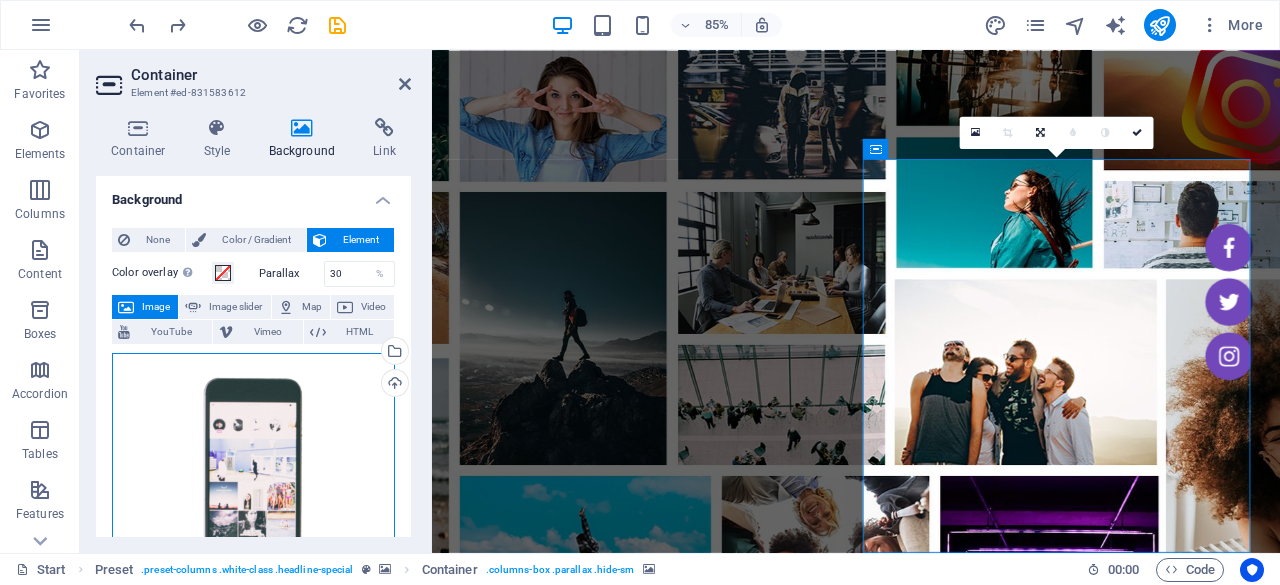 click on "Drag files here, click to choose files or select files from Files or our free stock photos & videos" at bounding box center (253, 503) 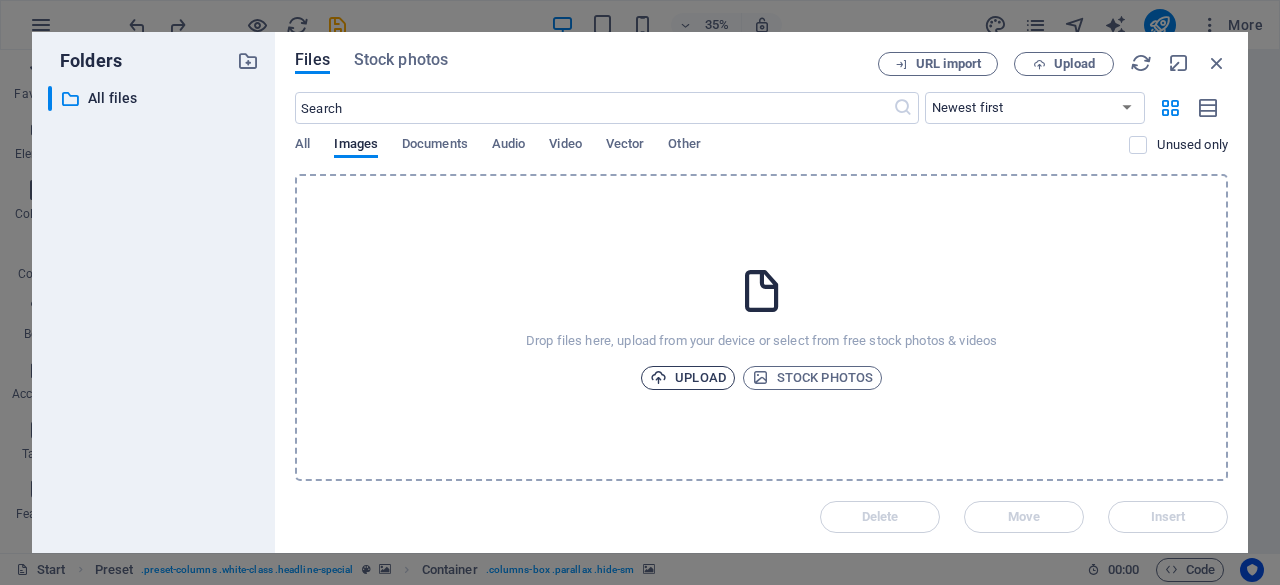 click on "Upload" at bounding box center [688, 378] 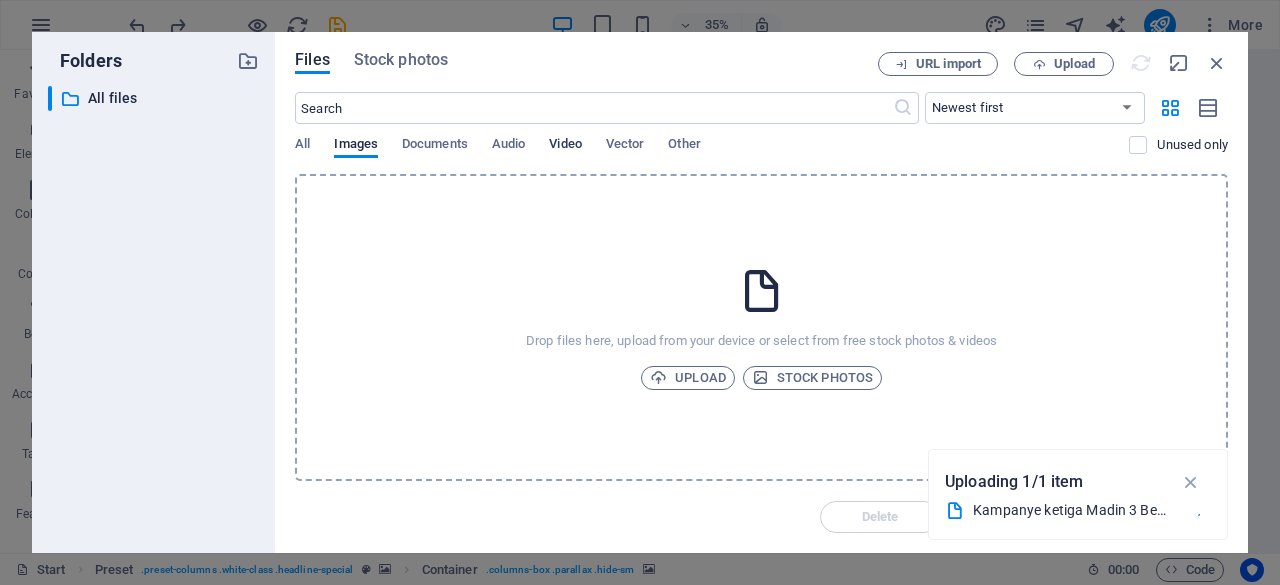 click on "Video" at bounding box center [565, 146] 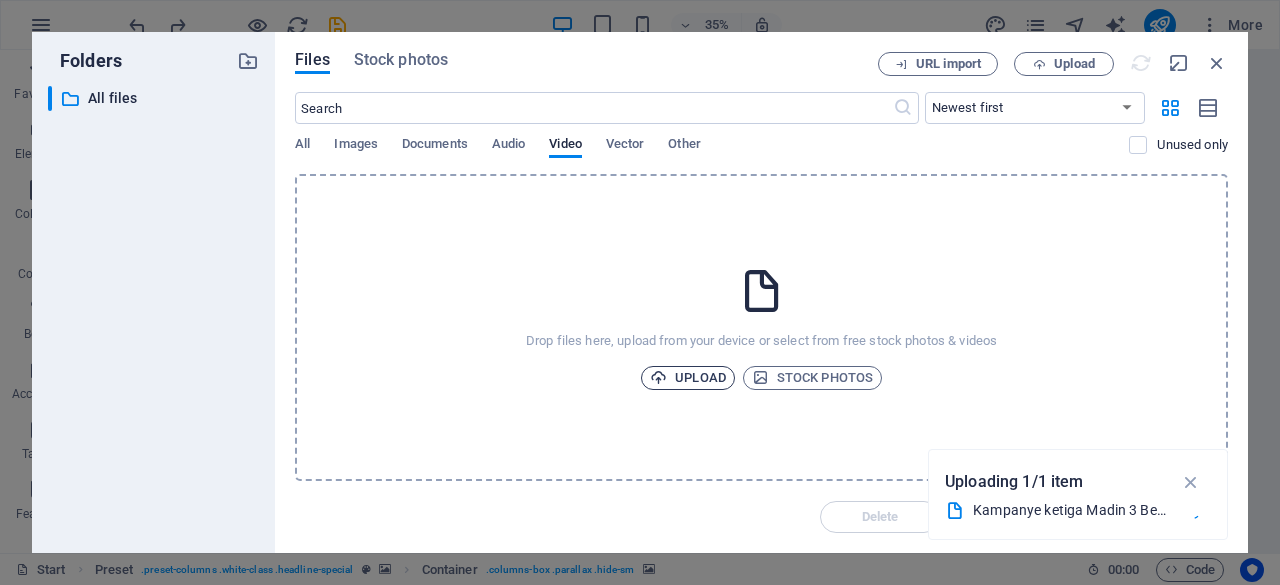 click on "Upload" at bounding box center (688, 378) 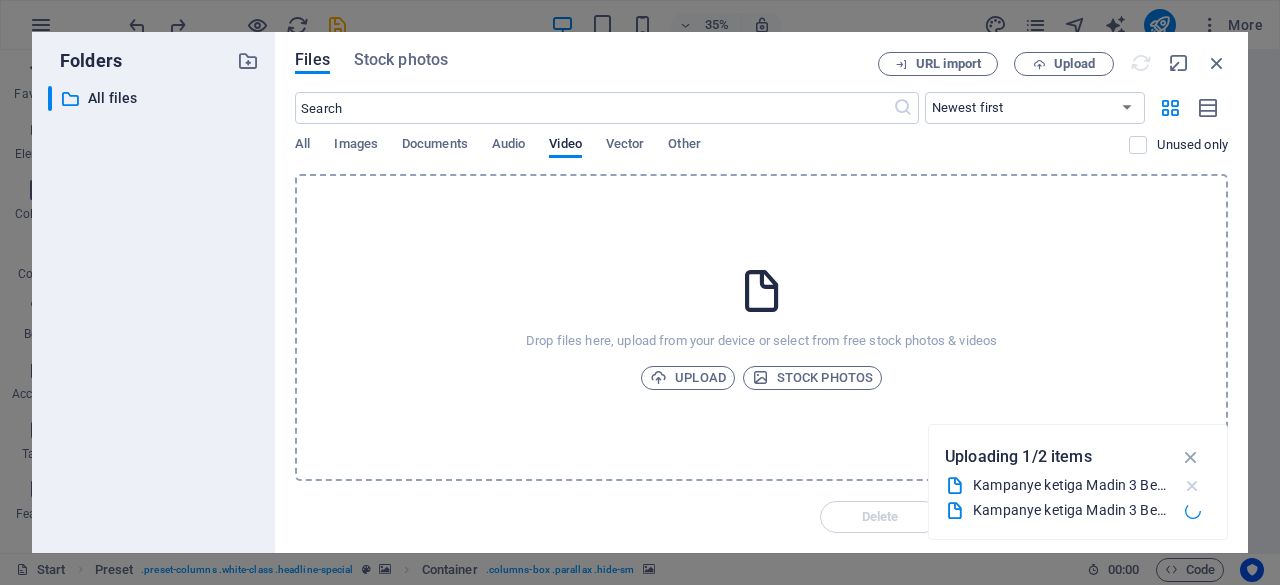 click at bounding box center (1192, 486) 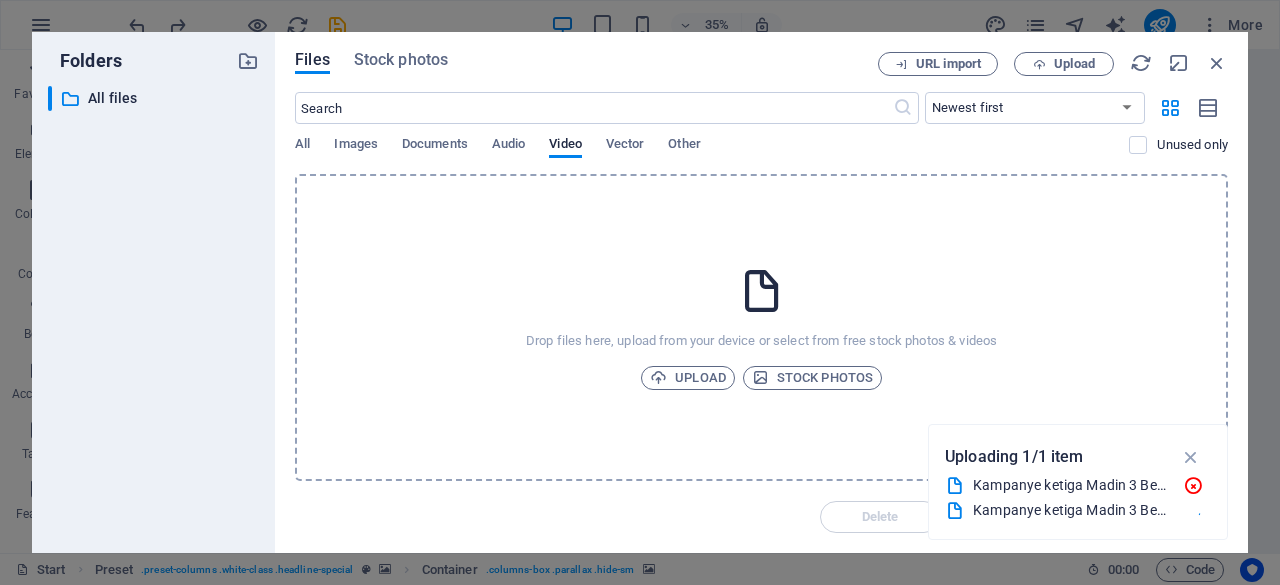 click on "Drop files here, upload from your device or select from free stock photos & videos Upload Stock photos" at bounding box center (761, 327) 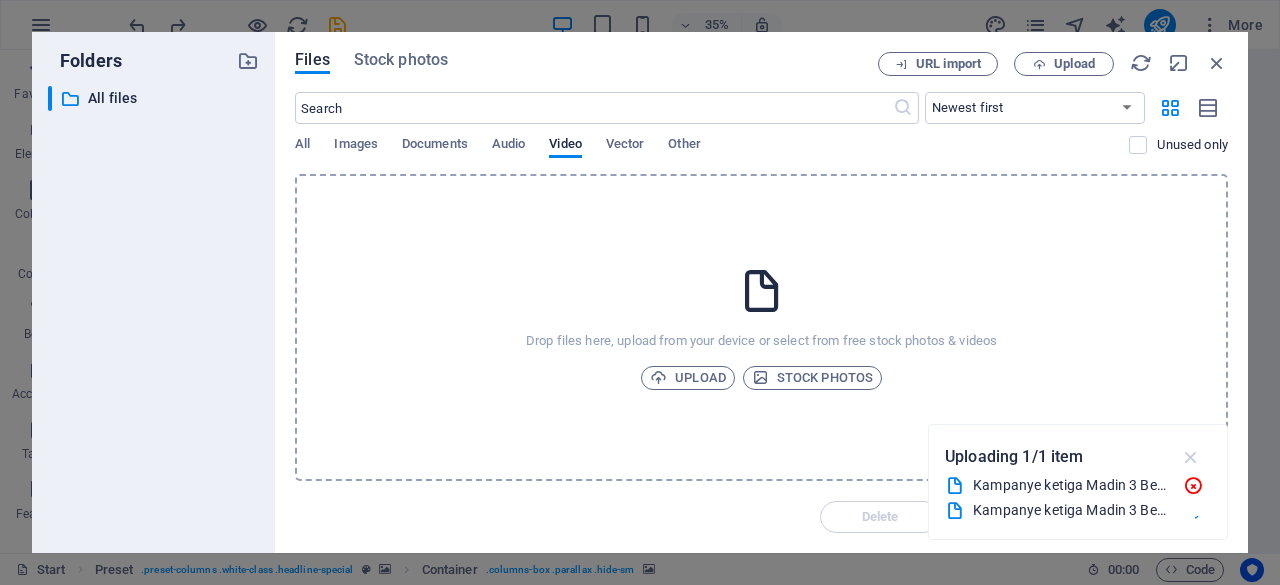 click at bounding box center (1191, 457) 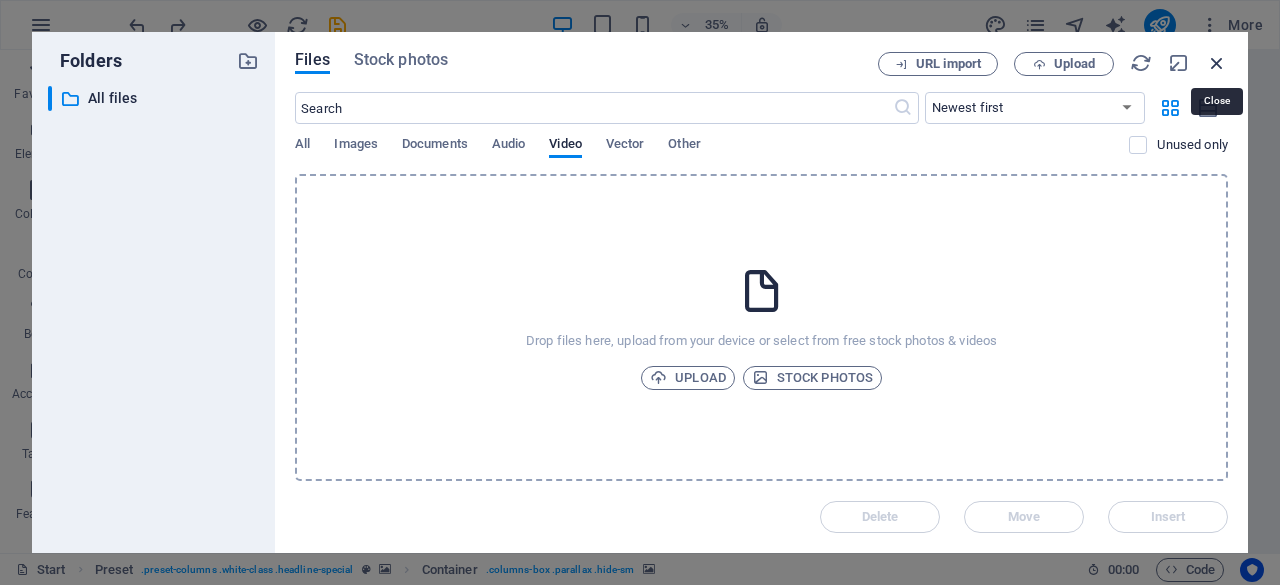 click at bounding box center (1217, 63) 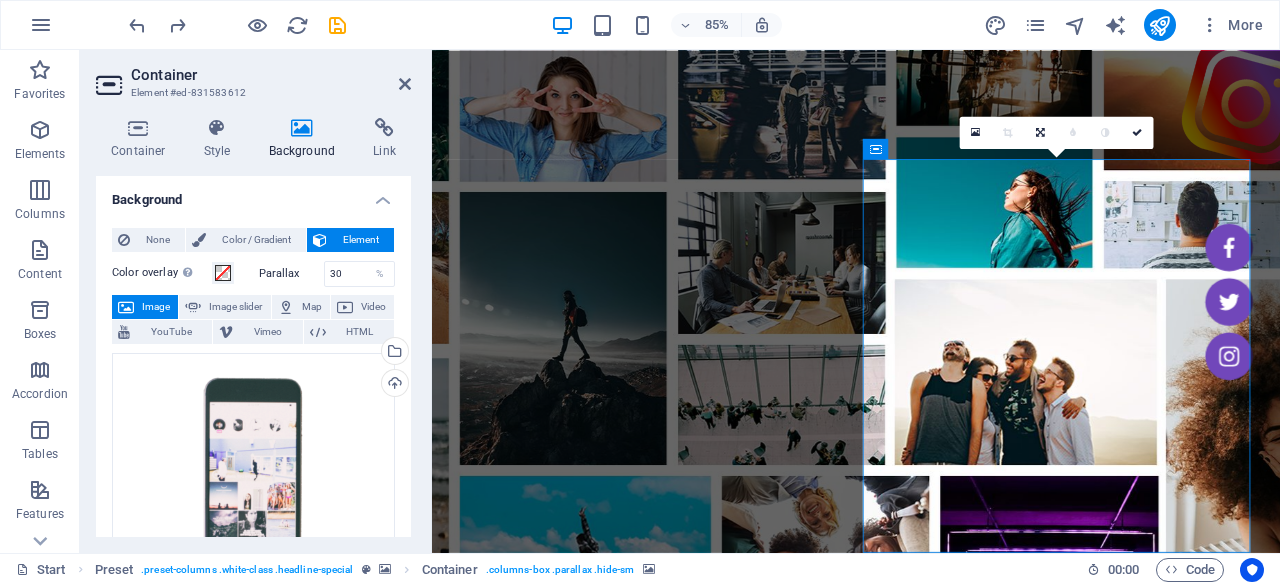 click at bounding box center [931, 409] 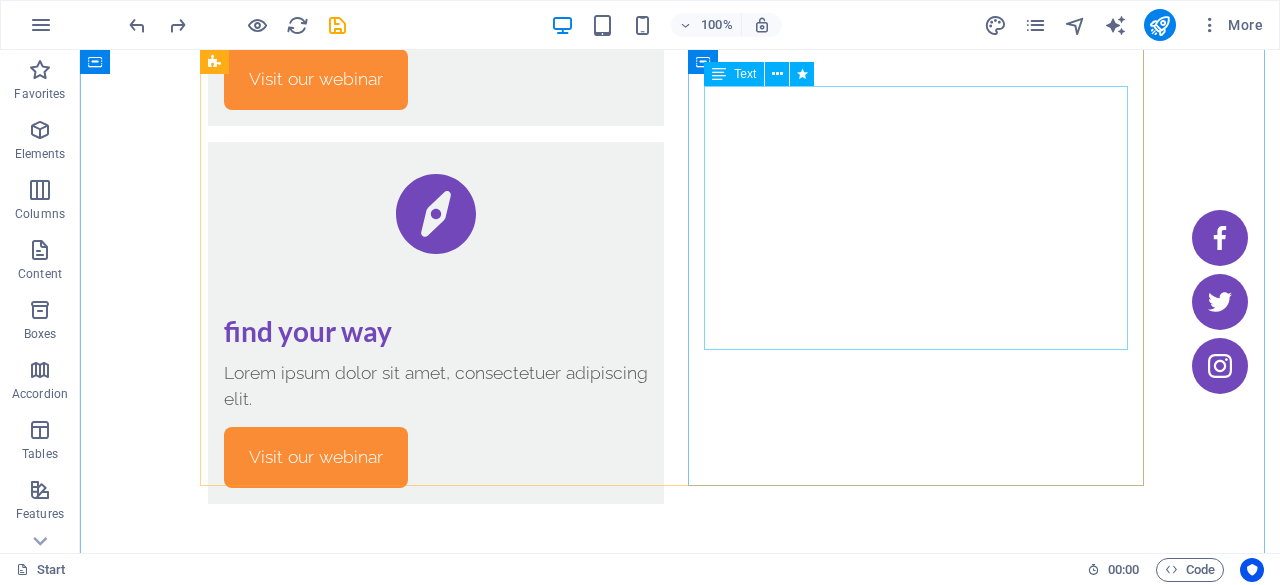scroll, scrollTop: 2900, scrollLeft: 0, axis: vertical 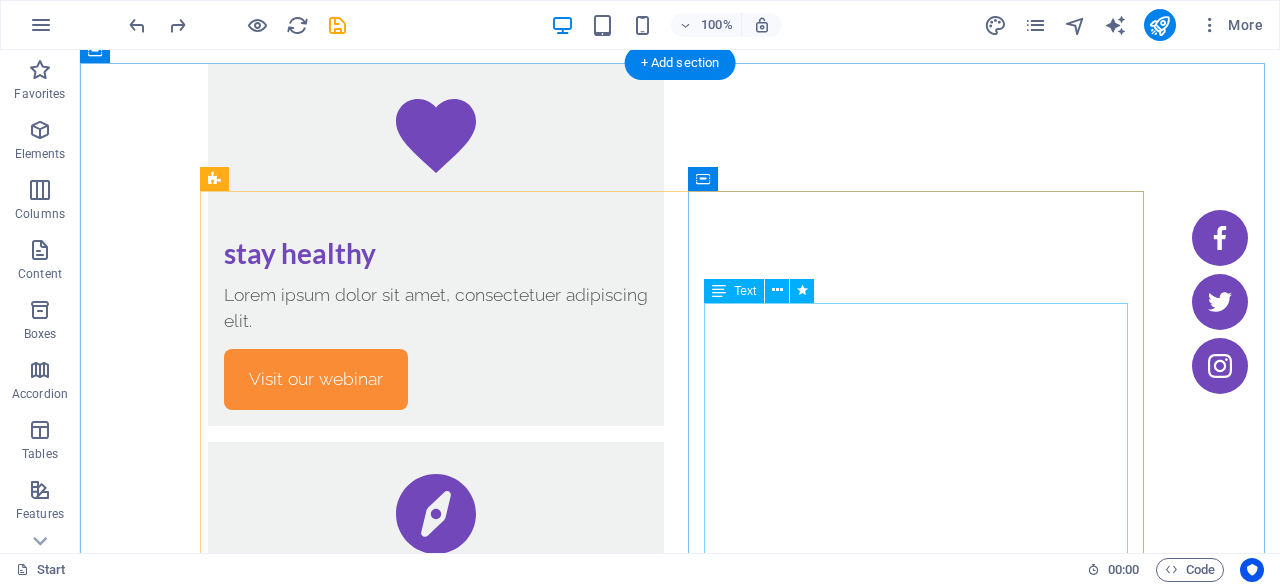 click on "Lorem ipsum dolor sit amet, consectetuer adipiscing elit. Aenean commodo ligula eget dolor.Lorem ipsum dolor sit amet, consectetuer adipiscing elit. Aenean commodo ligula eget dolor. Lorem ipsum dolor sit amet, consectetuer adipiscing elit. Aenean commodo ligula eget dolor. Lorem ipsum dolor sit amet, consectetuer adipiscing elit. Aenean commodo ligula eget dolor. Lorem ipsum dolor sit amet, consectetuer adipiscing elit. Aenean commodo ligula eget dolor." at bounding box center (680, 3896) 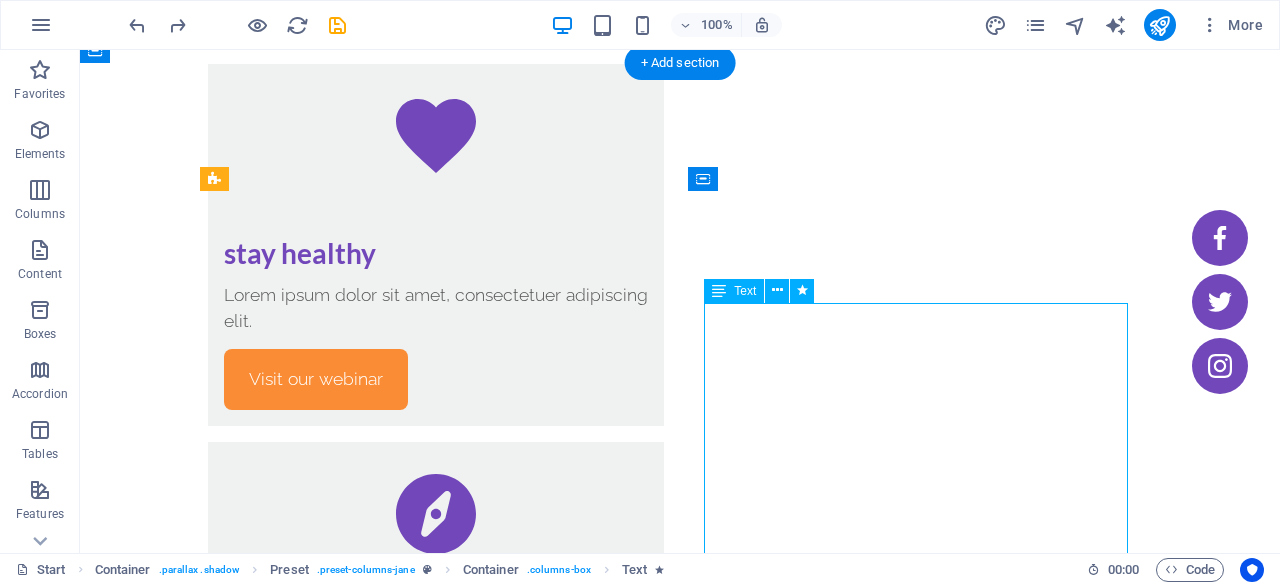 click on "Lorem ipsum dolor sit amet, consectetuer adipiscing elit. Aenean commodo ligula eget dolor.Lorem ipsum dolor sit amet, consectetuer adipiscing elit. Aenean commodo ligula eget dolor. Lorem ipsum dolor sit amet, consectetuer adipiscing elit. Aenean commodo ligula eget dolor. Lorem ipsum dolor sit amet, consectetuer adipiscing elit. Aenean commodo ligula eget dolor. Lorem ipsum dolor sit amet, consectetuer adipiscing elit. Aenean commodo ligula eget dolor." at bounding box center [680, 3896] 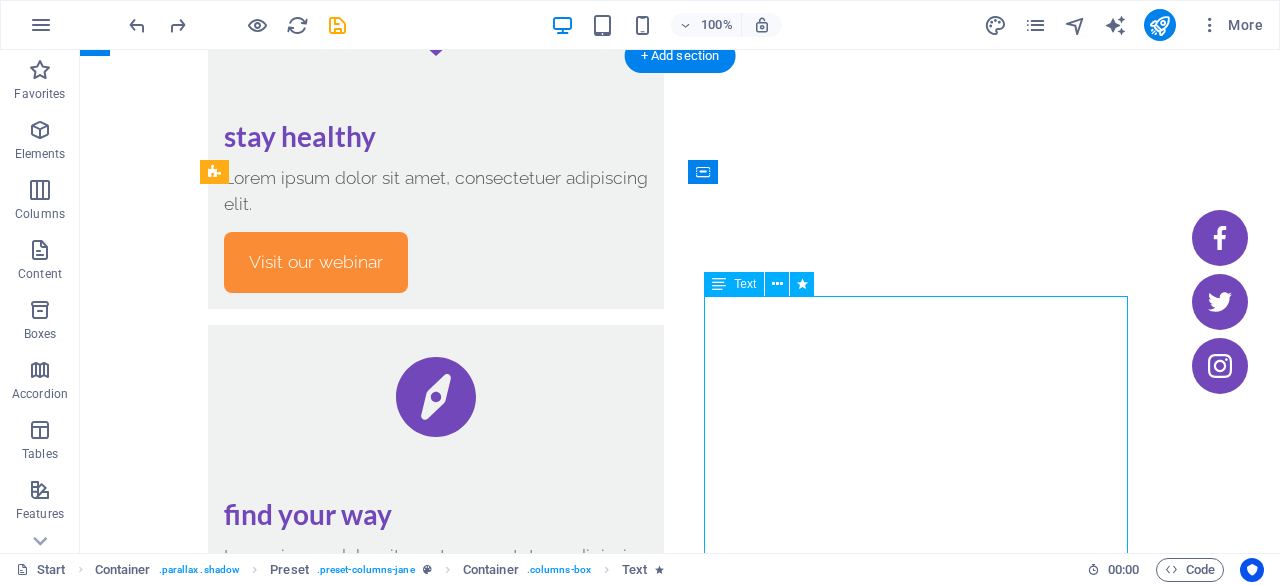 scroll, scrollTop: 3100, scrollLeft: 0, axis: vertical 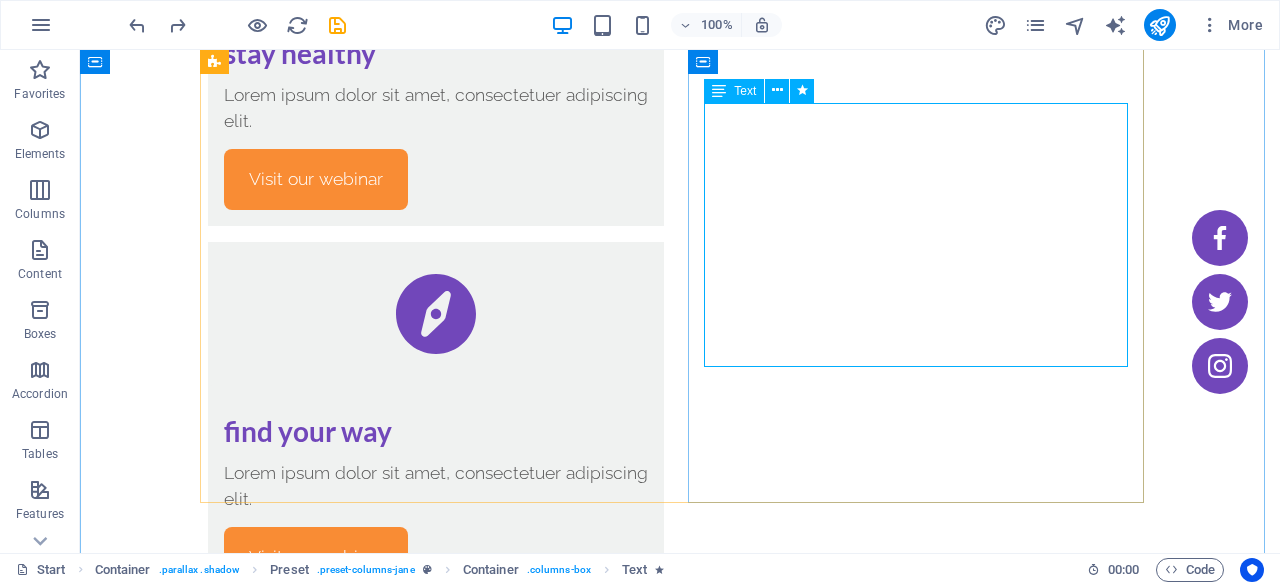 click on "Lorem ipsum dolor sit amet, consectetuer adipiscing elit. Aenean commodo ligula eget dolor.Lorem ipsum dolor sit amet, consectetuer adipiscing elit. Aenean commodo ligula eget dolor. Lorem ipsum dolor sit amet, consectetuer adipiscing elit. Aenean commodo ligula eget dolor. Lorem ipsum dolor sit amet, consectetuer adipiscing elit. Aenean commodo ligula eget dolor. Lorem ipsum dolor sit amet, consectetuer adipiscing elit. Aenean commodo ligula eget dolor." at bounding box center [680, 3696] 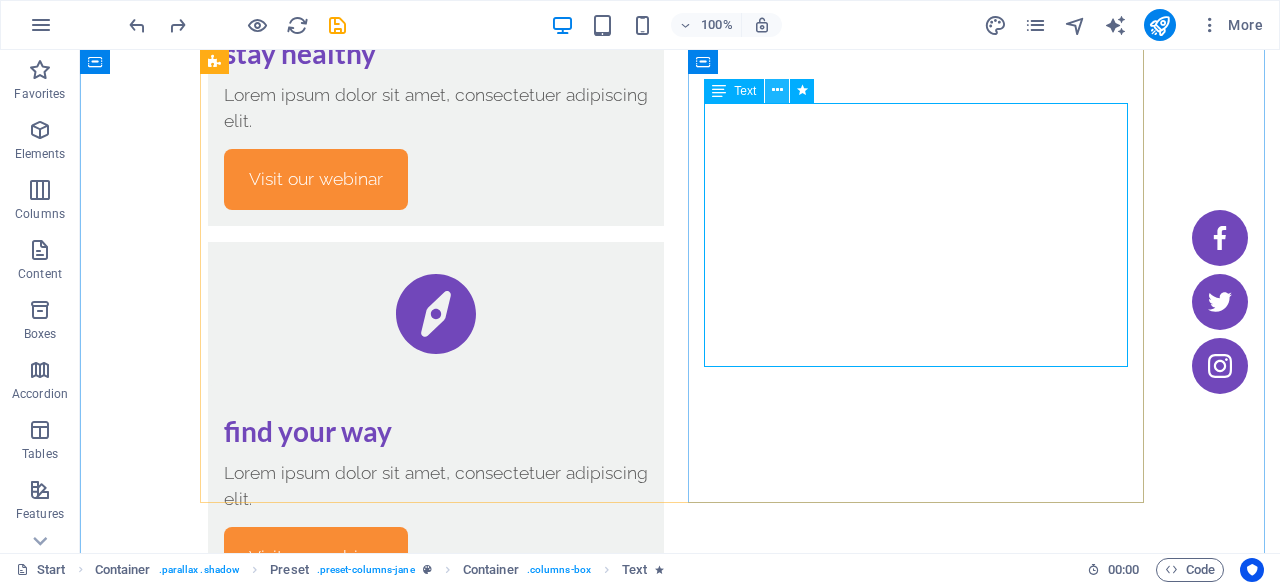 click at bounding box center (777, 90) 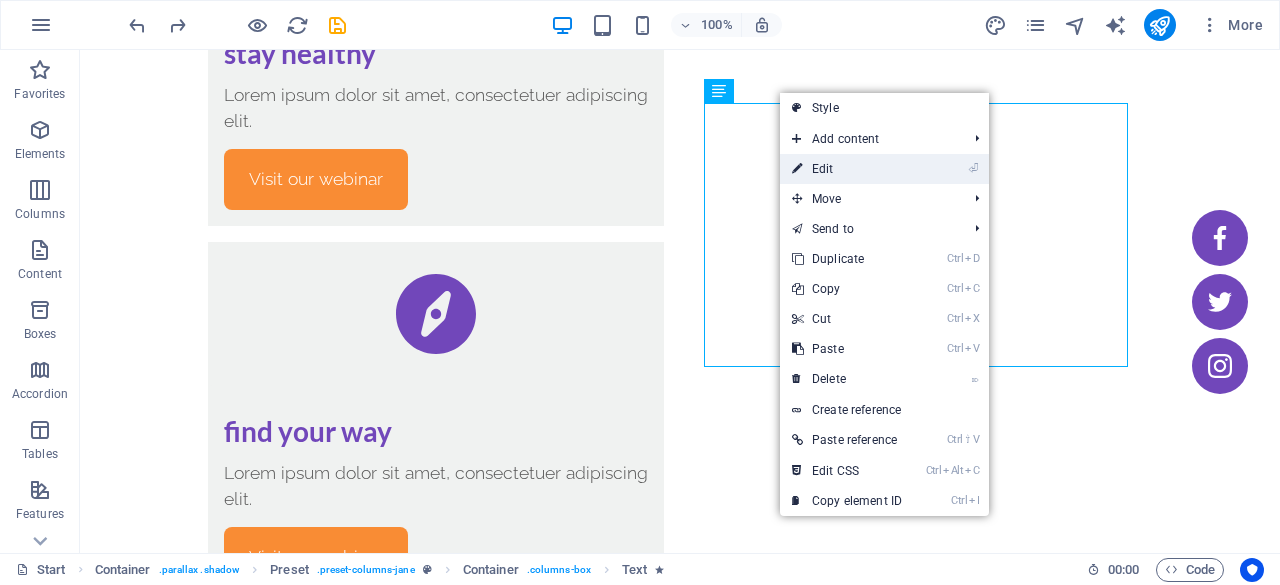 click on "⏎  Edit" at bounding box center (847, 169) 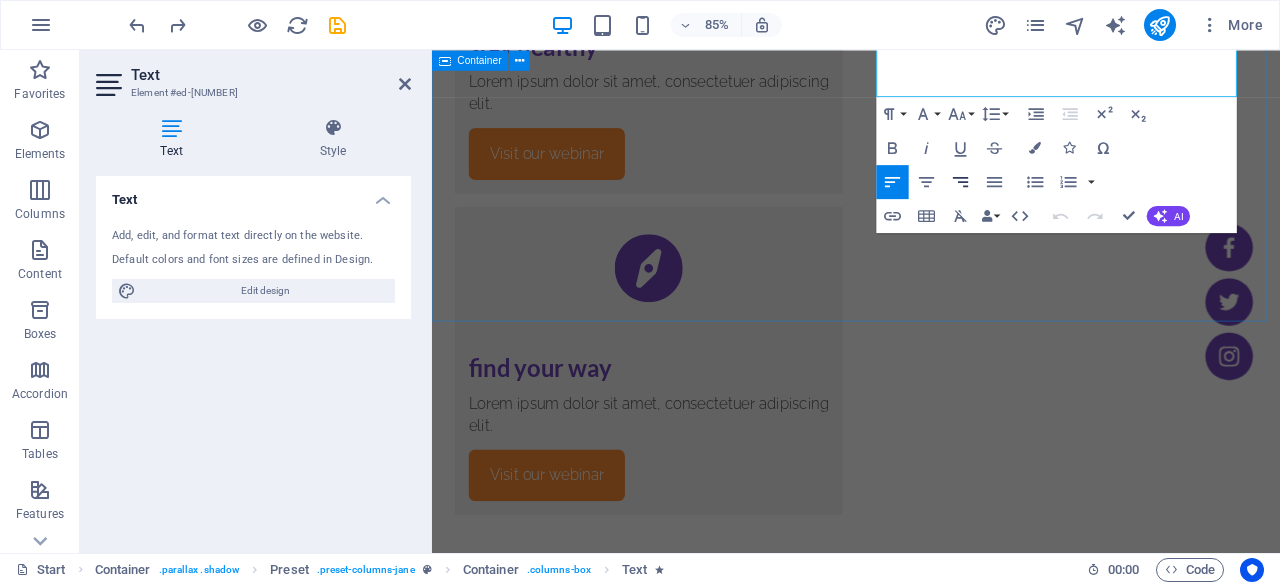 scroll, scrollTop: 3100, scrollLeft: 0, axis: vertical 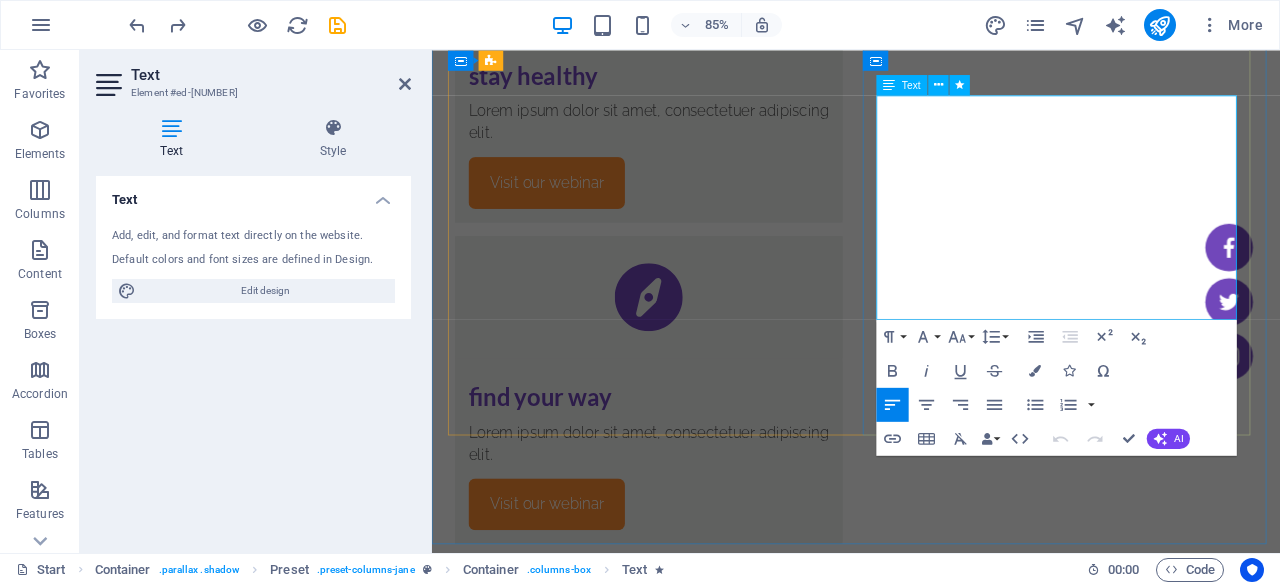 click on "Lorem ipsum dolor sit amet, consectetuer adipiscing elit. Aenean commodo ligula eget dolor.Lorem ipsum dolor sit amet, consectetuer adipiscing elit. Aenean commodo ligula eget dolor. Lorem ipsum dolor sit amet, consectetuer adipiscing elit. Aenean commodo ligula eget dolor. Lorem ipsum dolor sit amet, consectetuer adipiscing elit. Aenean commodo ligula eget dolor. Lorem ipsum dolor sit amet, consectetuer adipiscing elit. Aenean commodo ligula eget dolor." at bounding box center [931, 3768] 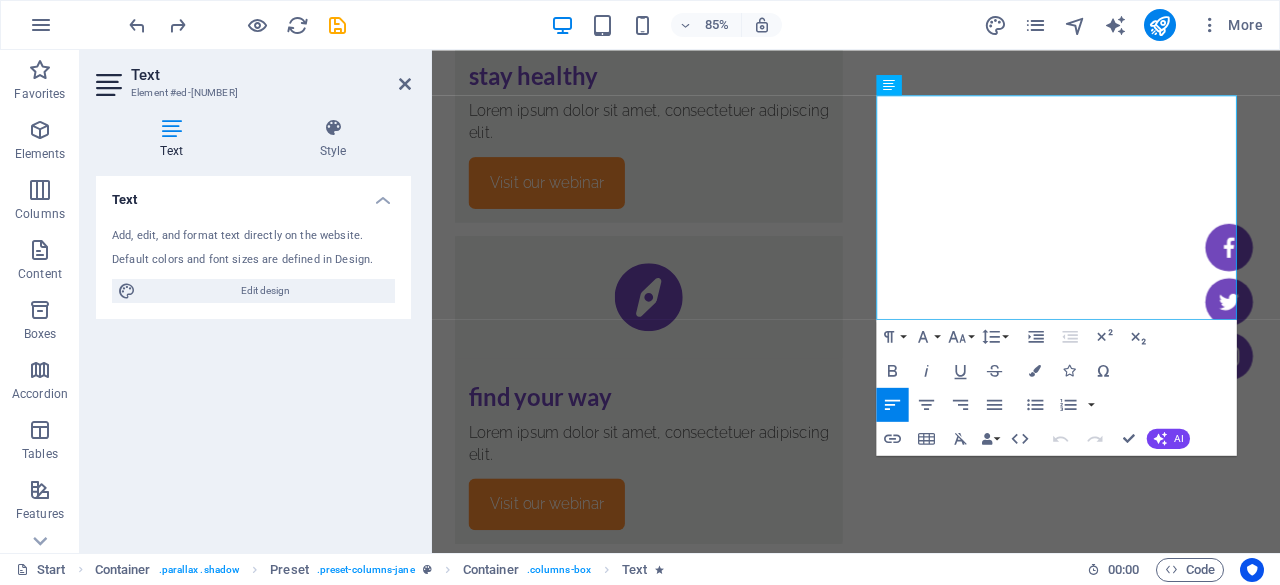 click on "Add, edit, and format text directly on the website." at bounding box center (253, 236) 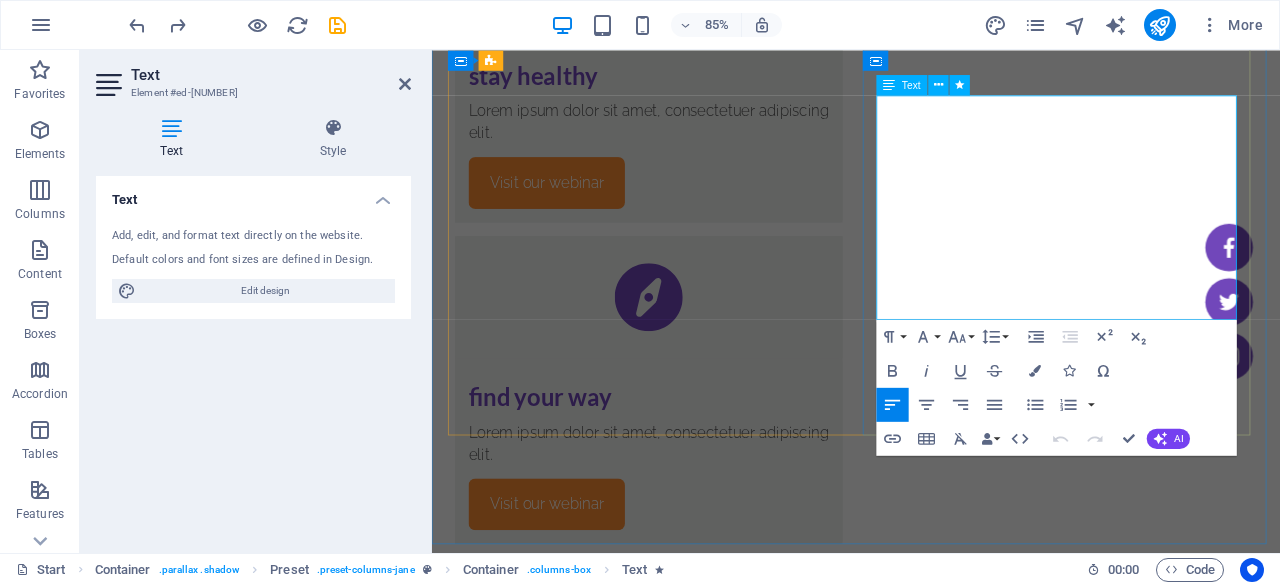 click on "Lorem ipsum dolor sit amet, consectetuer adipiscing elit. Aenean commodo ligula eget dolor.Lorem ipsum dolor sit amet, consectetuer adipiscing elit. Aenean commodo ligula eget dolor. Lorem ipsum dolor sit amet, consectetuer adipiscing elit. Aenean commodo ligula eget dolor. Lorem ipsum dolor sit amet, consectetuer adipiscing elit. Aenean commodo ligula eget dolor. Lorem ipsum dolor sit amet, consectetuer adipiscing elit. Aenean commodo ligula eget dolor." at bounding box center (931, 3768) 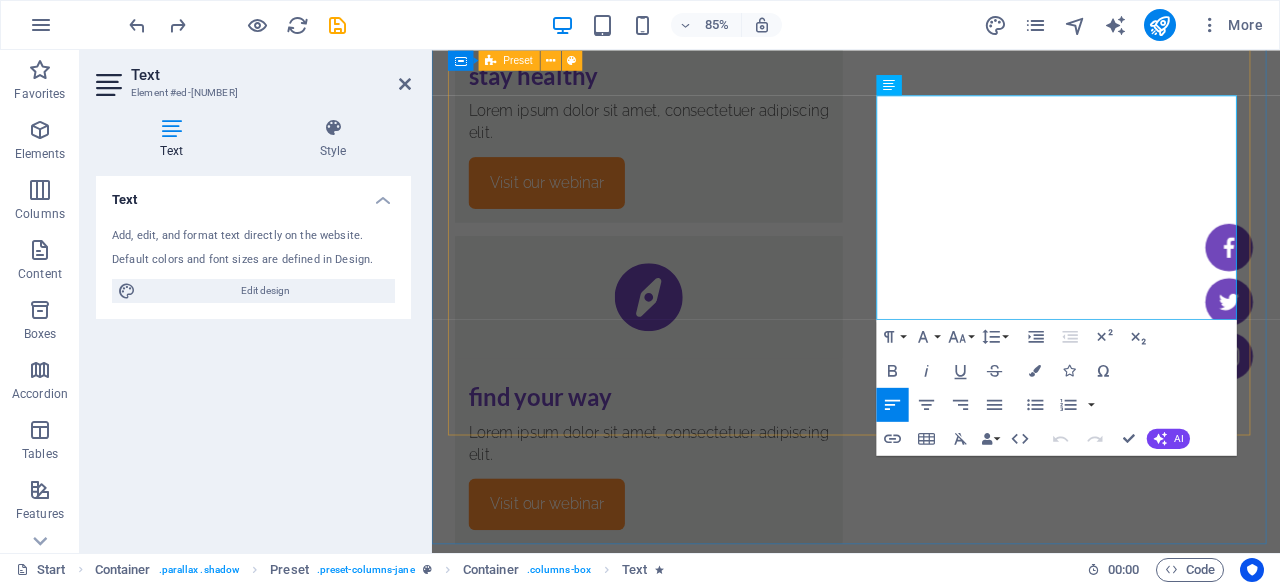 drag, startPoint x: 1196, startPoint y: 352, endPoint x: 886, endPoint y: 98, distance: 400.76926 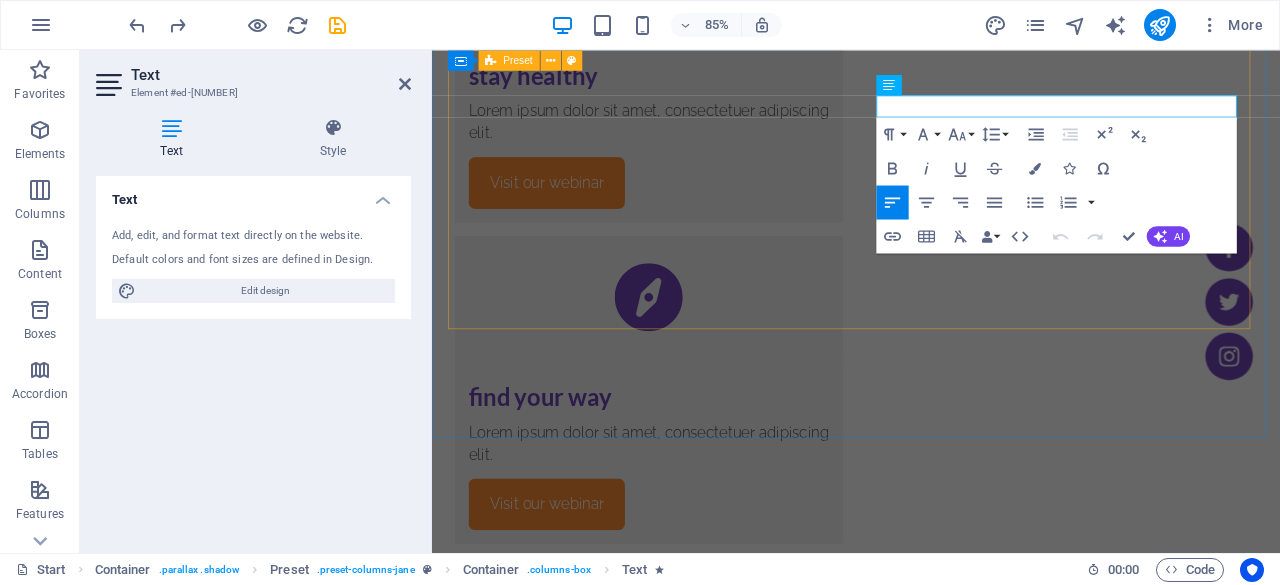scroll, scrollTop: 3212, scrollLeft: 0, axis: vertical 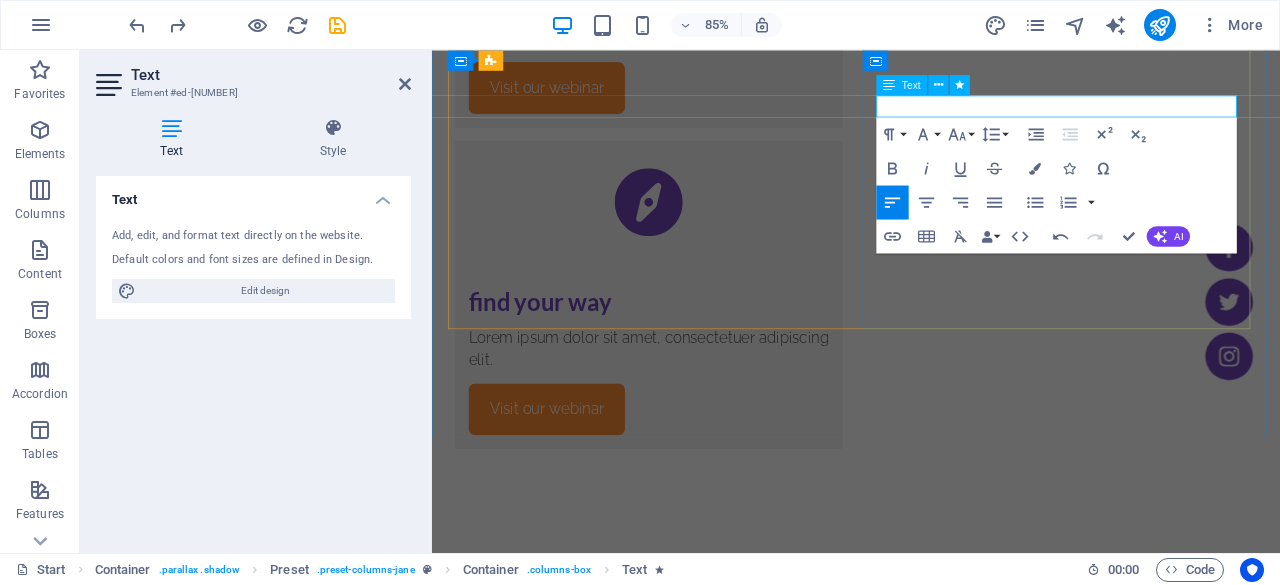click at bounding box center [931, 3591] 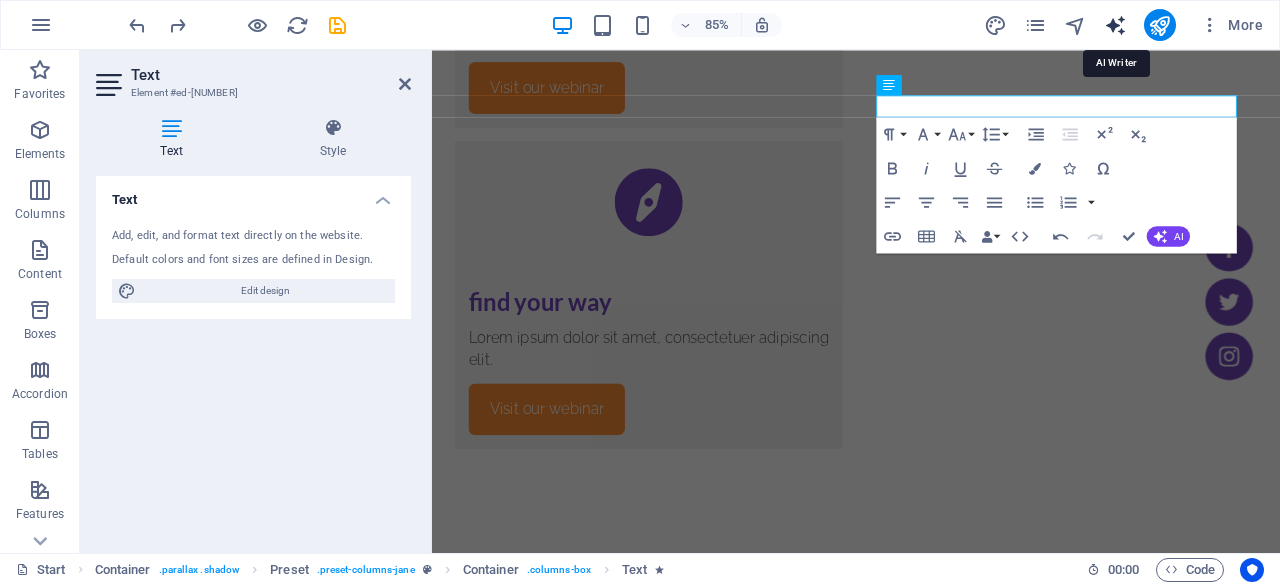 click at bounding box center (1115, 25) 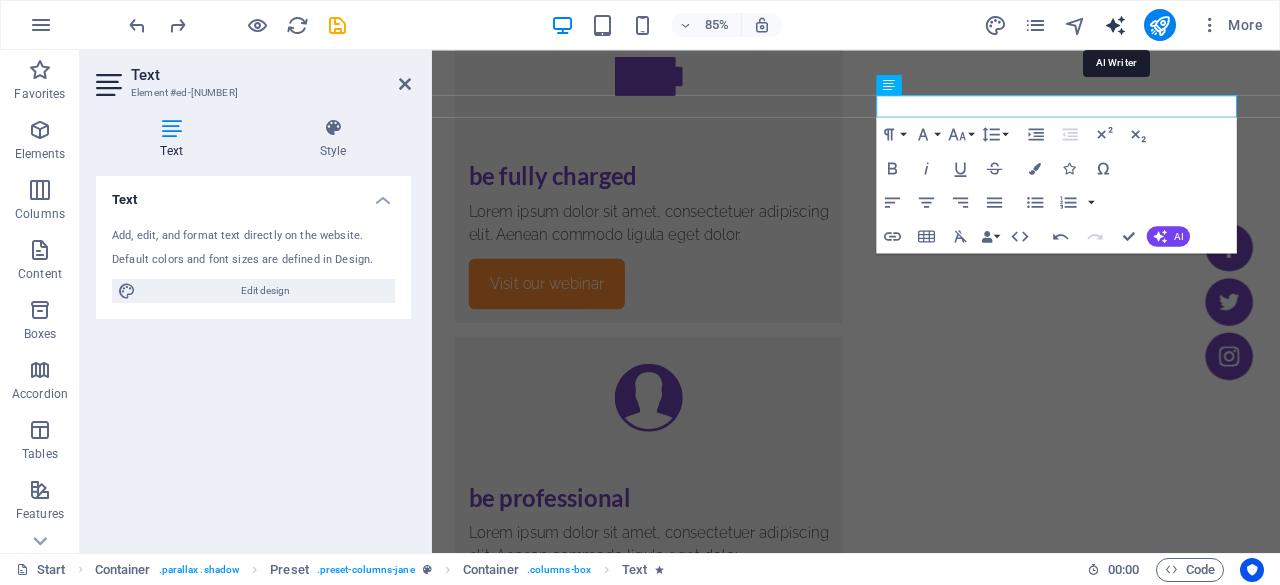 select on "English" 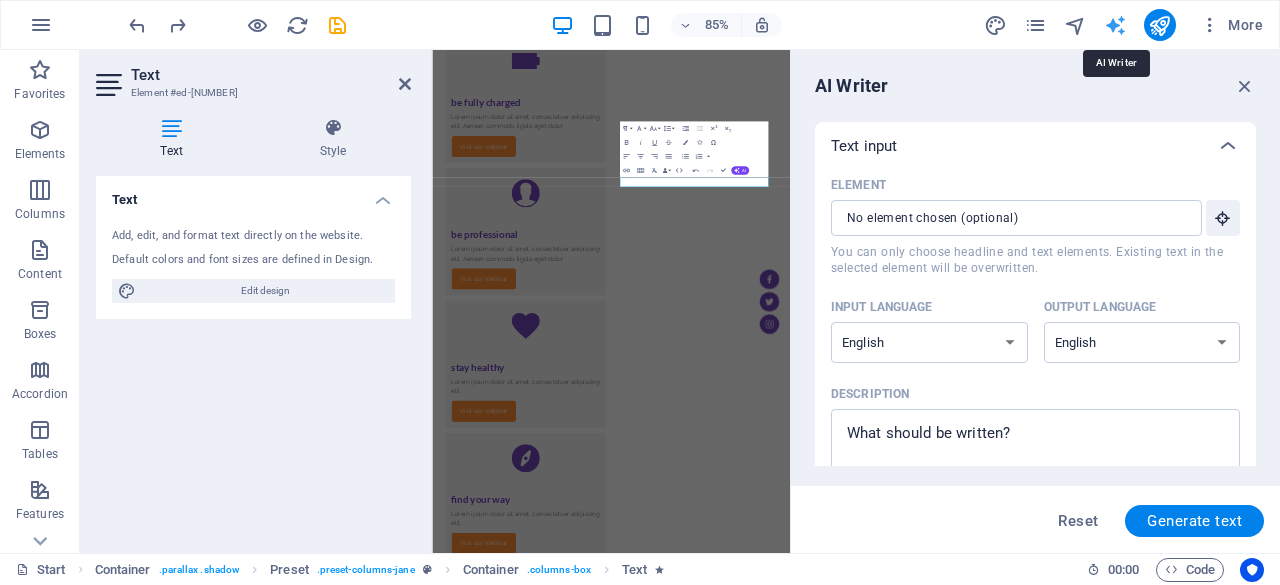 scroll, scrollTop: 3332, scrollLeft: 0, axis: vertical 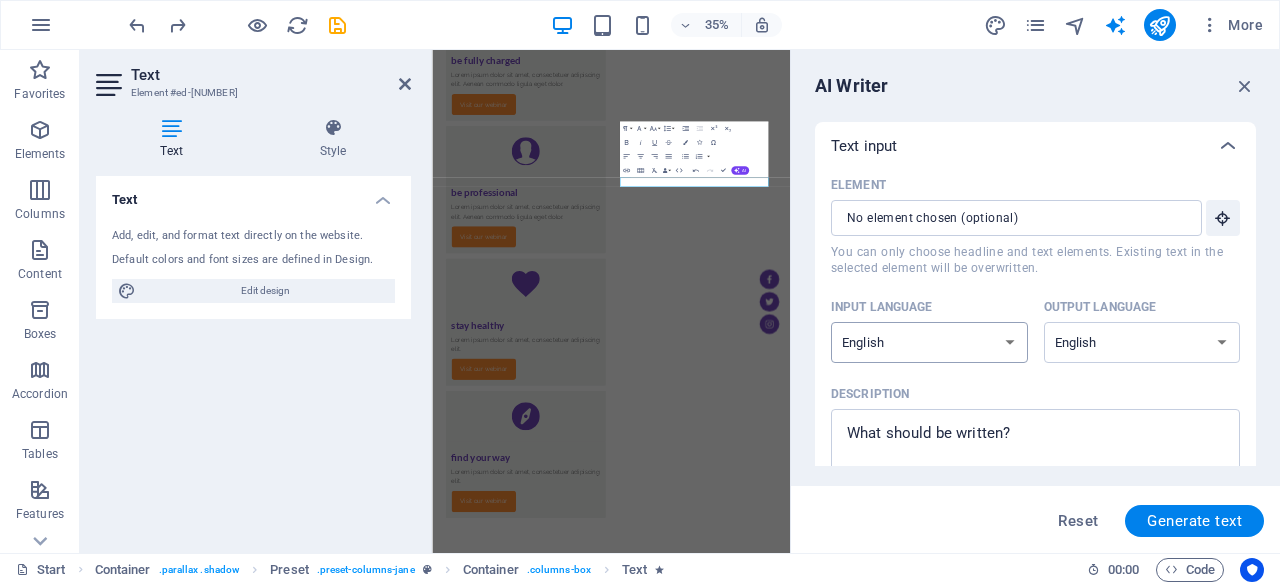 click on "Albanian Arabic Armenian Awadhi Azerbaijani Bashkir Basque Belarusian Bengali Bhojpuri Bosnian Brazilian Portuguese Bulgarian Cantonese (Yue) Catalan Chhattisgarhi Chinese Croatian Czech Danish Dogri Dutch English Estonian Faroese Finnish French Galician Georgian German Greek Gujarati Haryanvi Hindi Hungarian Indonesian Irish Italian Japanese Javanese Kannada Kashmiri Kazakh Konkani Korean Kyrgyz Latvian Lithuanian Macedonian Maithili Malay Maltese Mandarin Mandarin Chinese Marathi Marwari Min Nan Moldovan Mongolian Montenegrin Nepali Norwegian Oriya Pashto Persian (Farsi) Polish Portuguese Punjabi Rajasthani Romanian Russian Sanskrit Santali Serbian Sindhi Sinhala Slovak Slovene Slovenian Spanish Ukrainian Urdu Uzbek Vietnamese Welsh Wu" at bounding box center [929, 342] 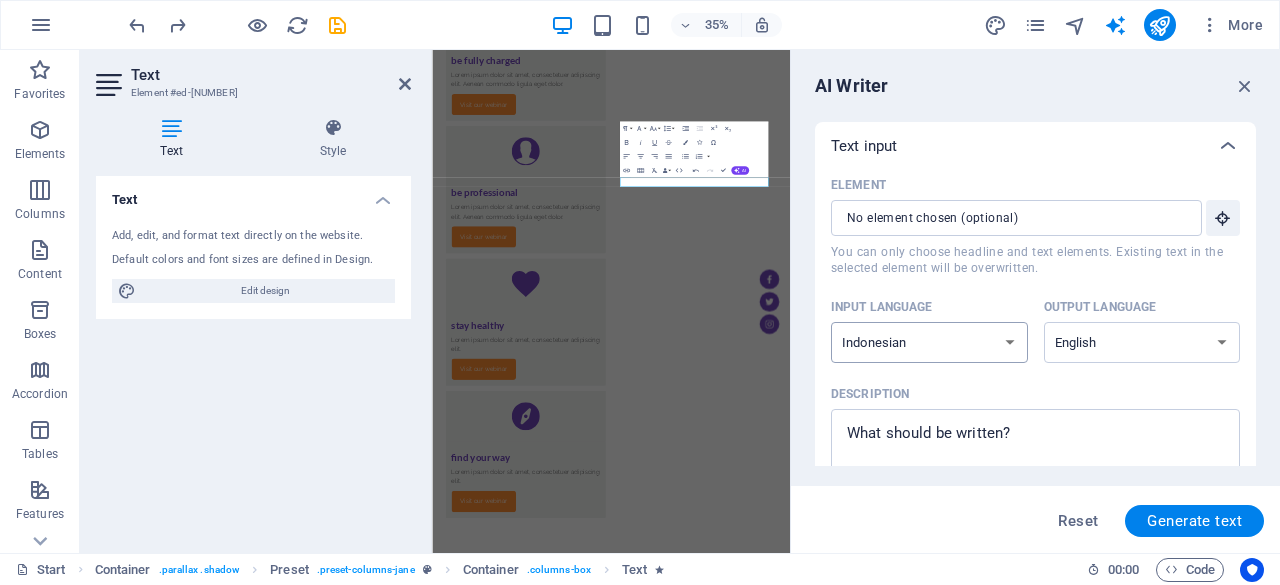 click on "Albanian Arabic Armenian Awadhi Azerbaijani Bashkir Basque Belarusian Bengali Bhojpuri Bosnian Brazilian Portuguese Bulgarian Cantonese (Yue) Catalan Chhattisgarhi Chinese Croatian Czech Danish Dogri Dutch English Estonian Faroese Finnish French Galician Georgian German Greek Gujarati Haryanvi Hindi Hungarian Indonesian Irish Italian Japanese Javanese Kannada Kashmiri Kazakh Konkani Korean Kyrgyz Latvian Lithuanian Macedonian Maithili Malay Maltese Mandarin Mandarin Chinese Marathi Marwari Min Nan Moldovan Mongolian Montenegrin Nepali Norwegian Oriya Pashto Persian (Farsi) Polish Portuguese Punjabi Rajasthani Romanian Russian Sanskrit Santali Serbian Sindhi Sinhala Slovak Slovene Slovenian Spanish Ukrainian Urdu Uzbek Vietnamese Welsh Wu" at bounding box center [929, 342] 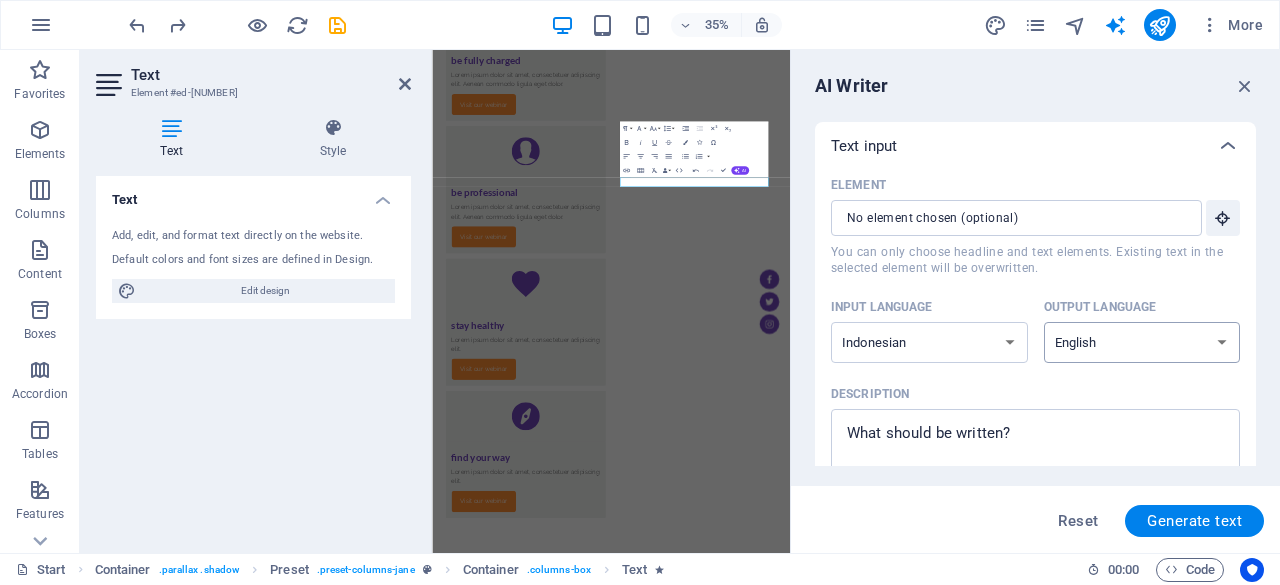 click on "Albanian Arabic Armenian Awadhi Azerbaijani Bashkir Basque Belarusian Bengali Bhojpuri Bosnian Brazilian Portuguese Bulgarian Cantonese (Yue) Catalan Chhattisgarhi Chinese Croatian Czech Danish Dogri Dutch English Estonian Faroese Finnish French Galician Georgian German Greek Gujarati Haryanvi Hindi Hungarian Indonesian Irish Italian Japanese Javanese Kannada Kashmiri Kazakh Konkani Korean Kyrgyz Latvian Lithuanian Macedonian Maithili Malay Maltese Mandarin Mandarin Chinese Marathi Marwari Min Nan Moldovan Mongolian Montenegrin Nepali Norwegian Oriya Pashto Persian (Farsi) Polish Portuguese Punjabi Rajasthani Romanian Russian Sanskrit Santali Serbian Sindhi Sinhala Slovak Slovene Slovenian Spanish Ukrainian Urdu Uzbek Vietnamese Welsh Wu" at bounding box center (1142, 342) 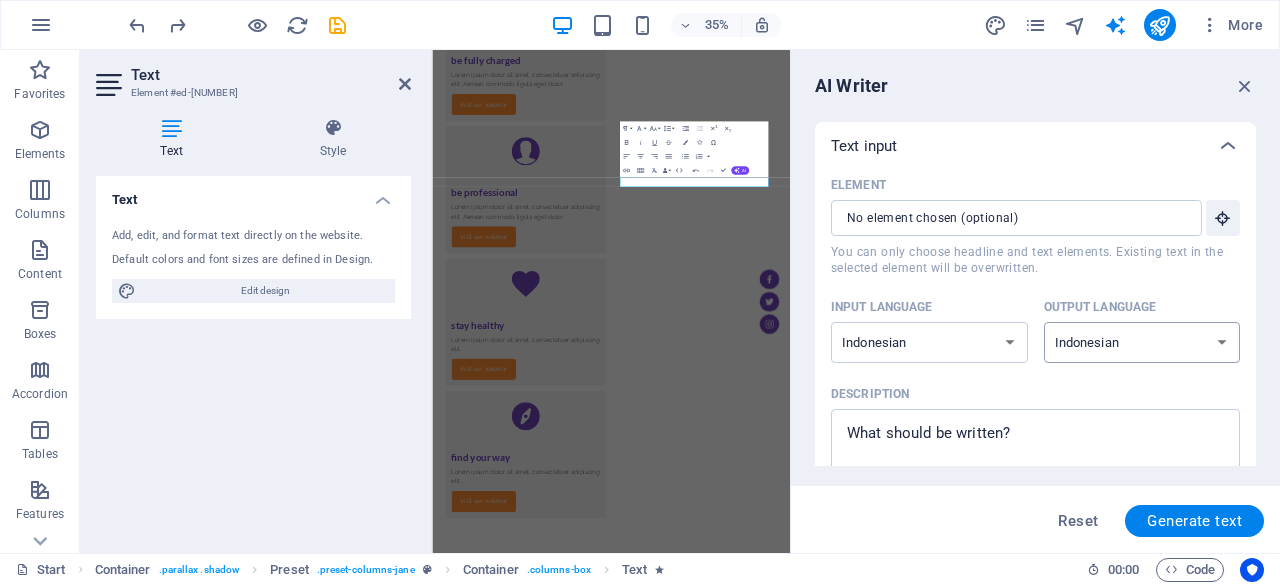 click on "Albanian Arabic Armenian Awadhi Azerbaijani Bashkir Basque Belarusian Bengali Bhojpuri Bosnian Brazilian Portuguese Bulgarian Cantonese (Yue) Catalan Chhattisgarhi Chinese Croatian Czech Danish Dogri Dutch English Estonian Faroese Finnish French Galician Georgian German Greek Gujarati Haryanvi Hindi Hungarian Indonesian Irish Italian Japanese Javanese Kannada Kashmiri Kazakh Konkani Korean Kyrgyz Latvian Lithuanian Macedonian Maithili Malay Maltese Mandarin Mandarin Chinese Marathi Marwari Min Nan Moldovan Mongolian Montenegrin Nepali Norwegian Oriya Pashto Persian (Farsi) Polish Portuguese Punjabi Rajasthani Romanian Russian Sanskrit Santali Serbian Sindhi Sinhala Slovak Slovene Slovenian Spanish Ukrainian Urdu Uzbek Vietnamese Welsh Wu" at bounding box center [1142, 342] 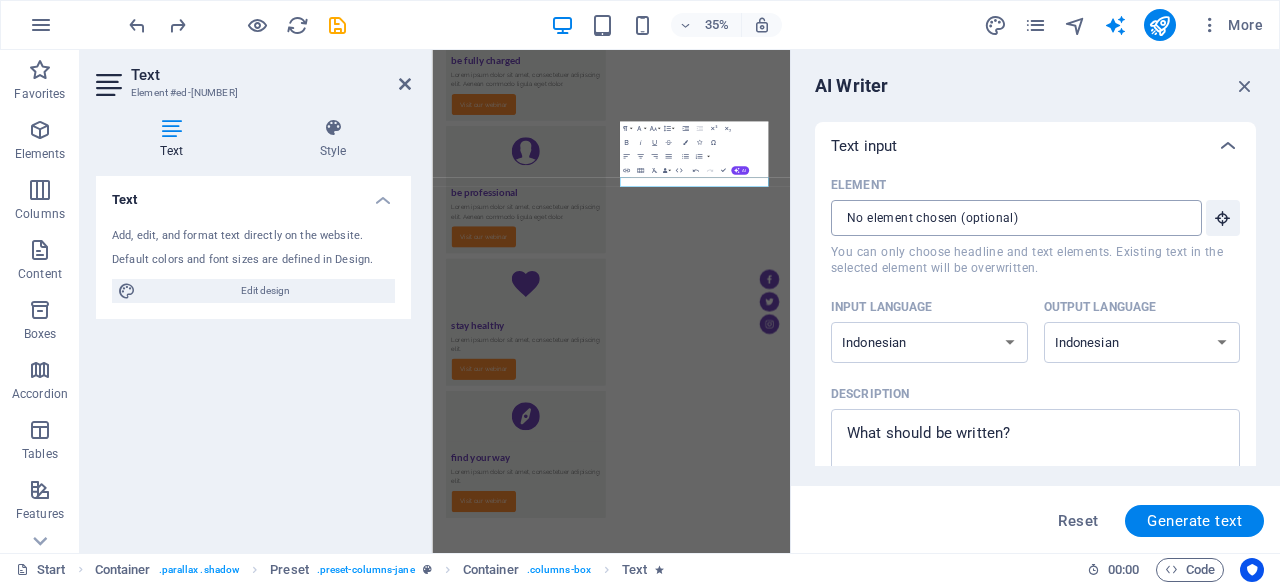 click on "Element ​ You can only choose headline and text elements. Existing text in the selected element will be overwritten." at bounding box center (1009, 218) 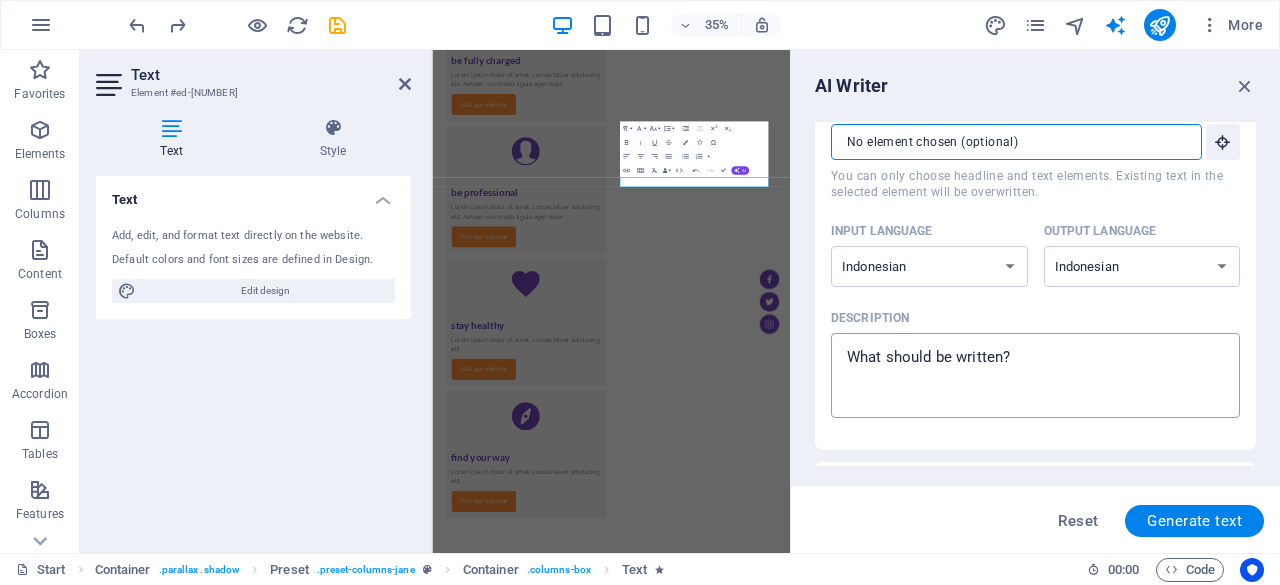 scroll, scrollTop: 100, scrollLeft: 0, axis: vertical 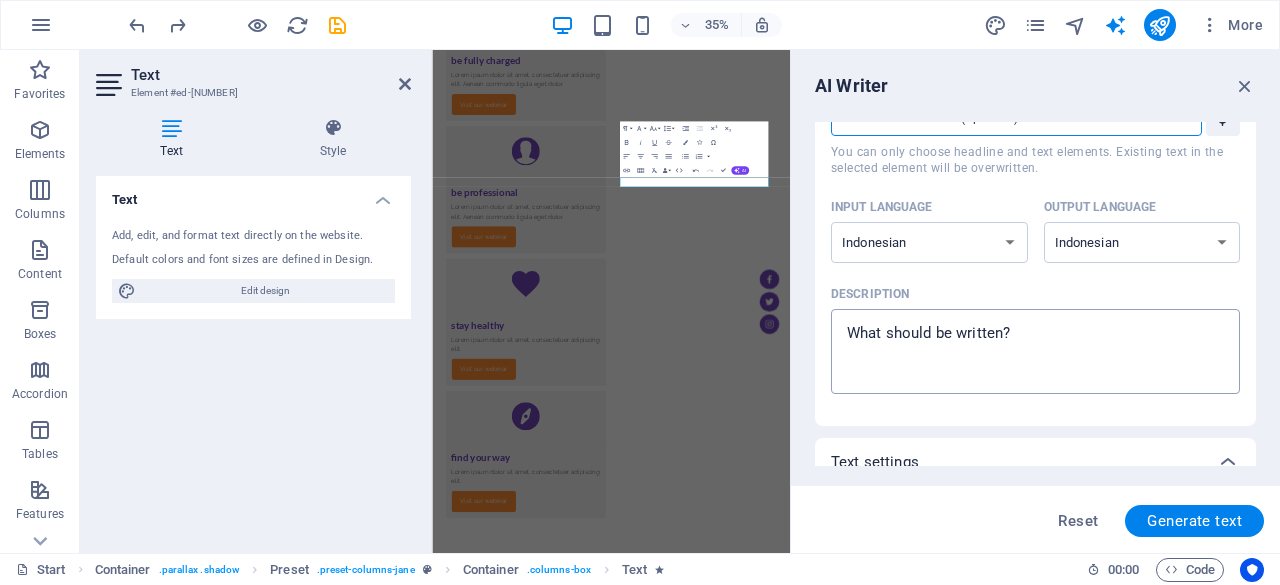 type on "x" 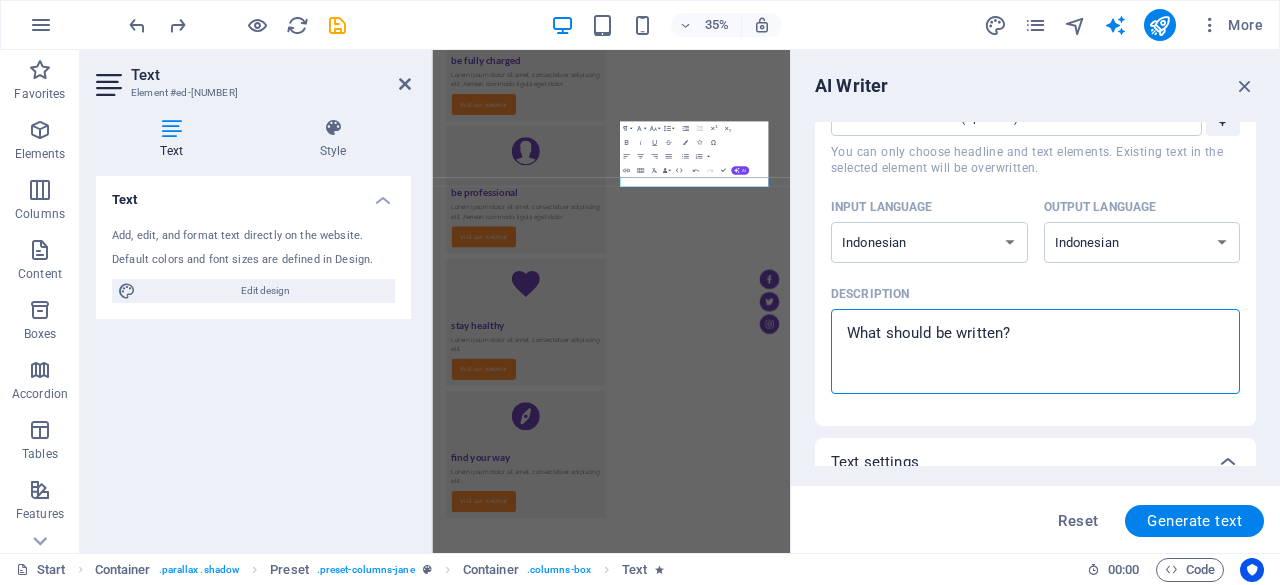 type on "b" 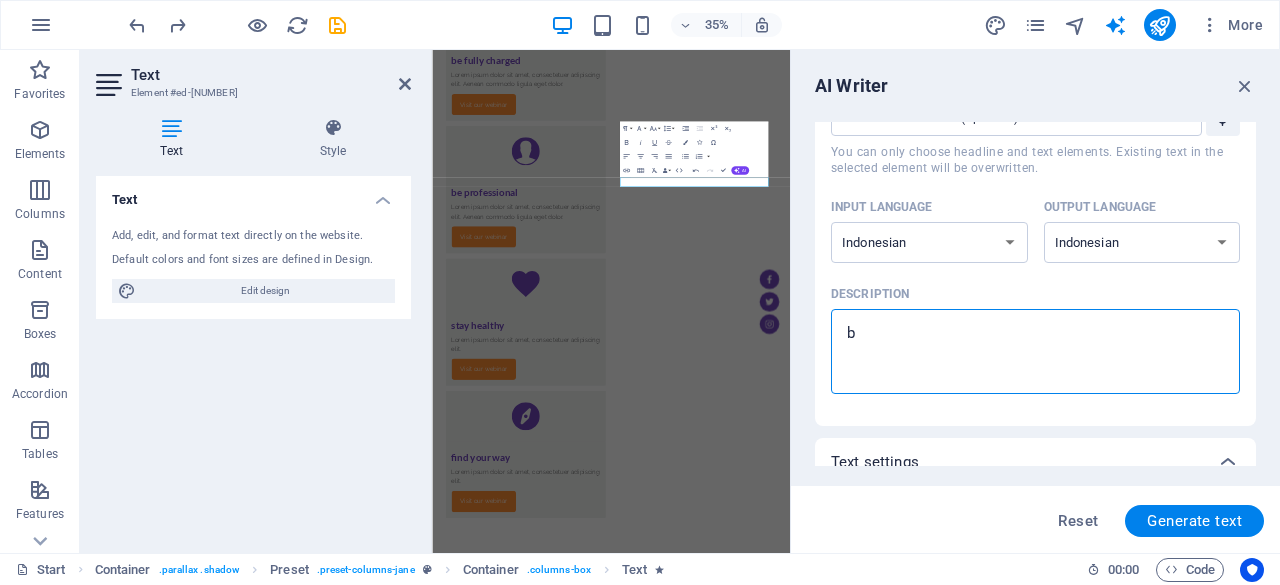 type on "bu" 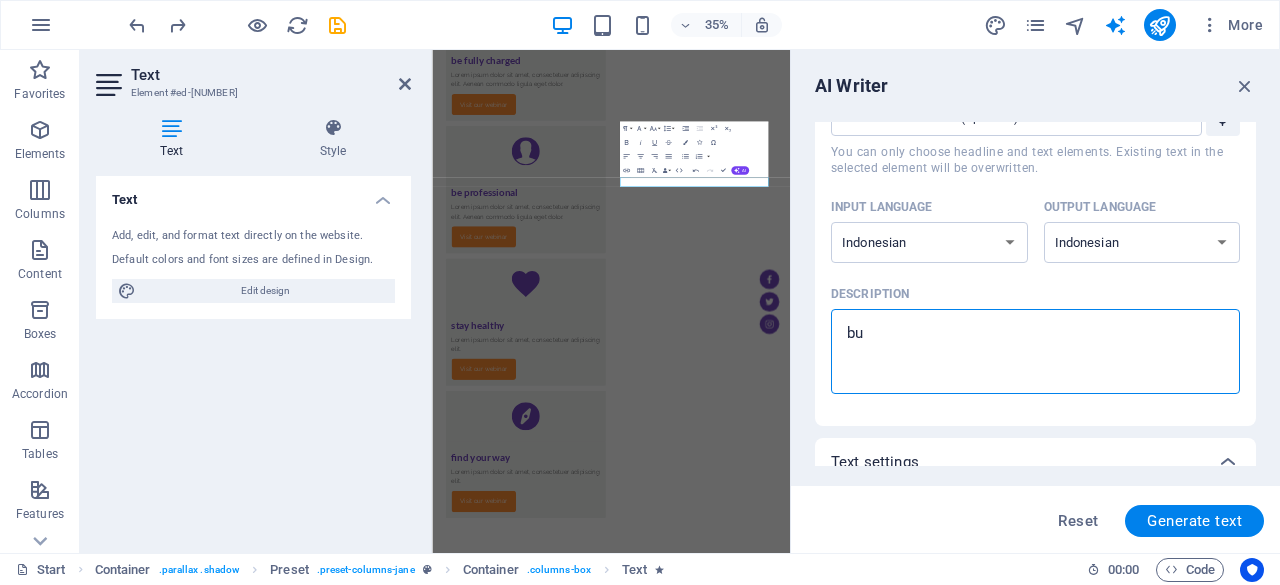 type on "x" 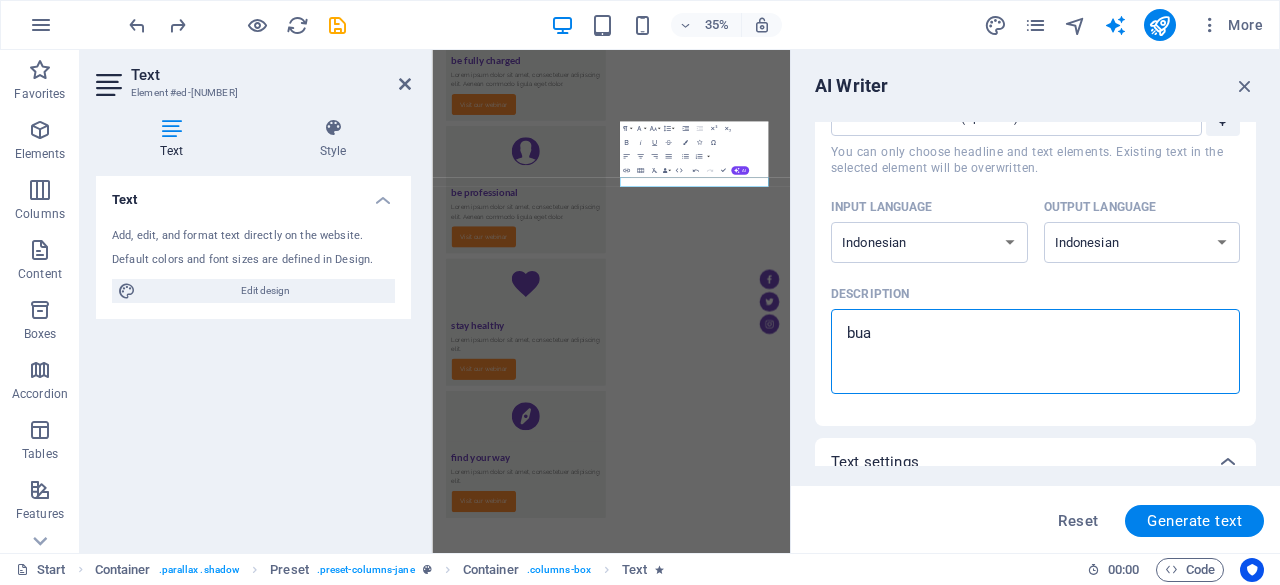 type on "buat" 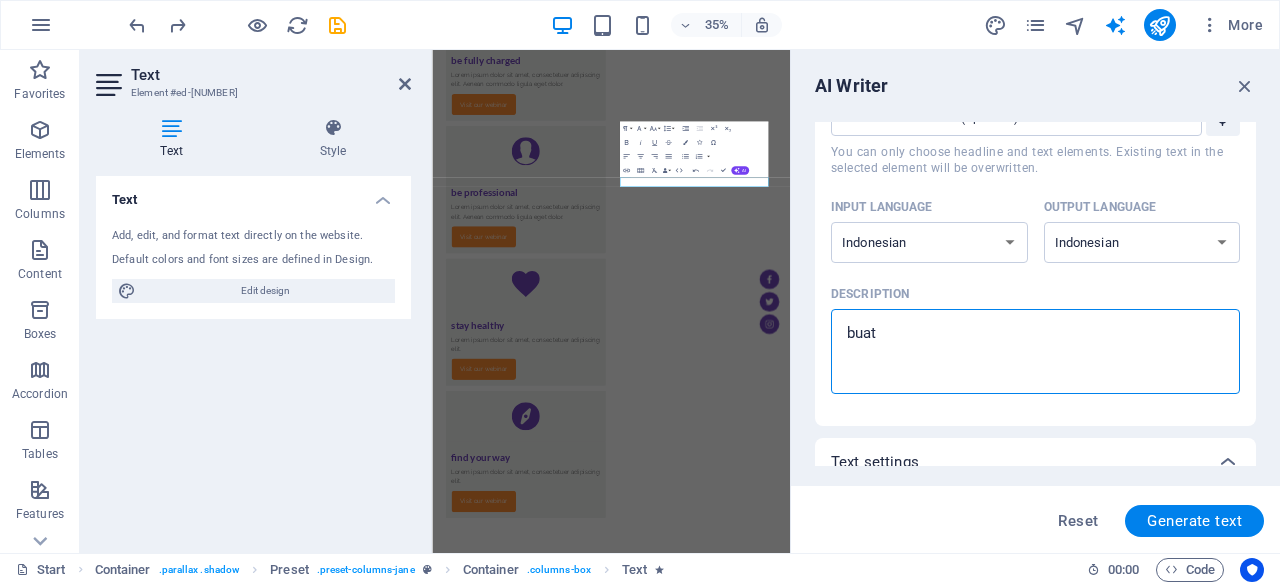 type on "buatk" 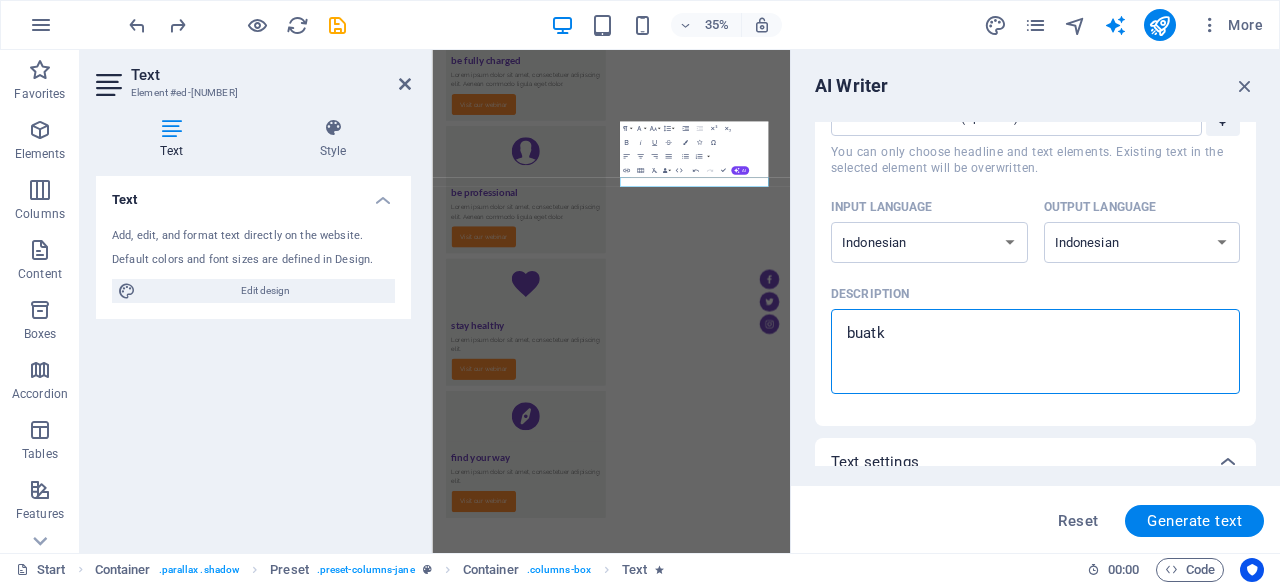 type on "buatka" 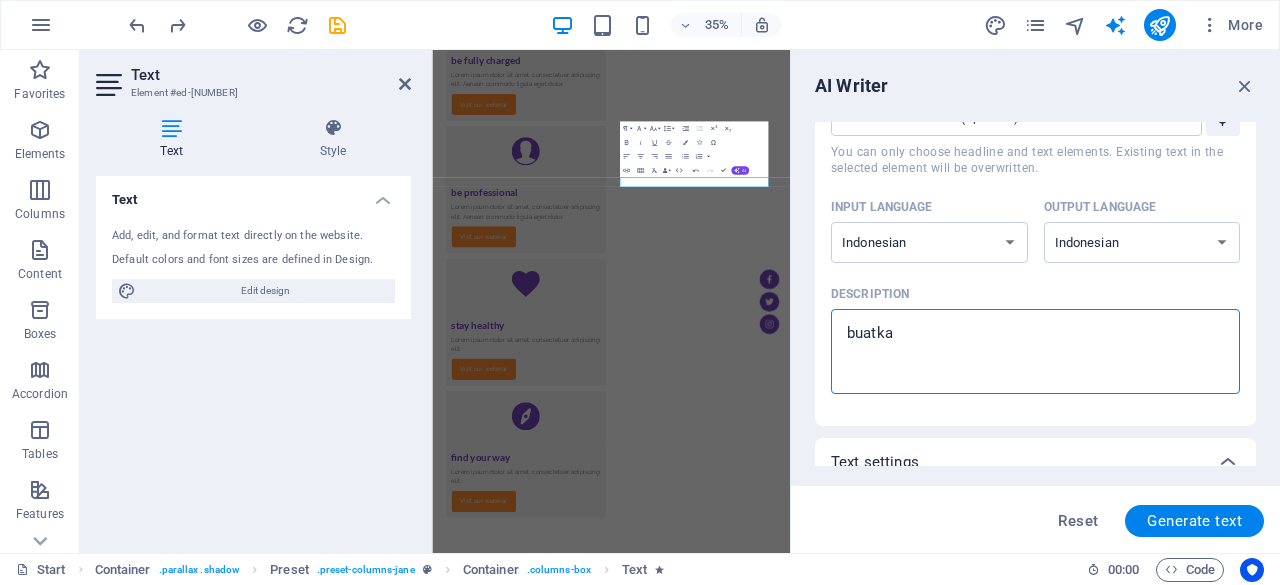 type on "buatkan" 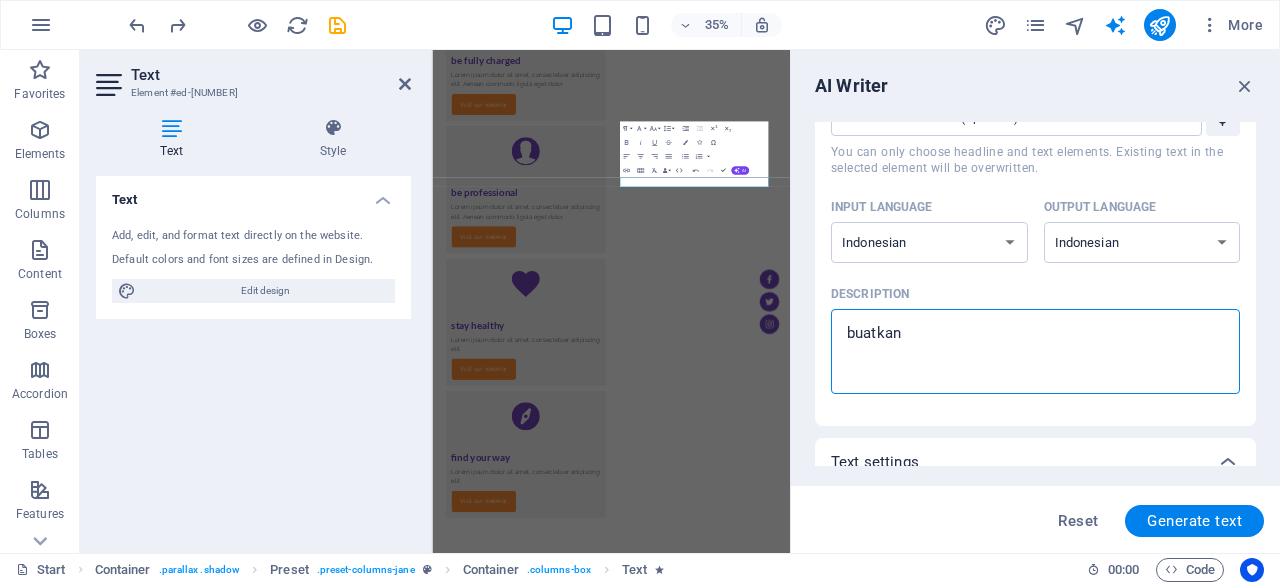 type on "x" 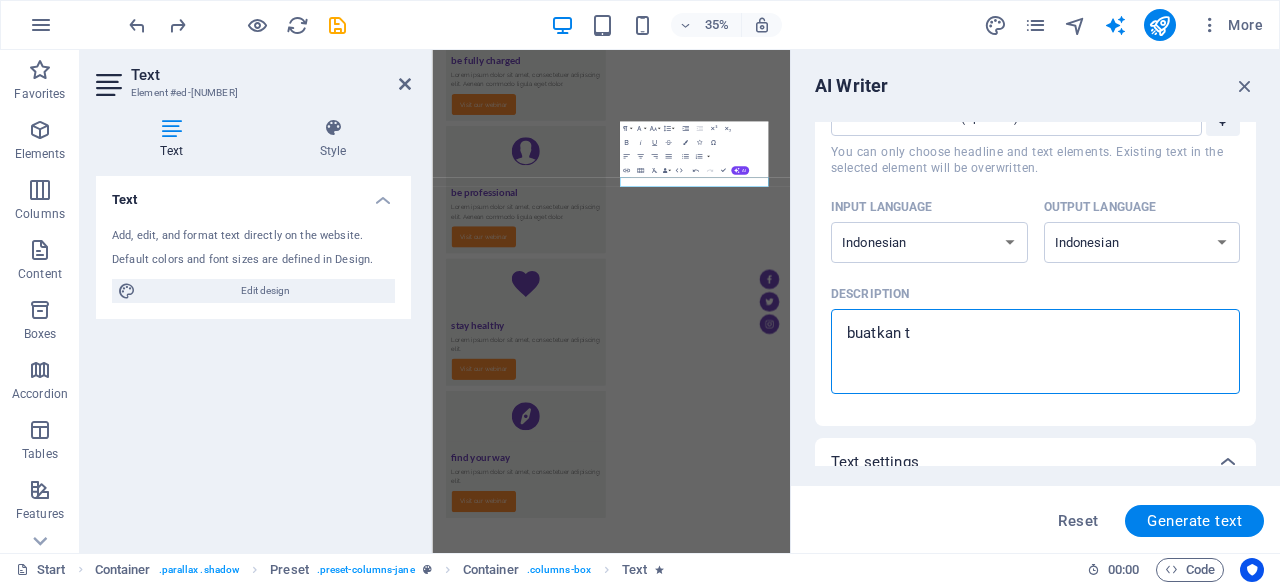 type on "buatkan tu" 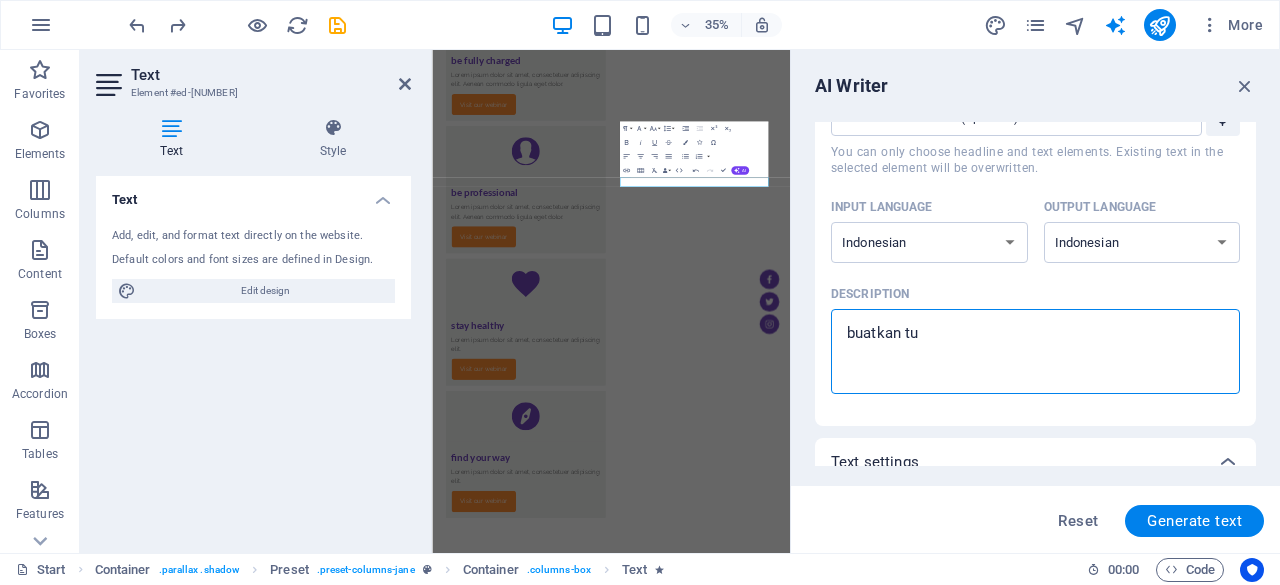 type on "buatkan tul" 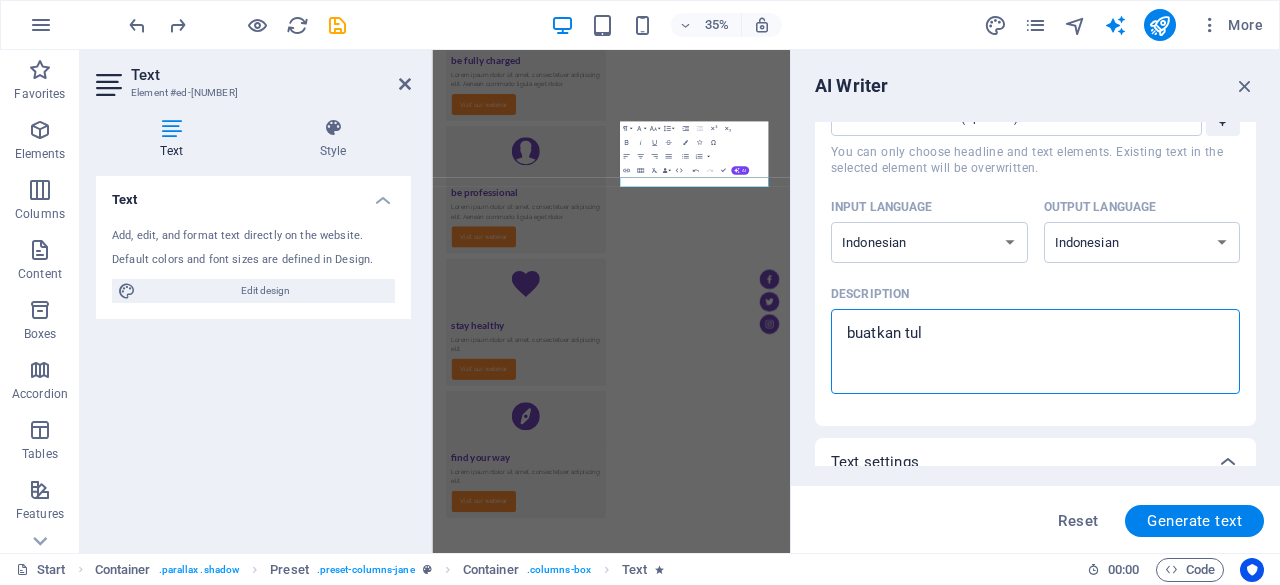 type on "buatkan tuli" 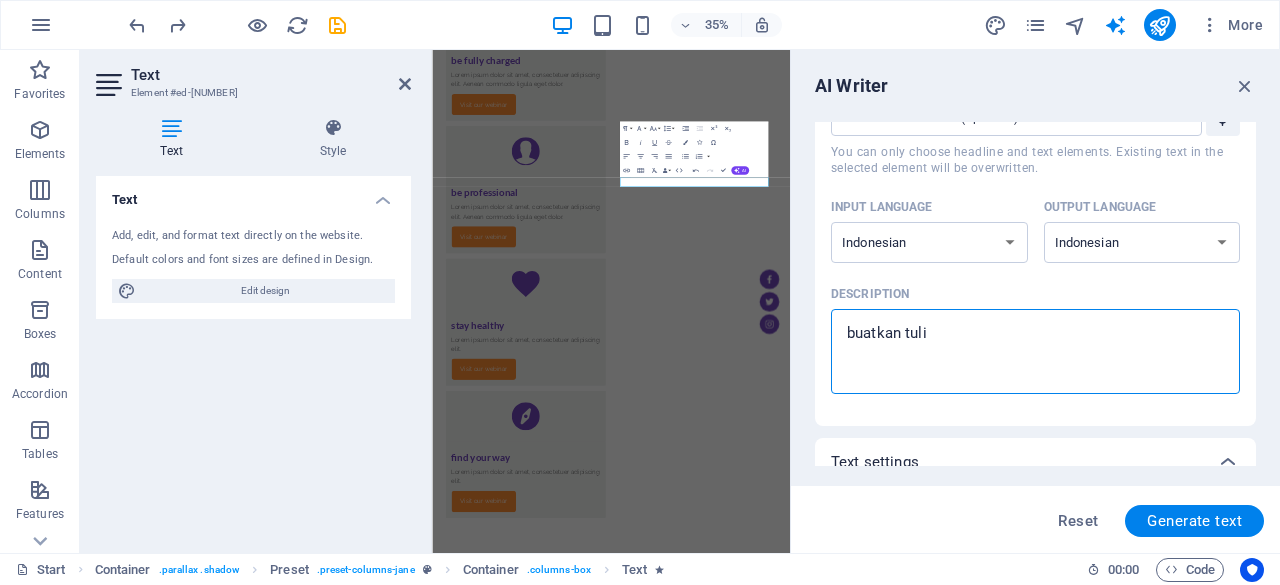 type on "buatkan tulis" 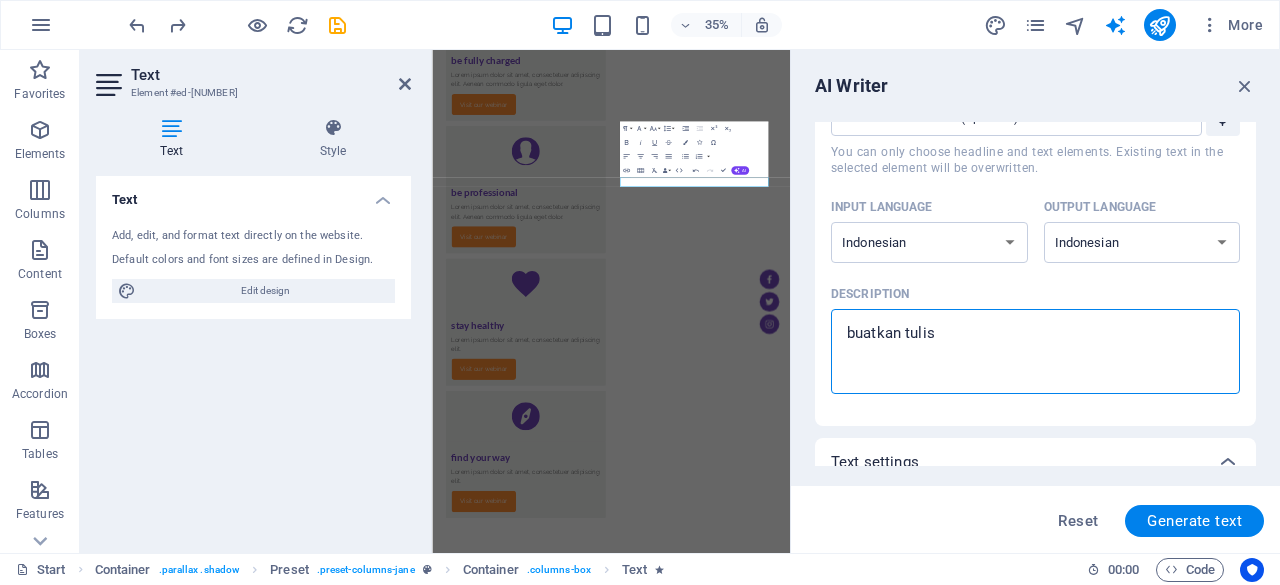 type on "buatkan tulisa" 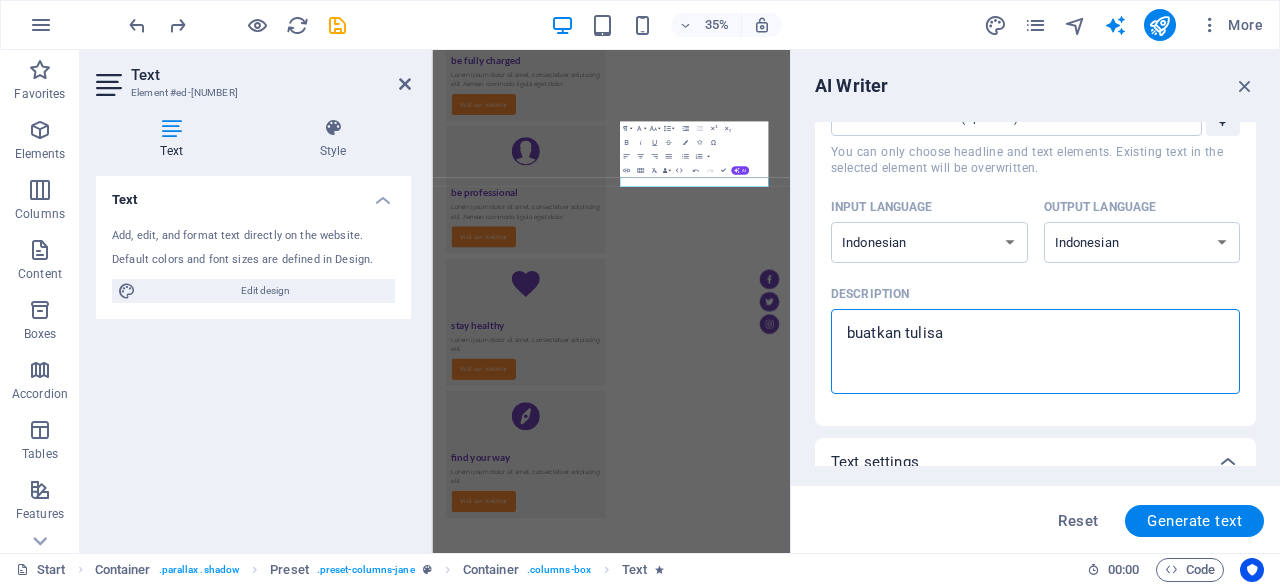 type on "buatkan tulisan" 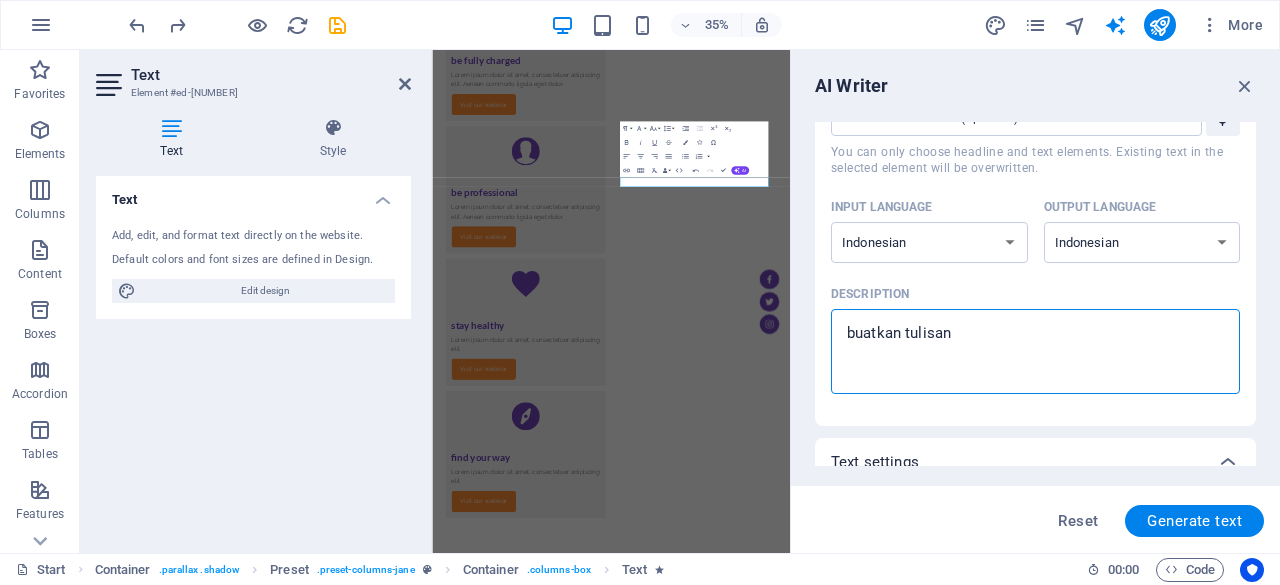 type on "buatkan tulisan" 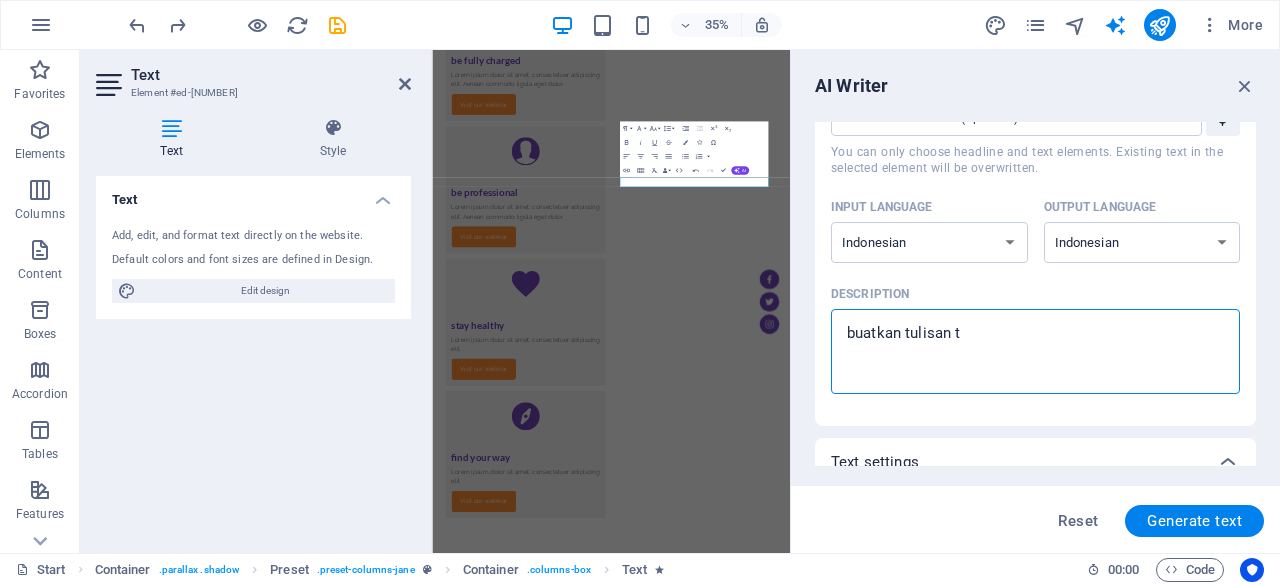 type on "buatkan tulisan te" 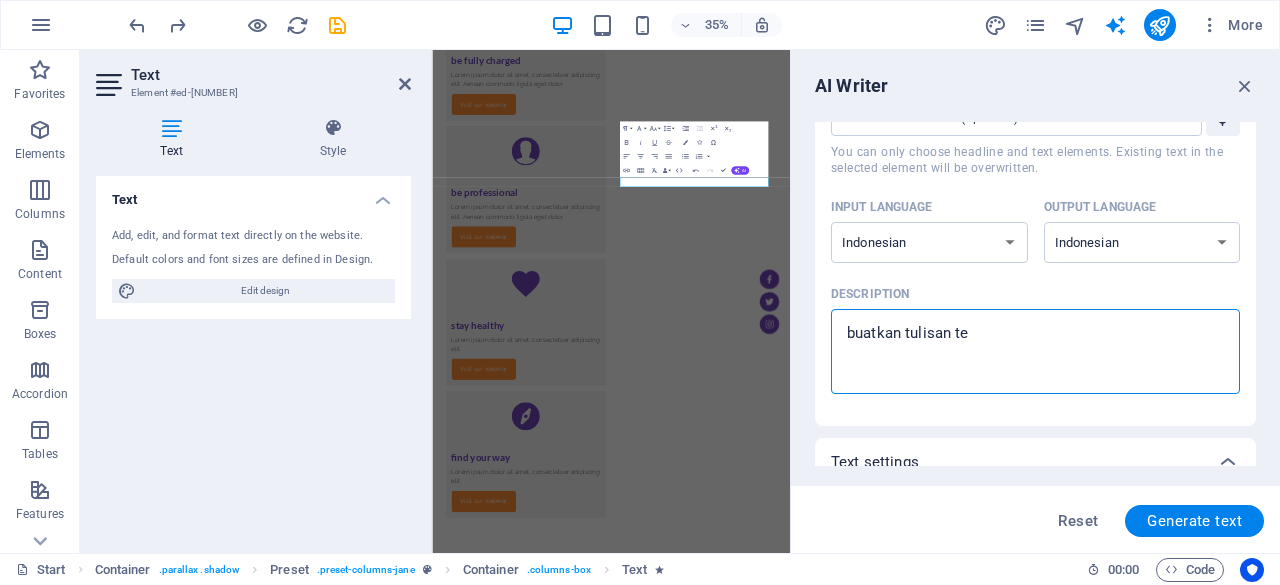 type on "buatkan tulisan ten" 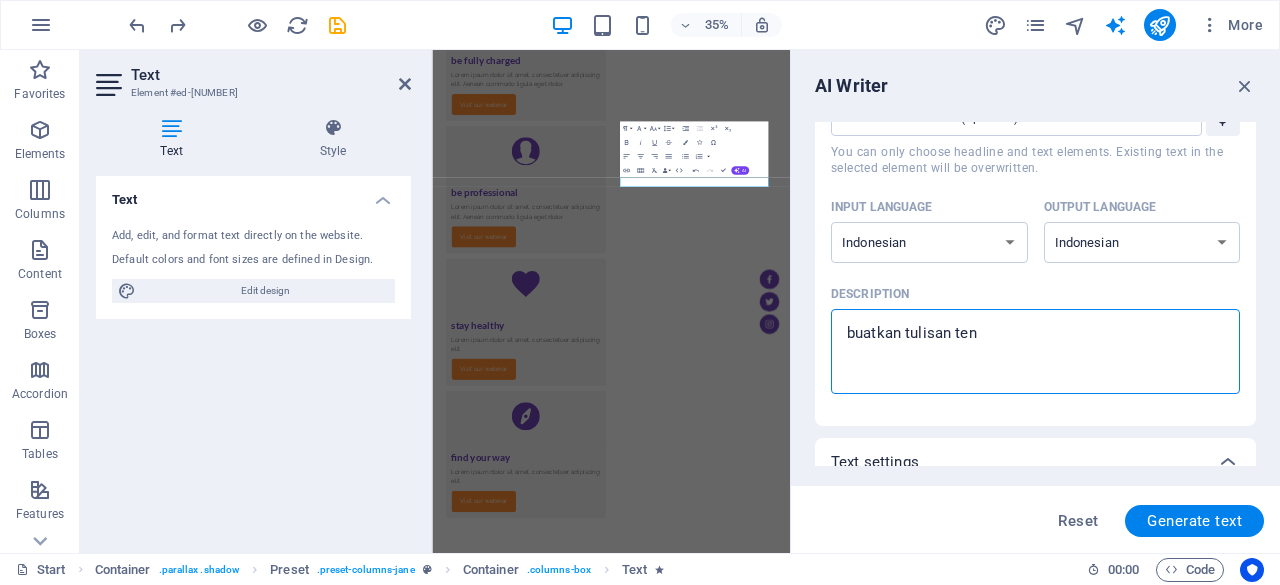 type on "buatkan tulisan tent" 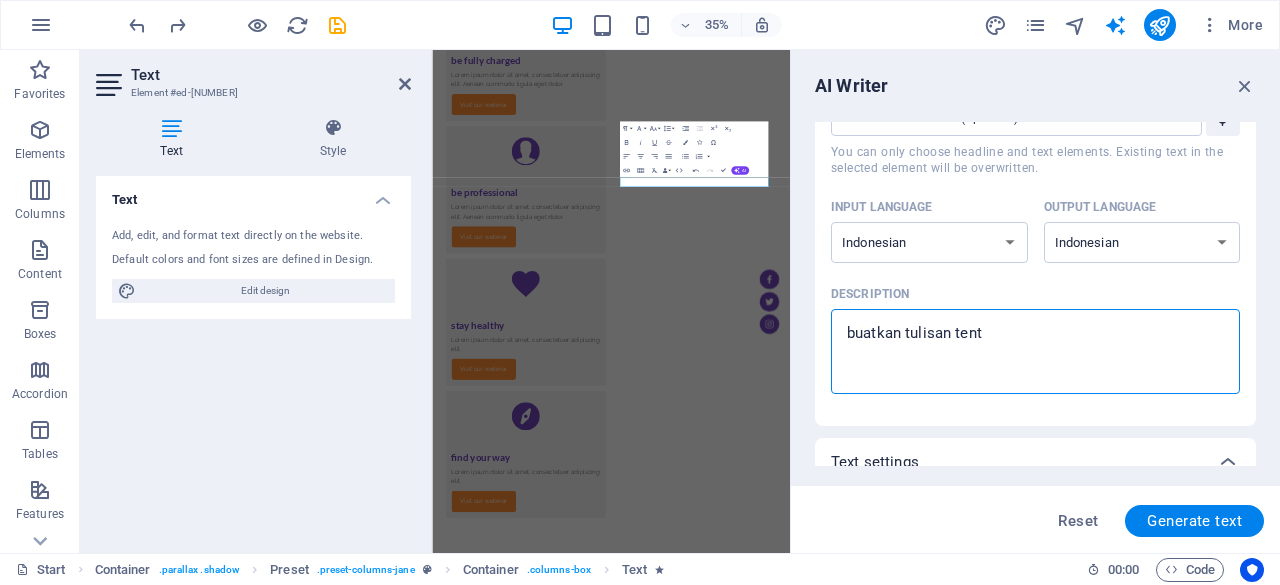 type on "buatkan tulisan tenta" 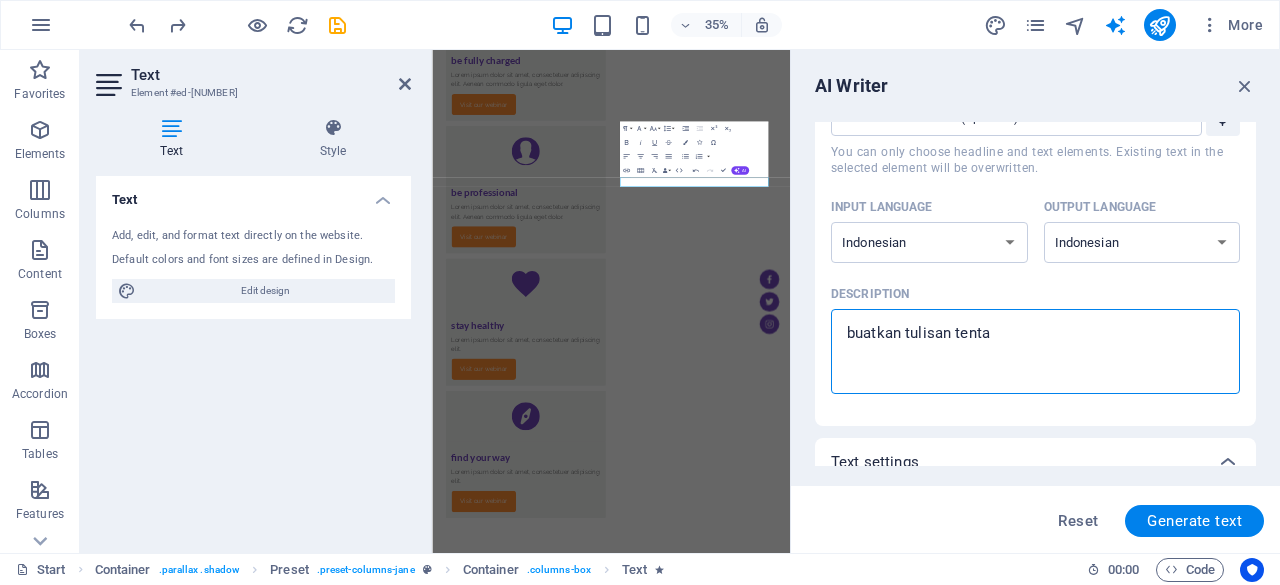type on "buatkan tulisan tentan" 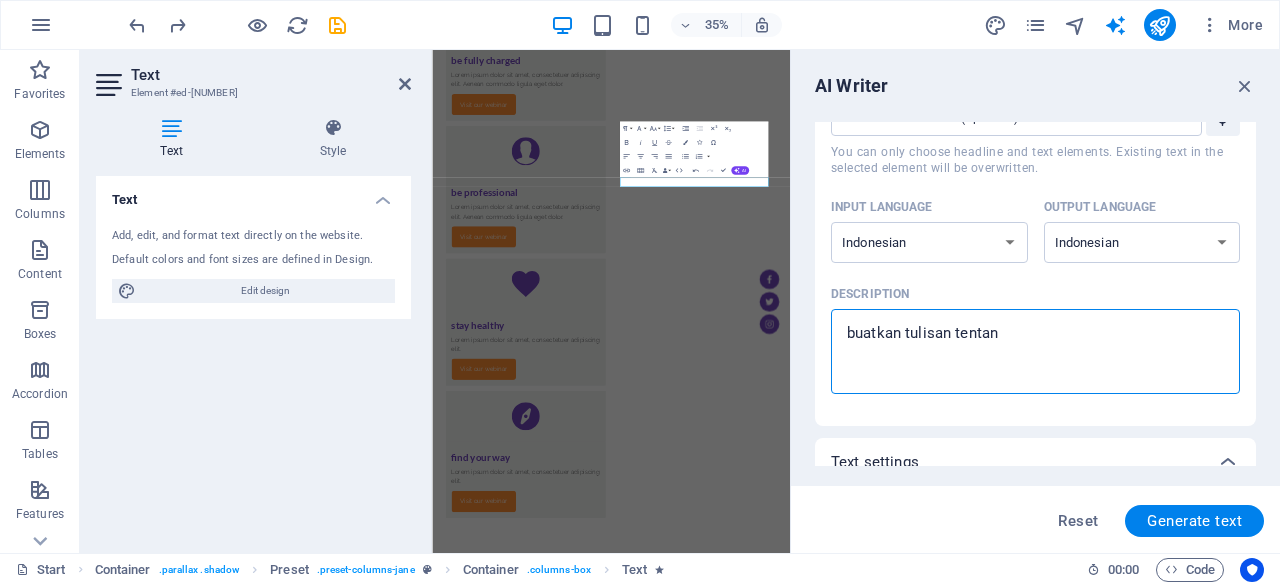 type on "buatkan tulisan tentang" 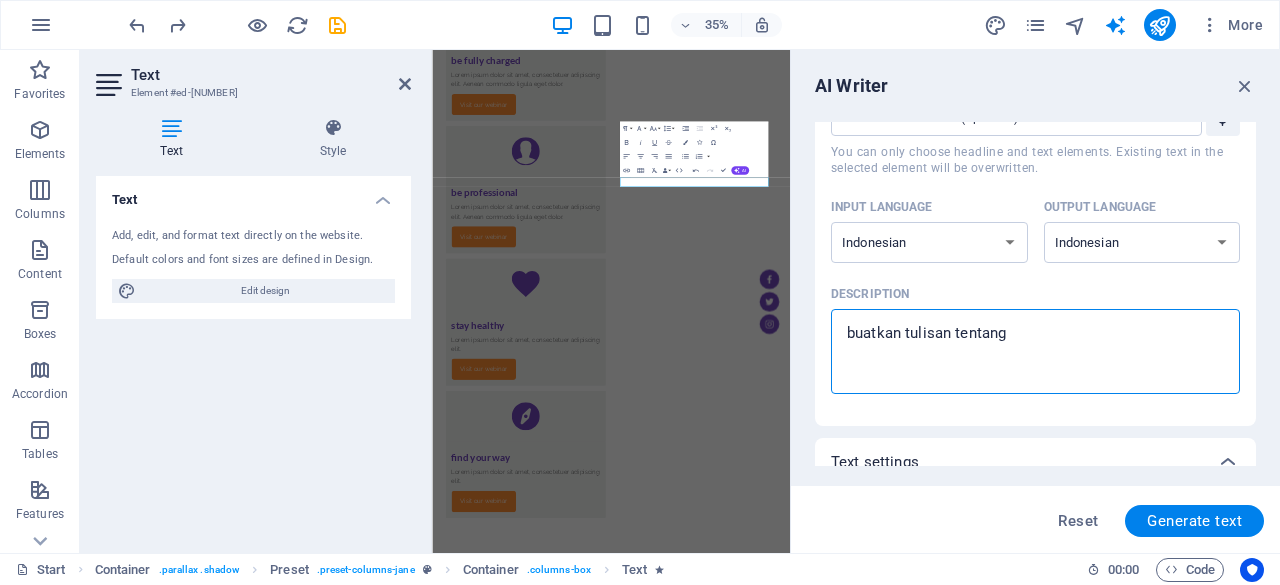 type on "buatkan tulisan tentang" 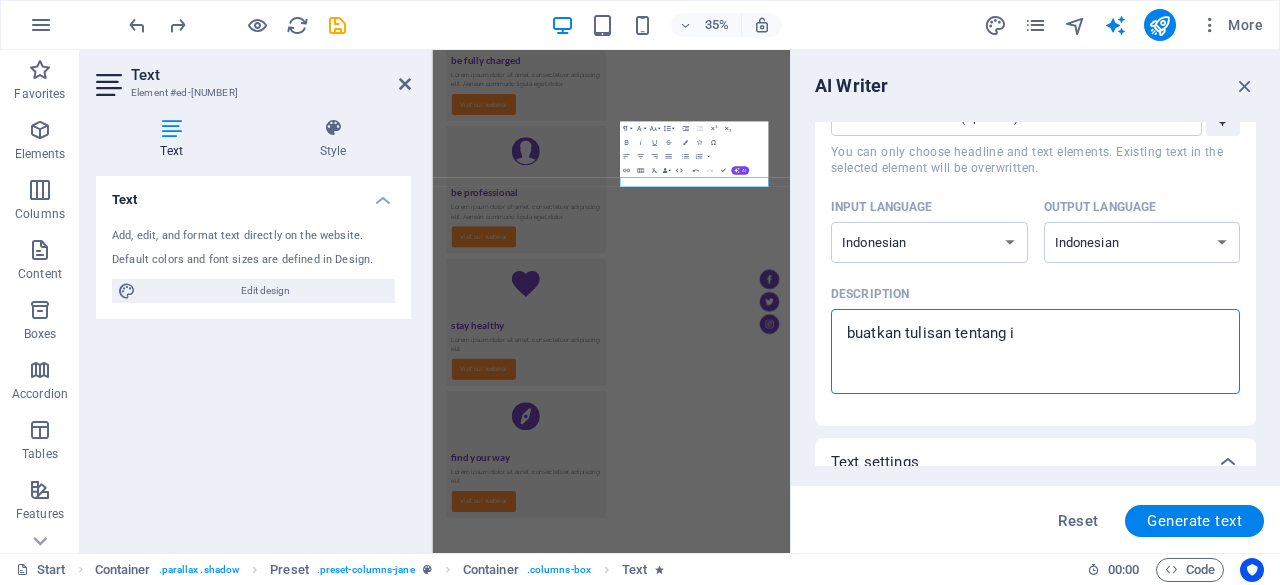 type on "buatkan tulisan tentang ik" 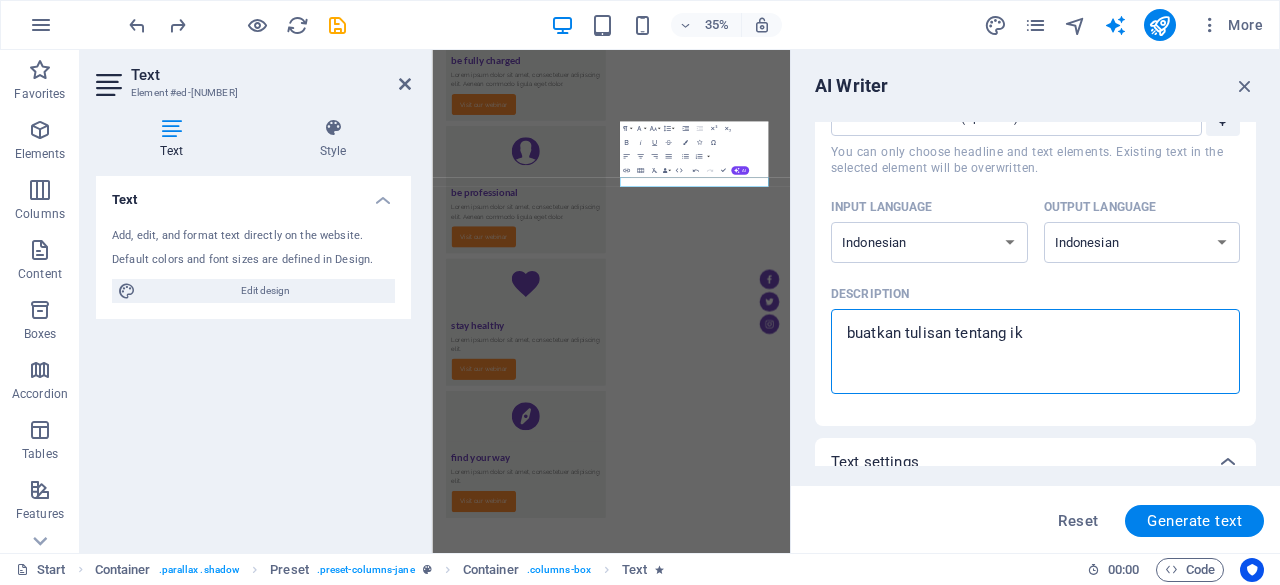 type on "buatkan tulisan tentang ikl" 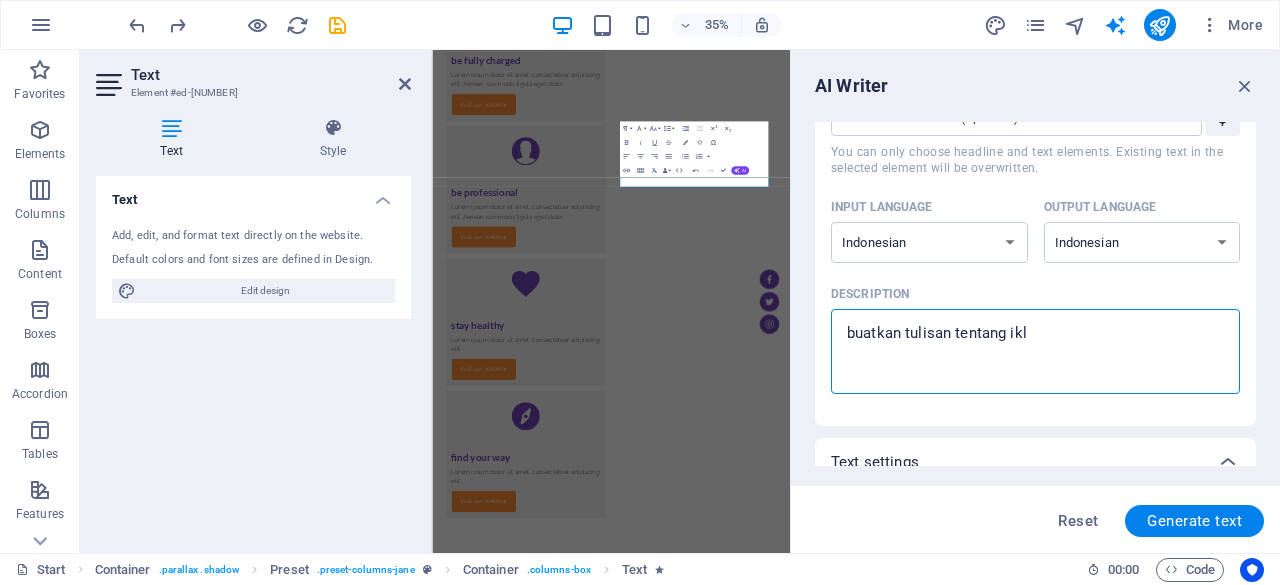 type on "buatkan tulisan tentang ikla" 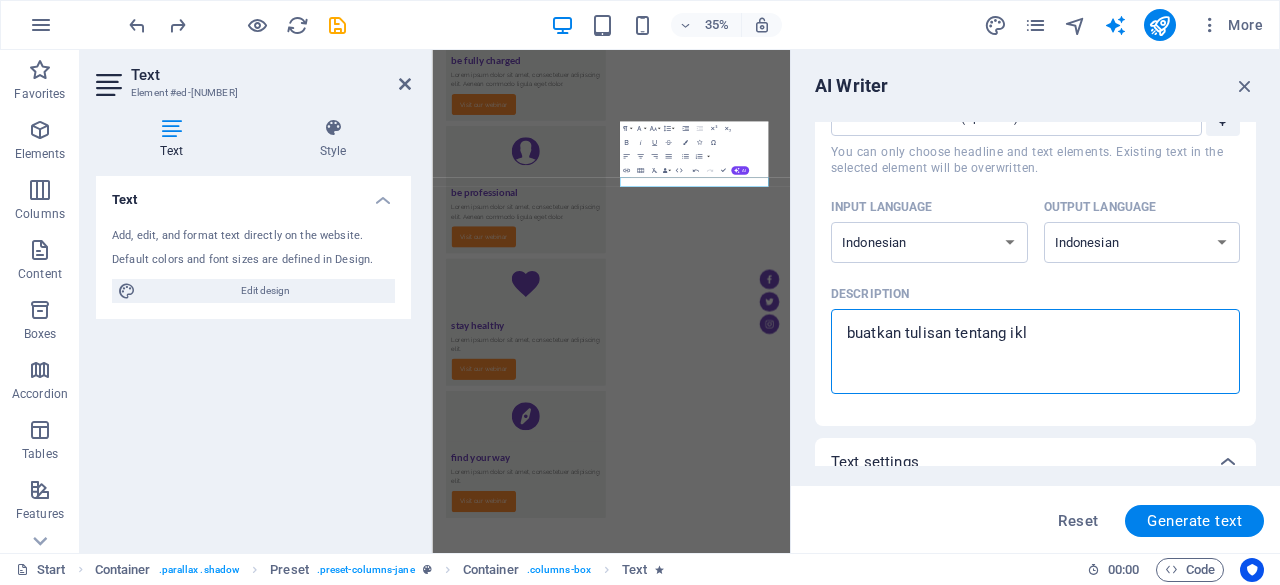 type on "x" 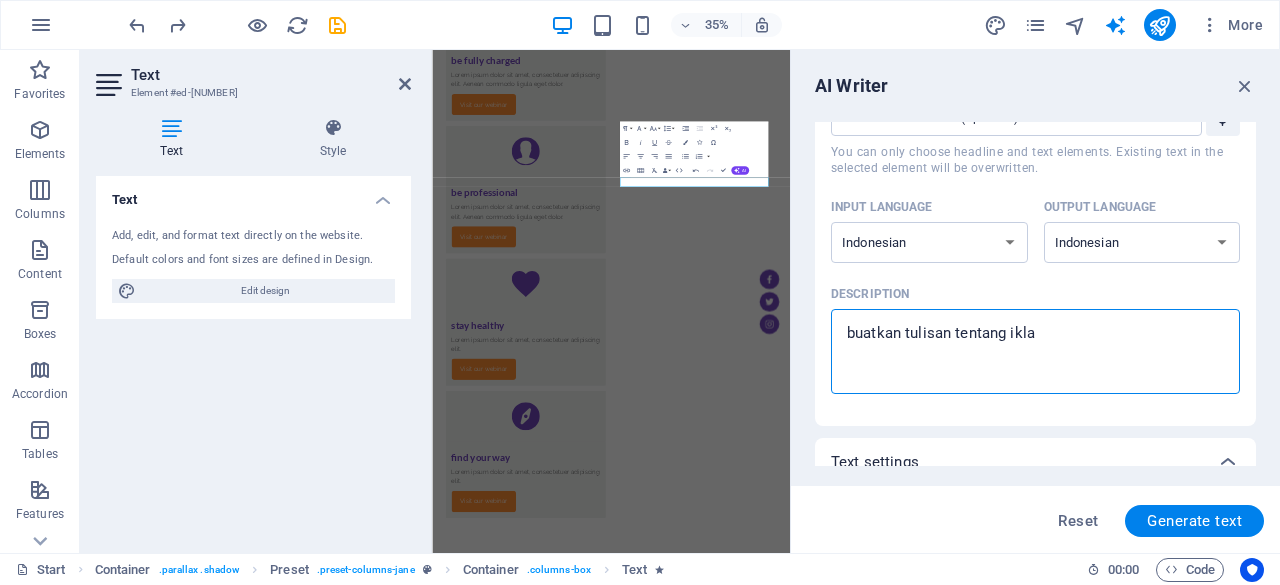 type on "buatkan tulisan tentang iklan" 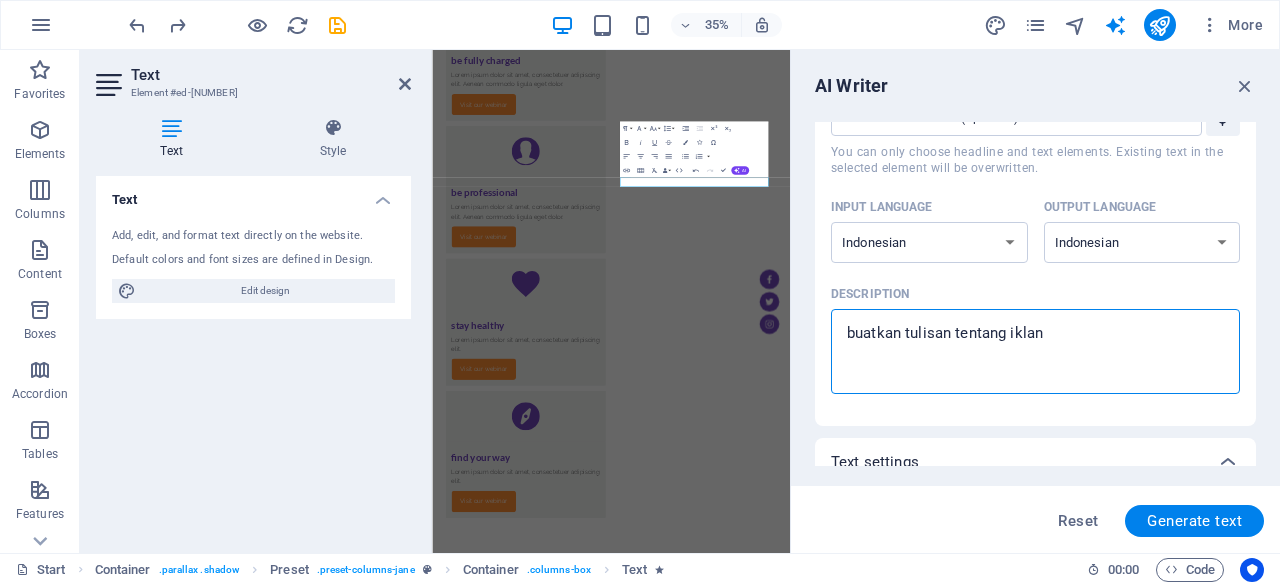 type on "x" 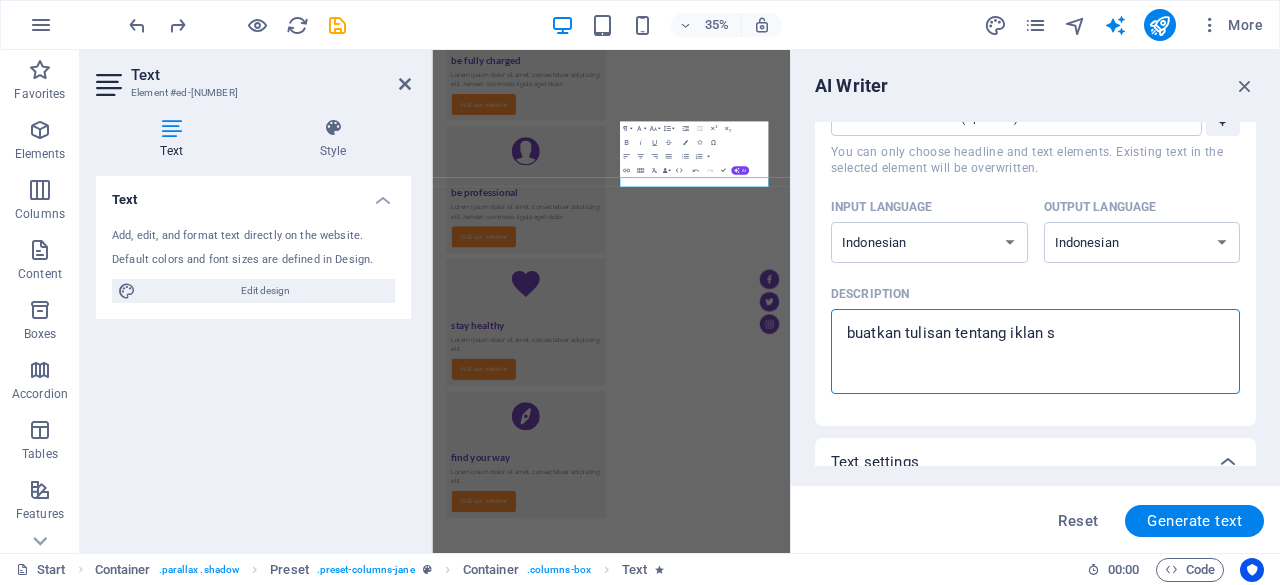 type on "buatkan tulisan tentang iklan se" 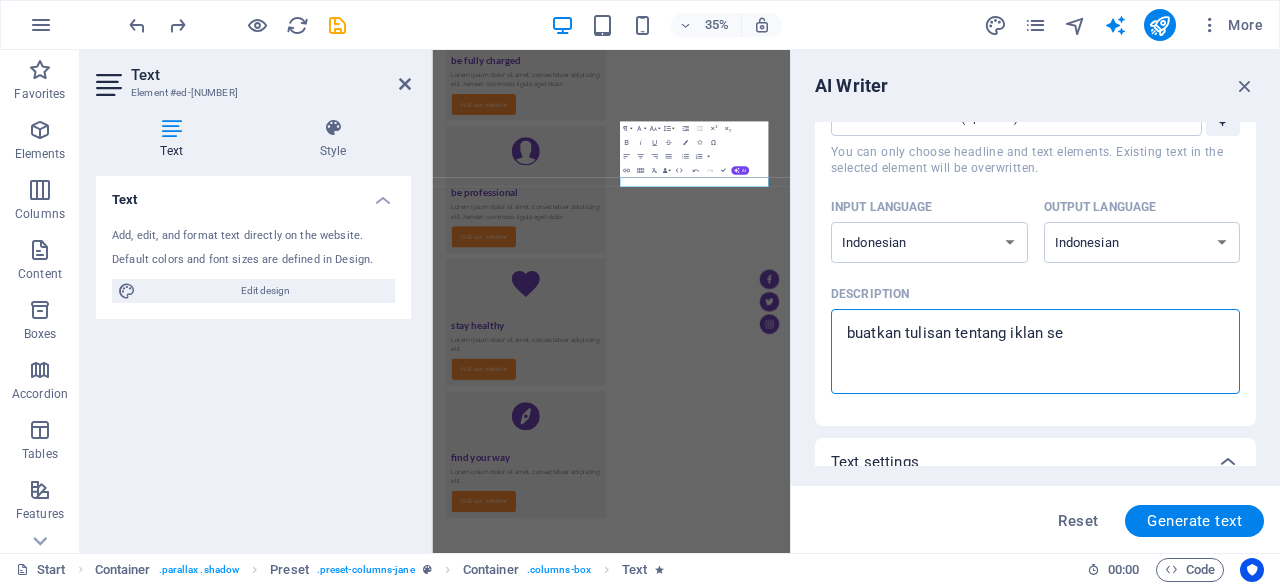 type on "buatkan tulisan tentang iklan seb" 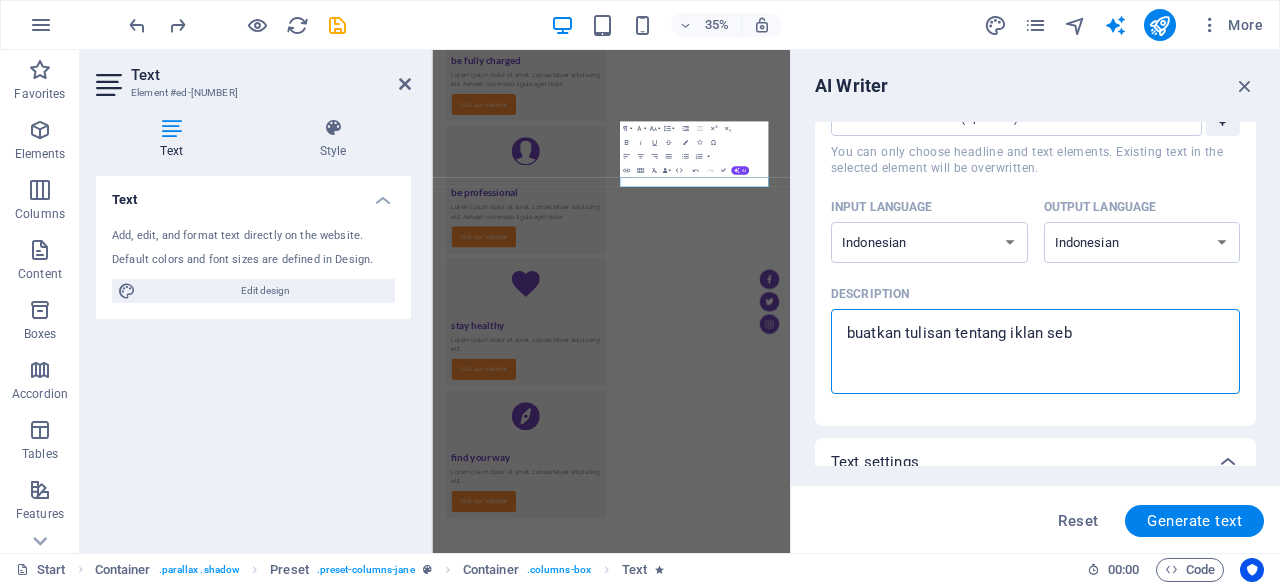 type on "x" 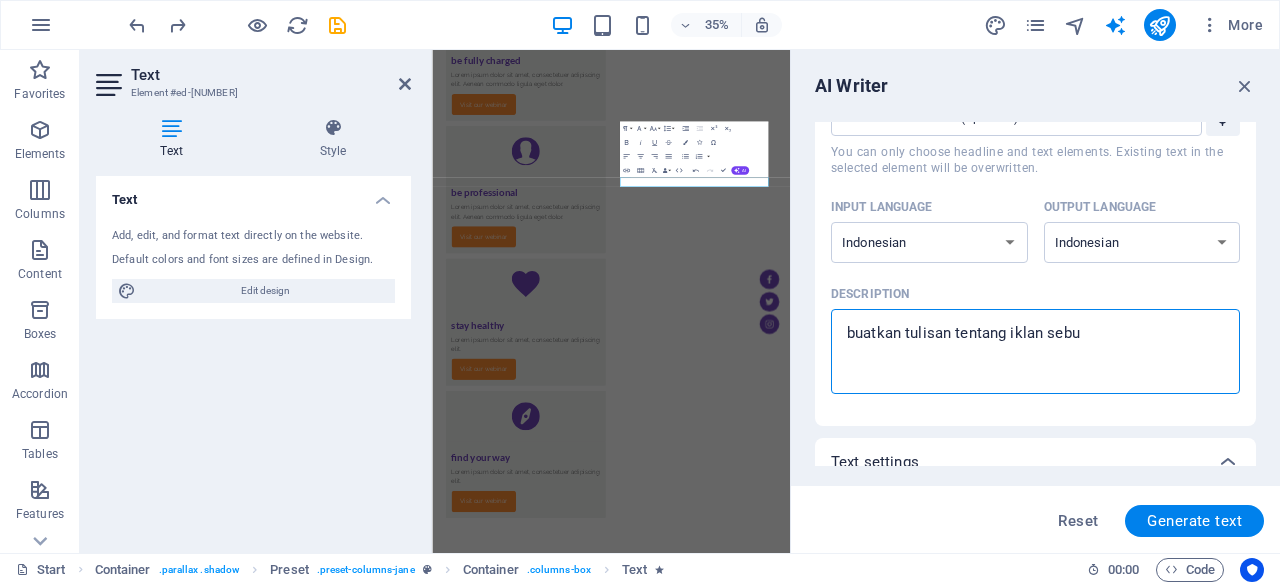 type on "buatkan tulisan tentang iklan sebua" 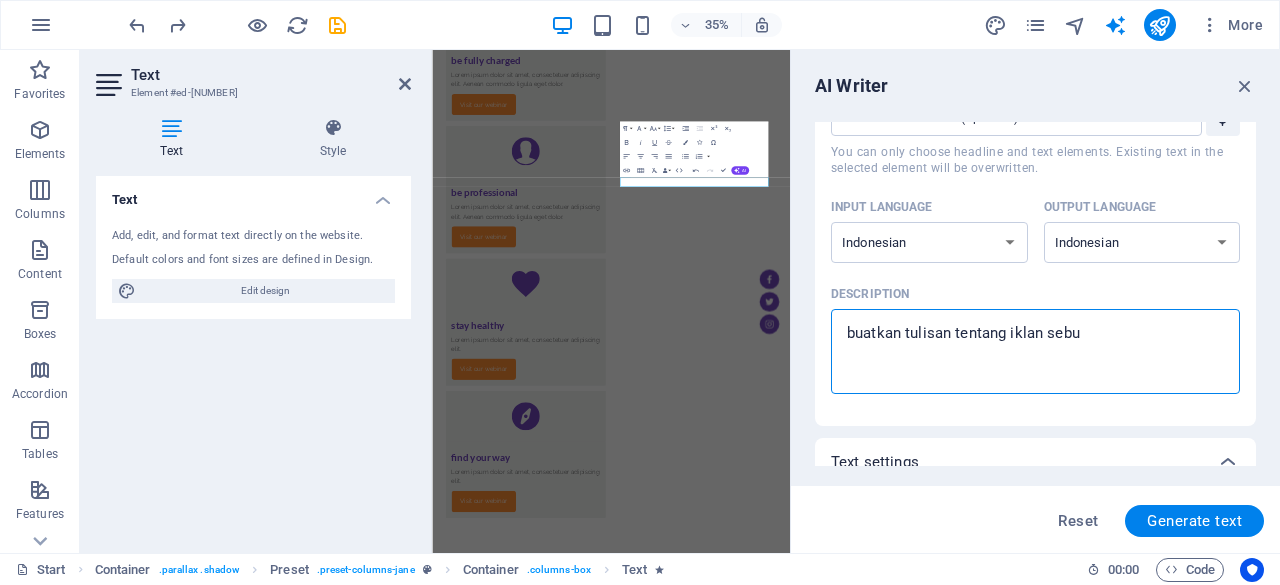 type on "x" 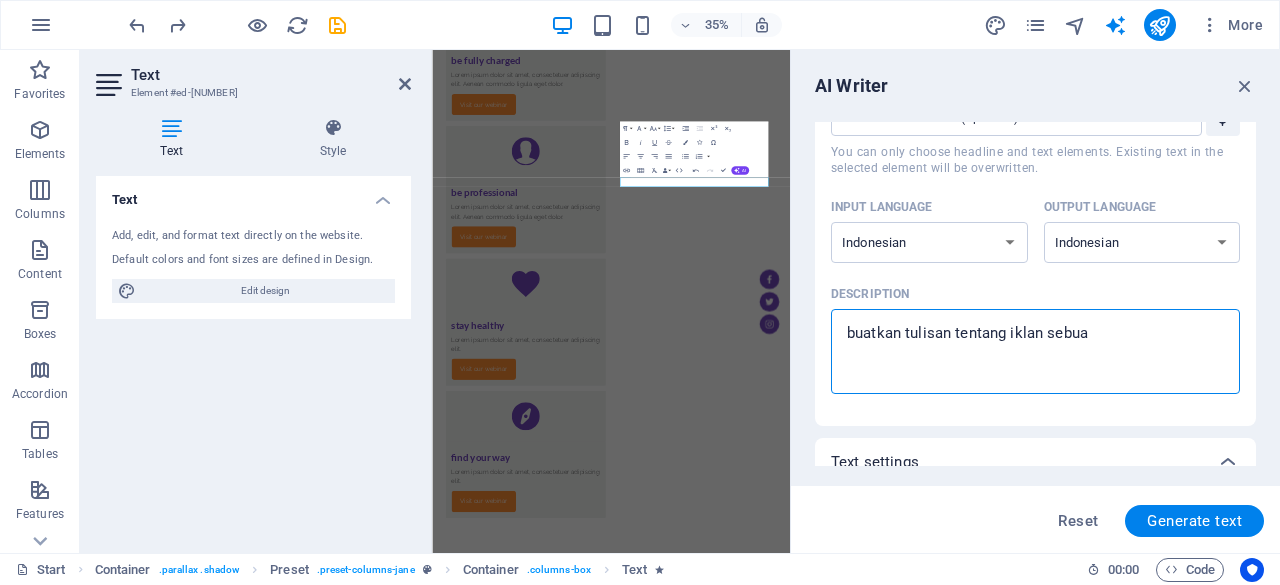 type on "buatkan tulisan tentang iklan sebuah" 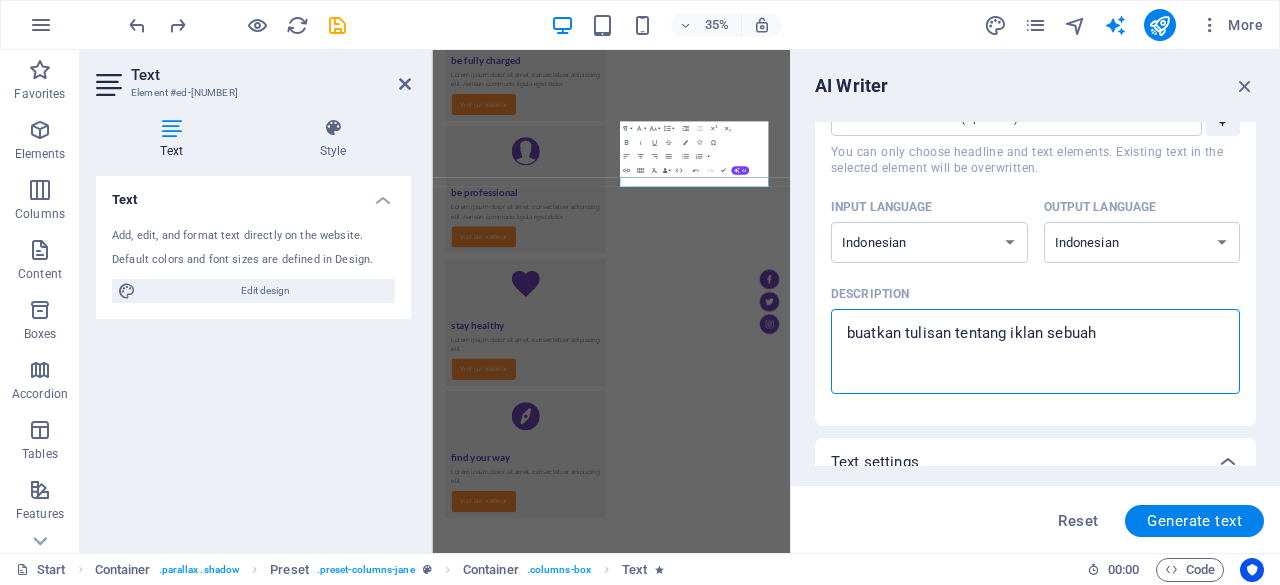 type on "buatkan tulisan tentang iklan sebuah" 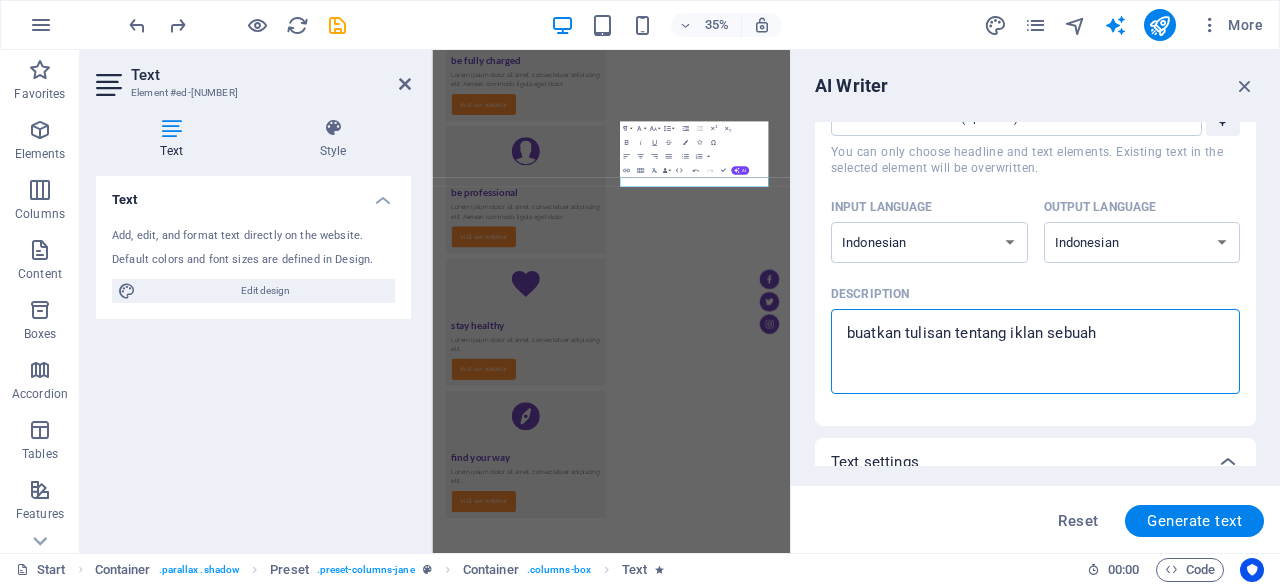 type on "x" 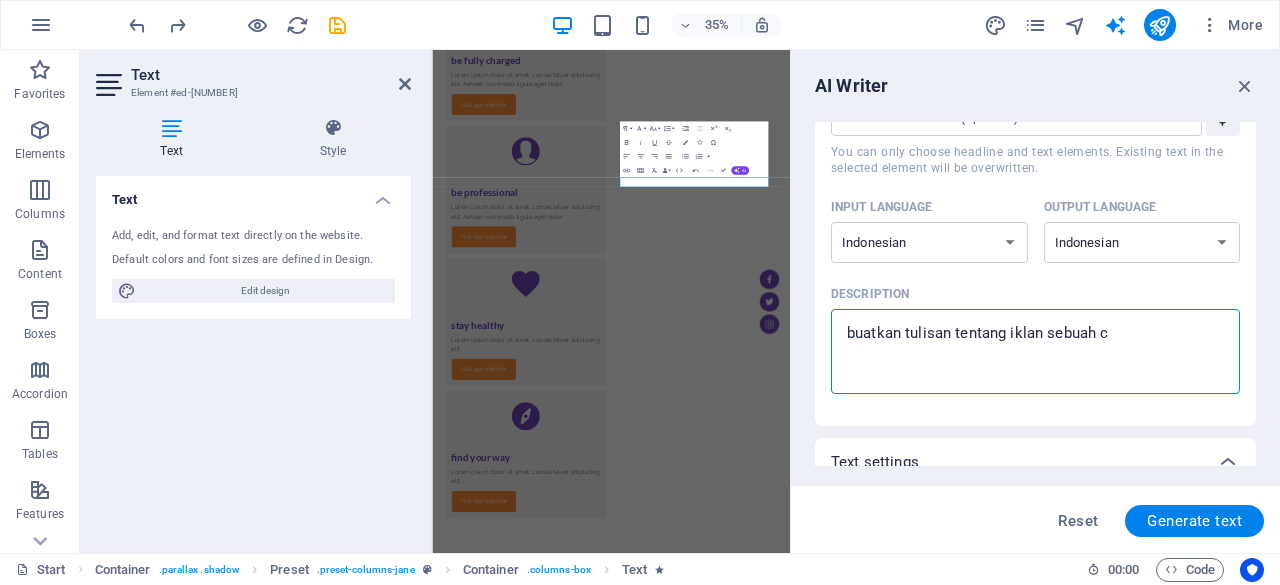 type on "buatkan tulisan tentang iklan sebuah ch" 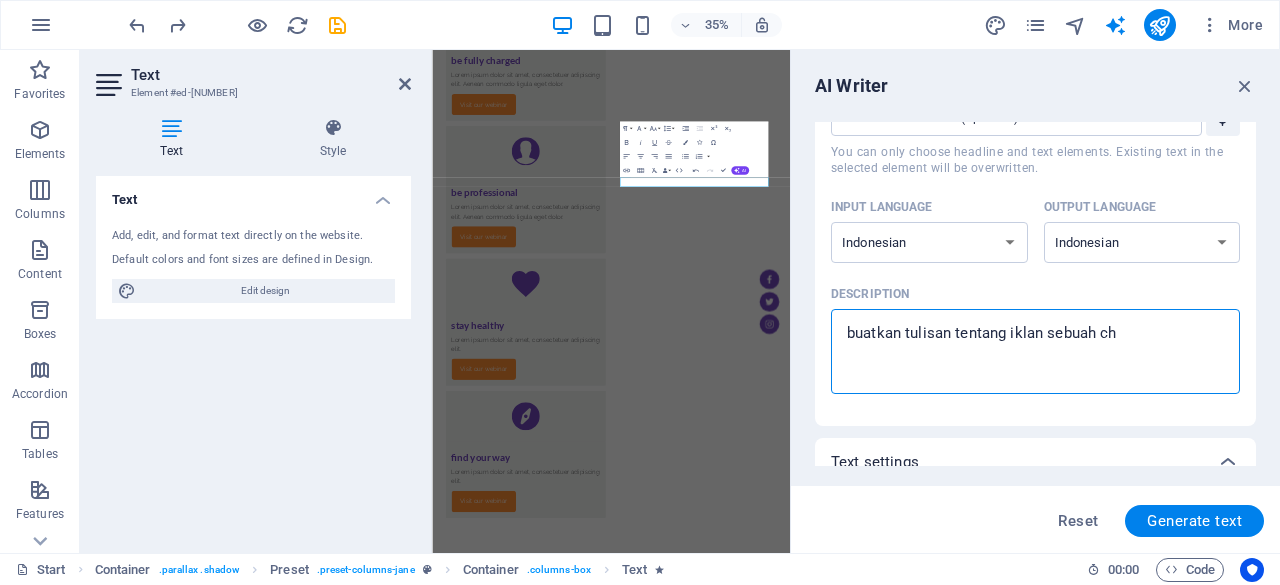 type on "x" 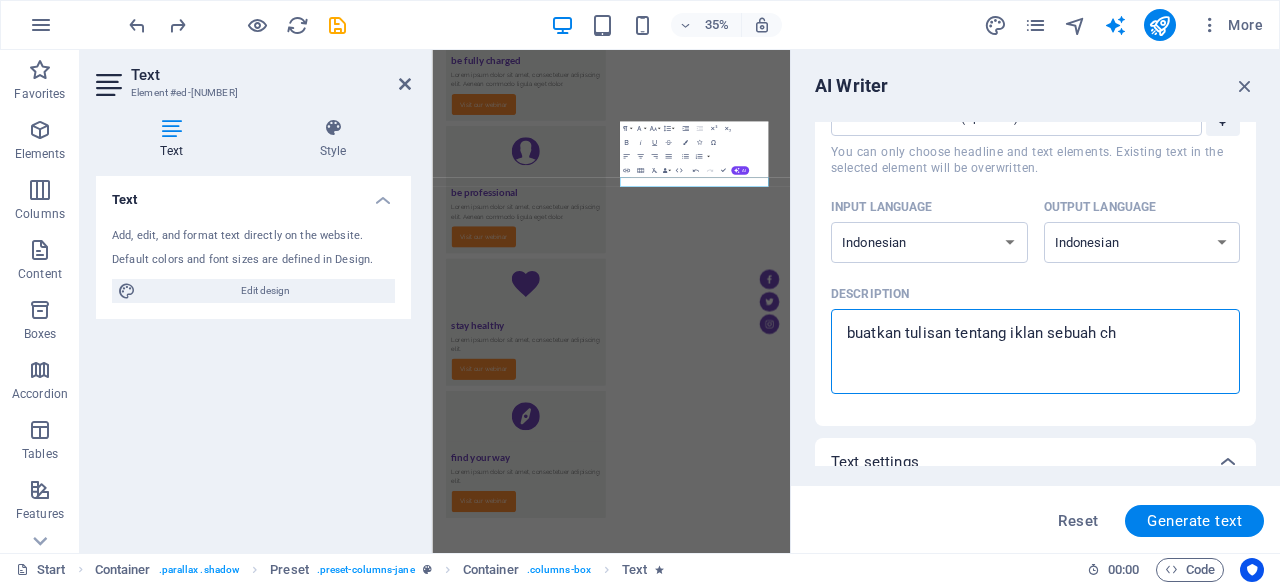 type on "buatkan tulisan tentang iklan sebuah cha" 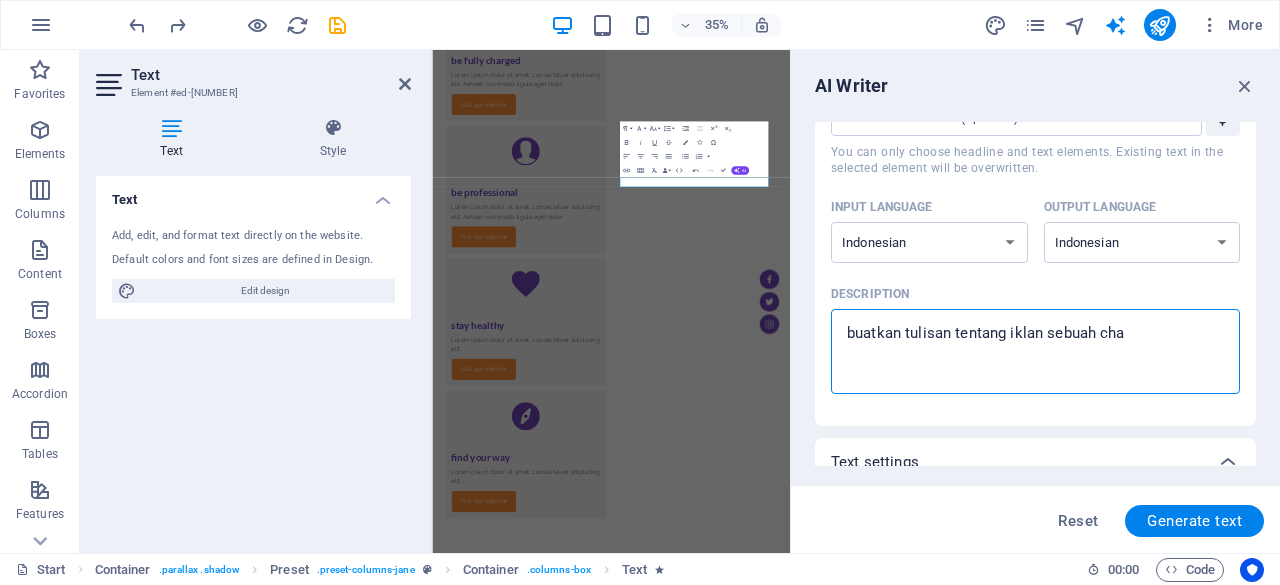 type on "buatkan tulisan tentang iklan sebuah char" 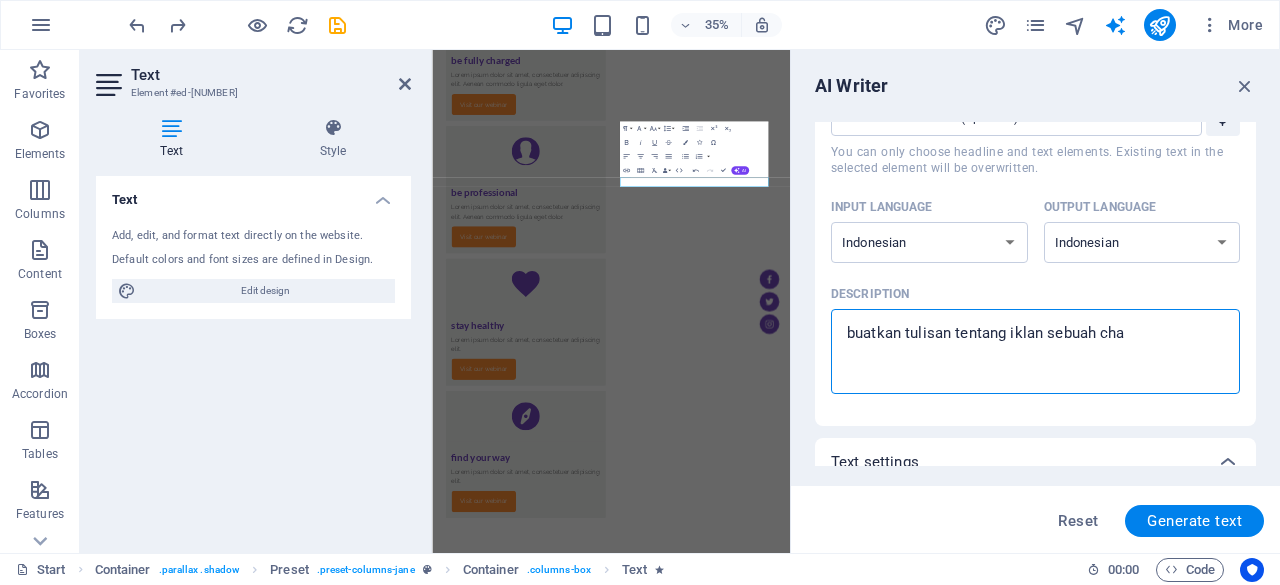 type on "x" 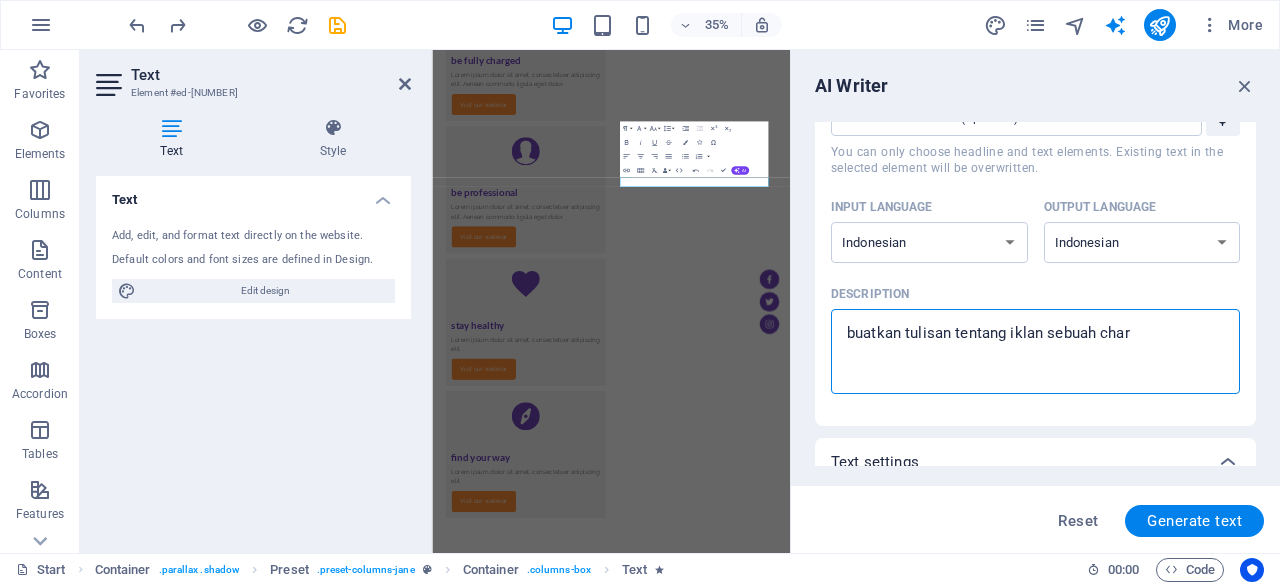 type on "buatkan tulisan tentang iklan sebuah chari" 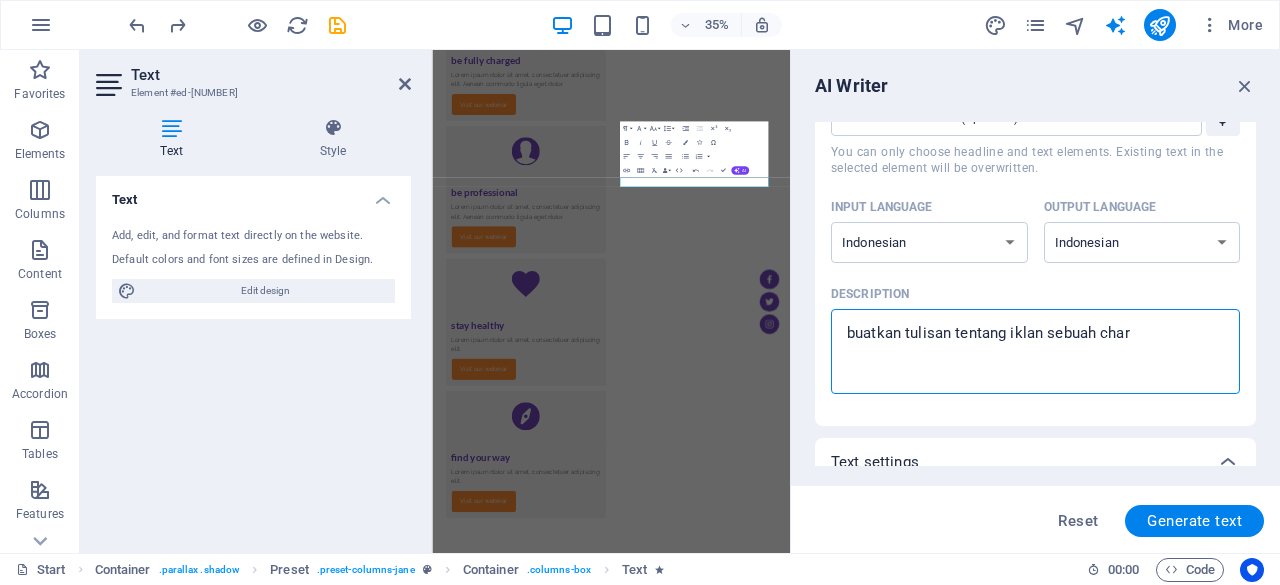 type on "x" 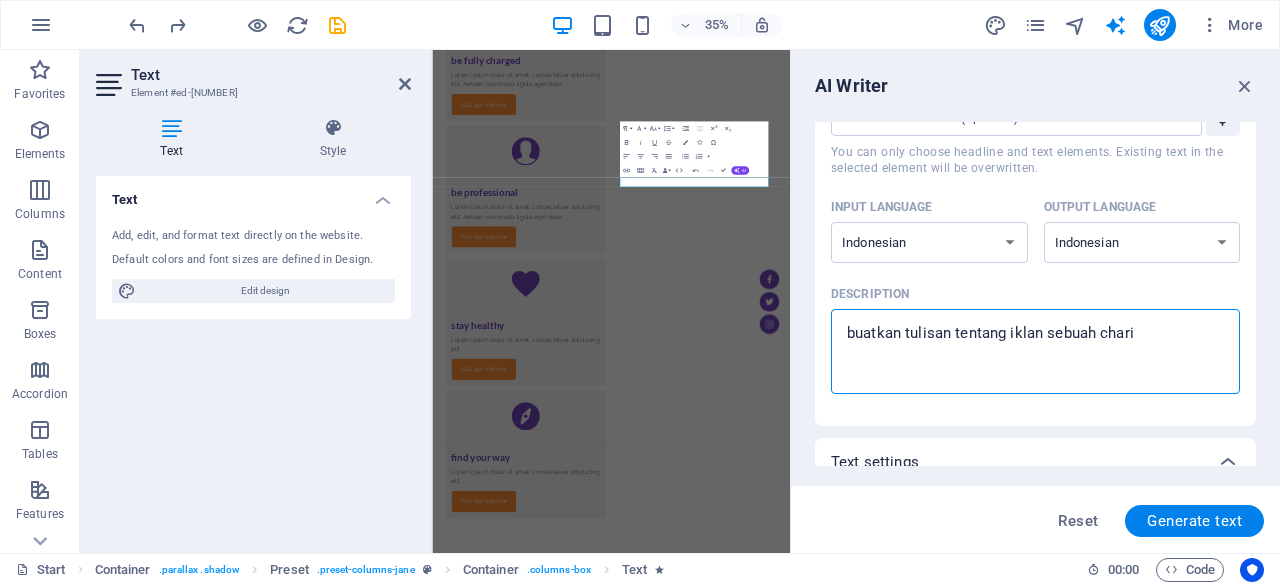 type on "buatkan tulisan tentang iklan sebuah charit" 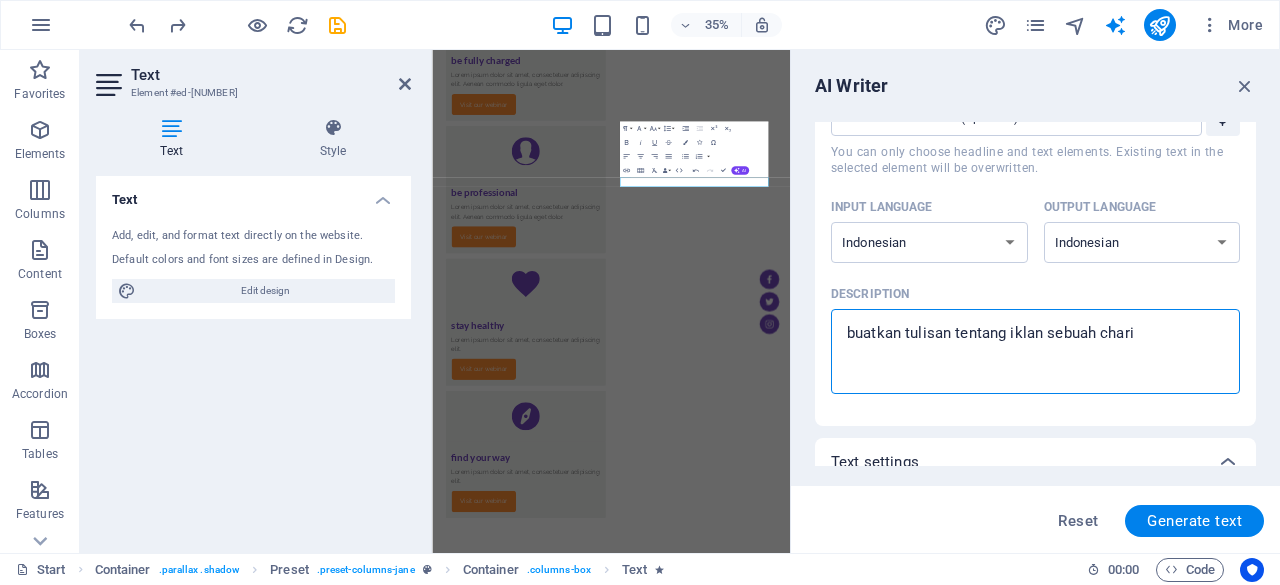 type on "x" 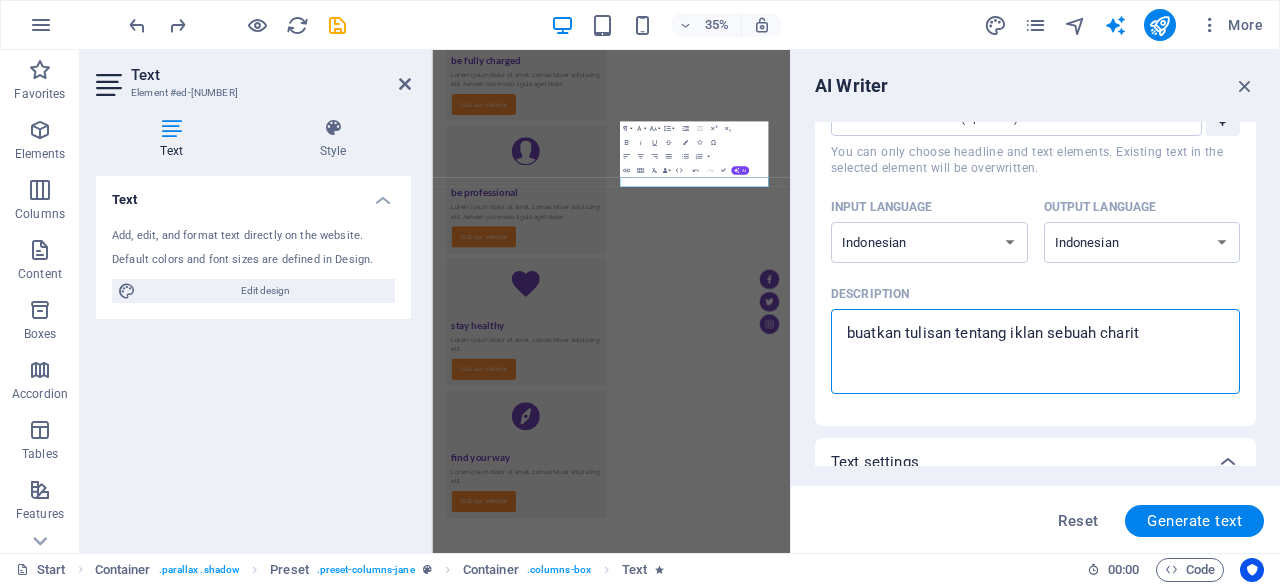 type on "buatkan tulisan tentang iklan sebuah charity" 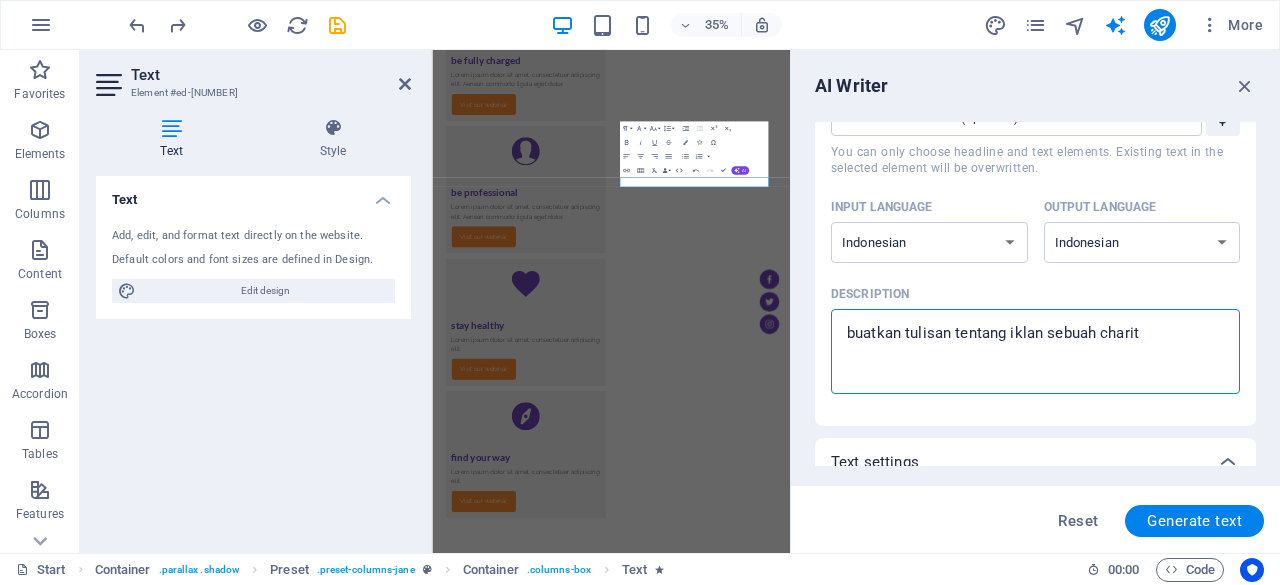 type on "x" 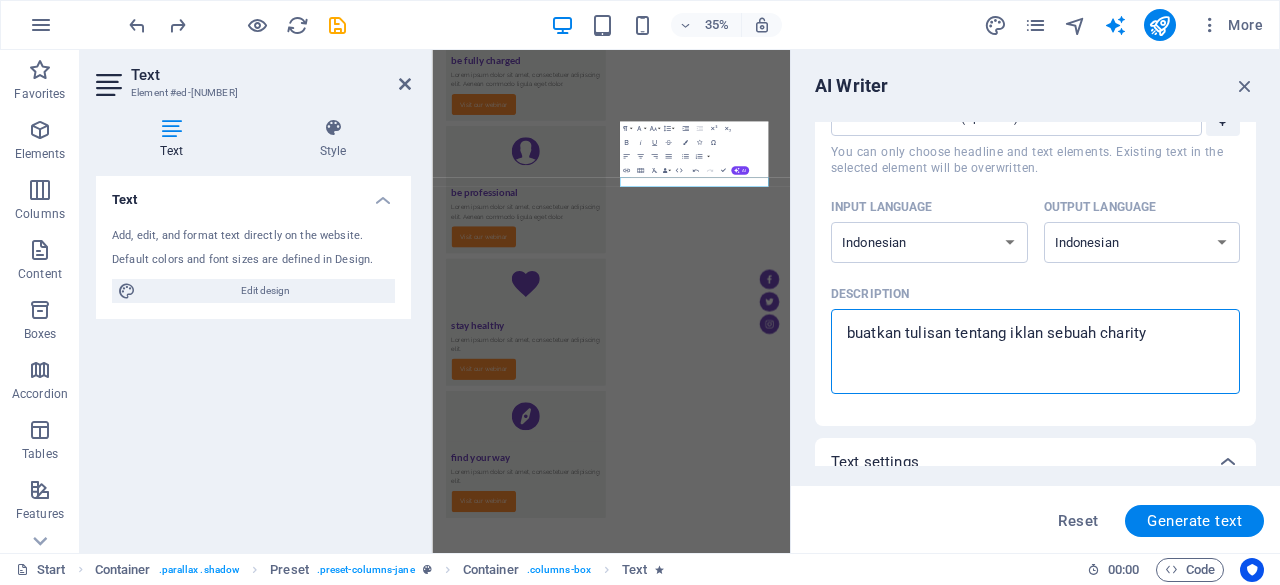 type on "buatkan tulisan tentang iklan sebuah charity," 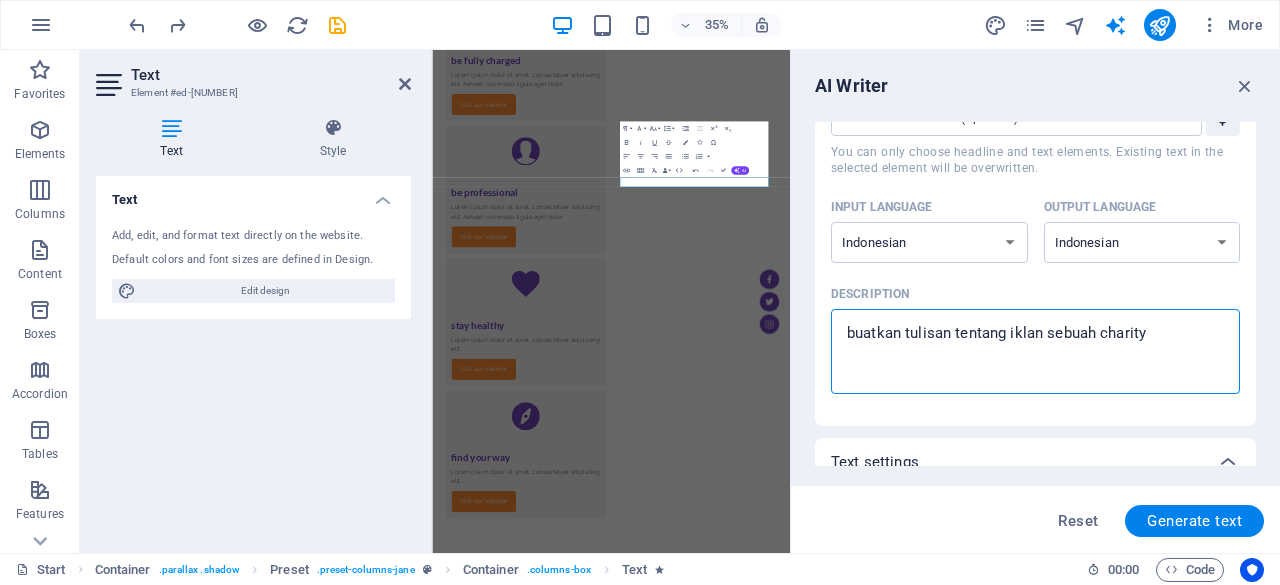 type on "x" 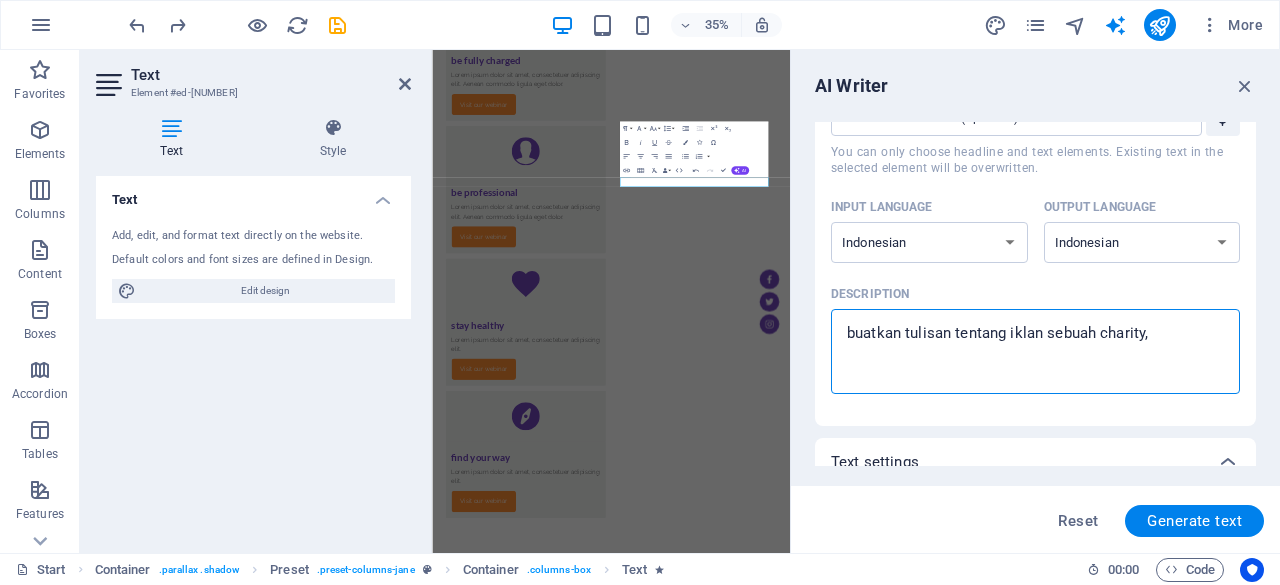type on "buatkan tulisan tentang iklan sebuah charity," 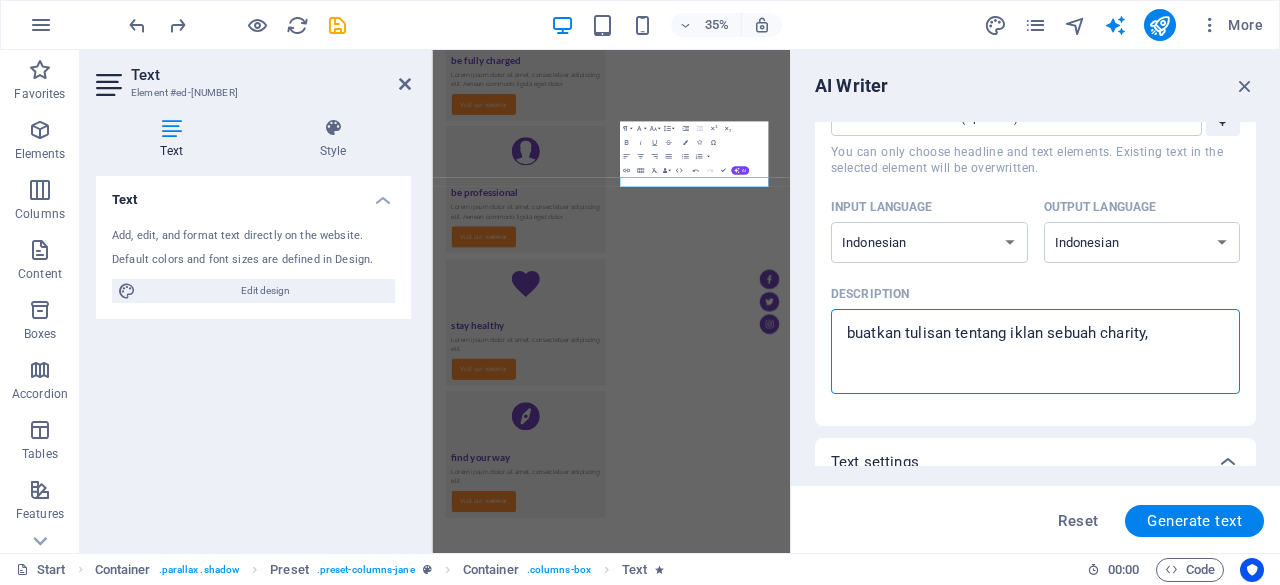 type on "x" 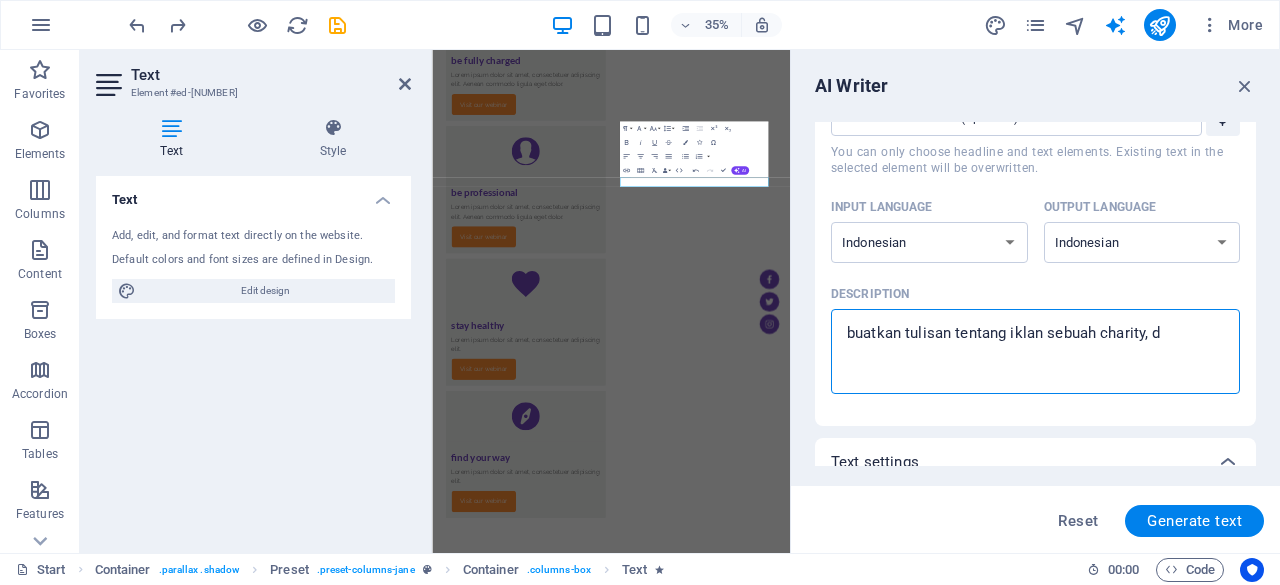 type on "buatkan tulisan tentang iklan sebuah charity, de" 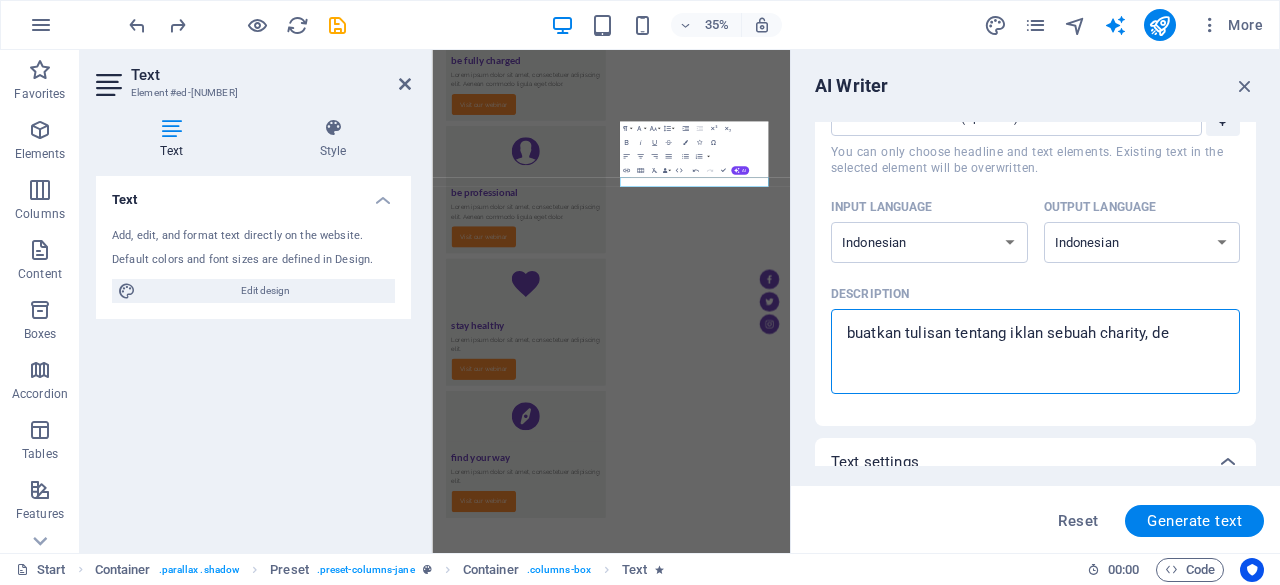 type on "buatkan tulisan tentang iklan sebuah charity, den" 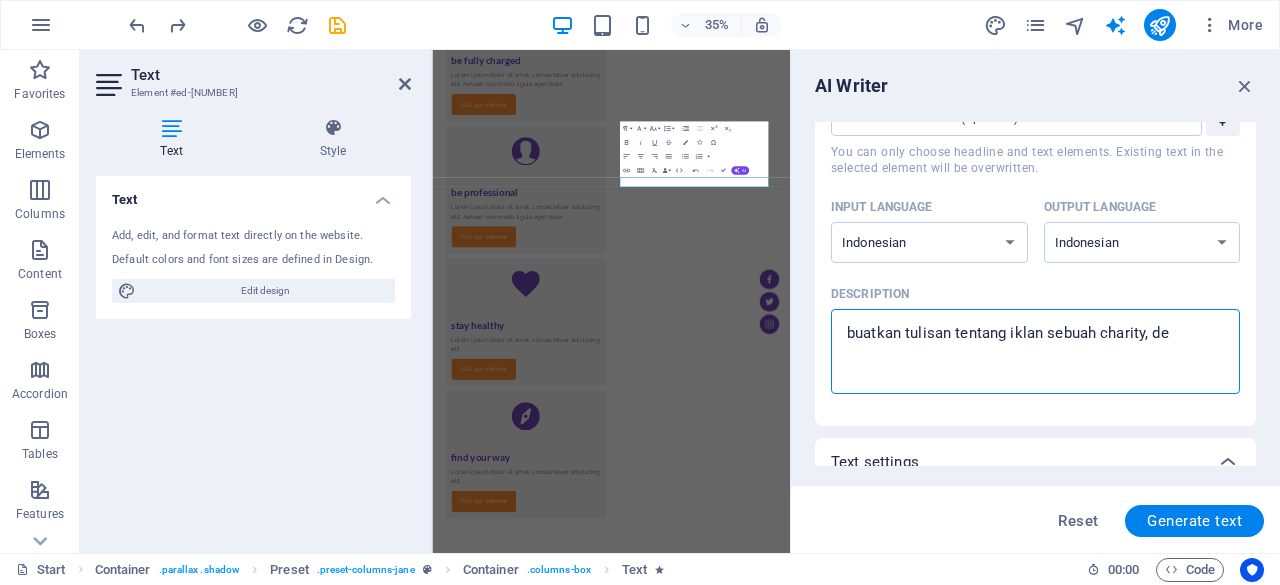 type on "x" 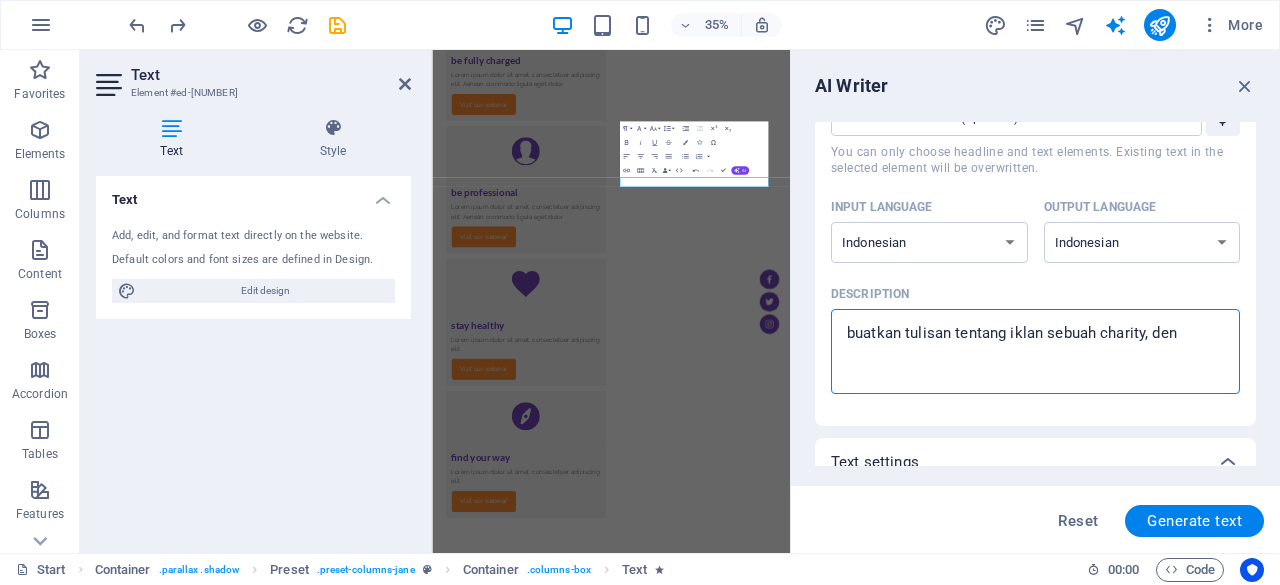 type on "buatkan tulisan tentang iklan sebuah charity, deng" 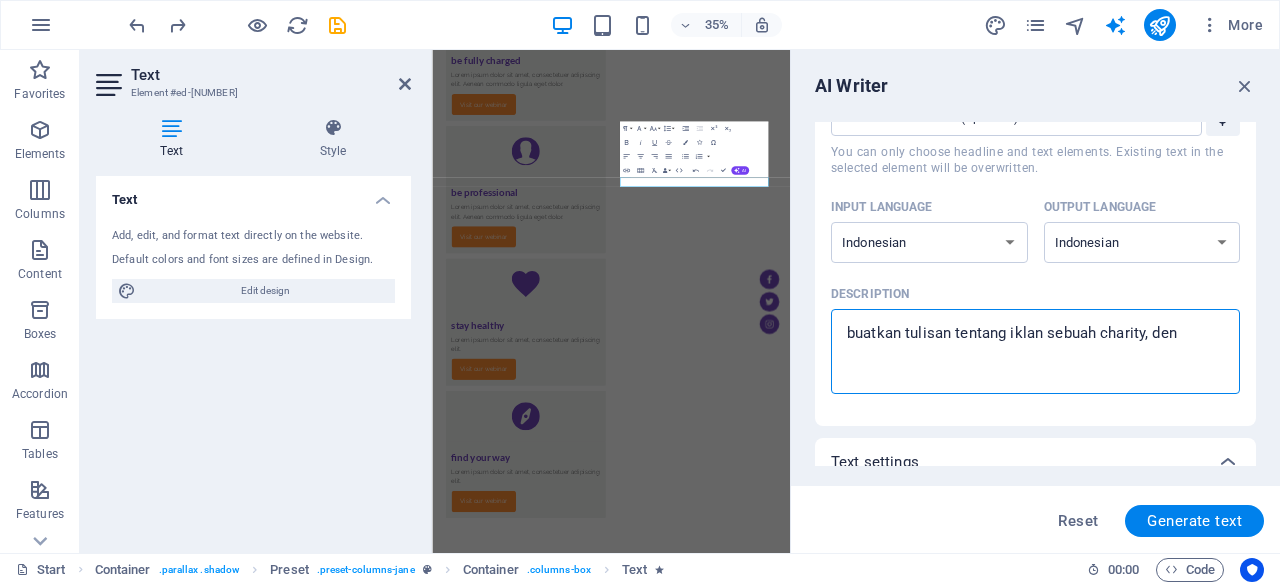 type on "x" 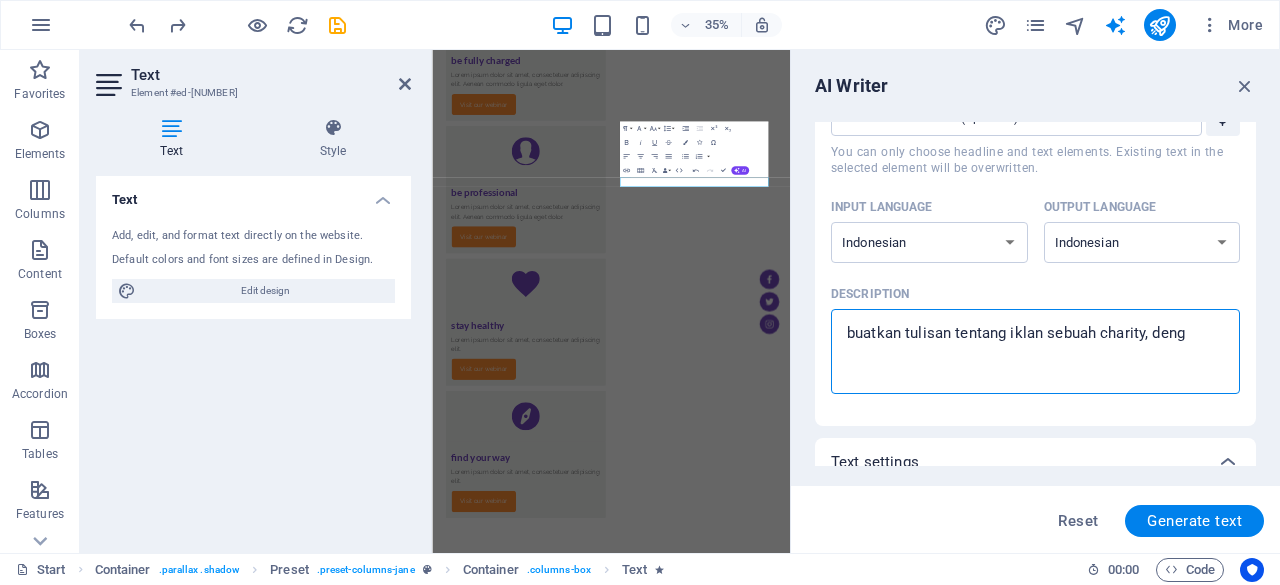 type on "buatkan tulisan tentang iklan sebuah charity, denga" 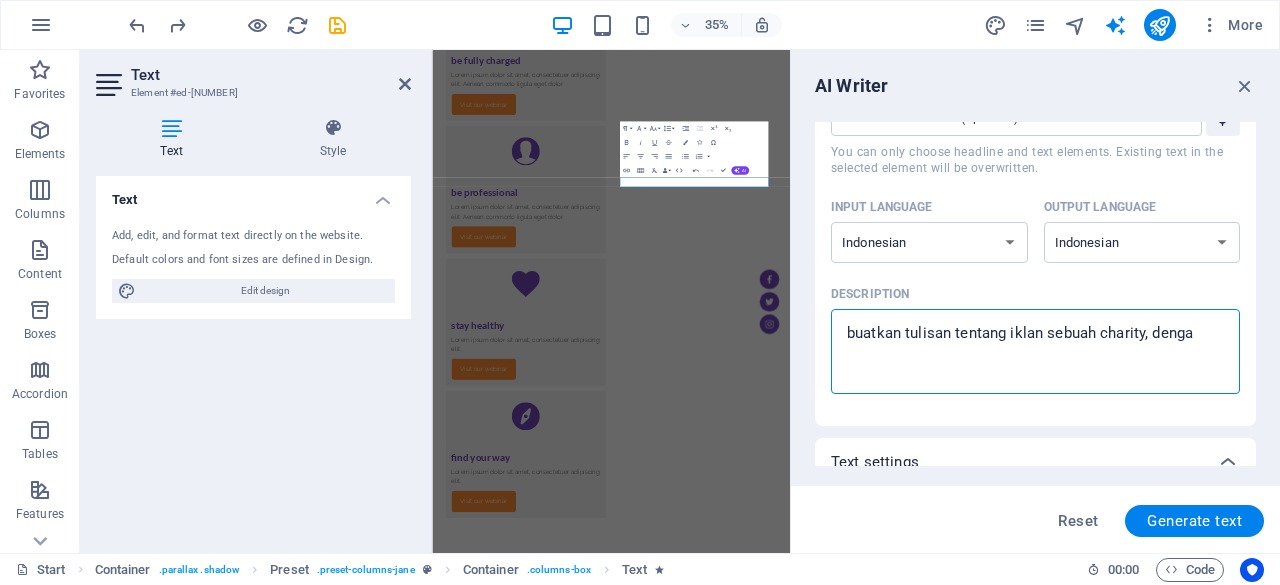 type on "buatkan tulisan tentang iklan sebuah charity, dengan" 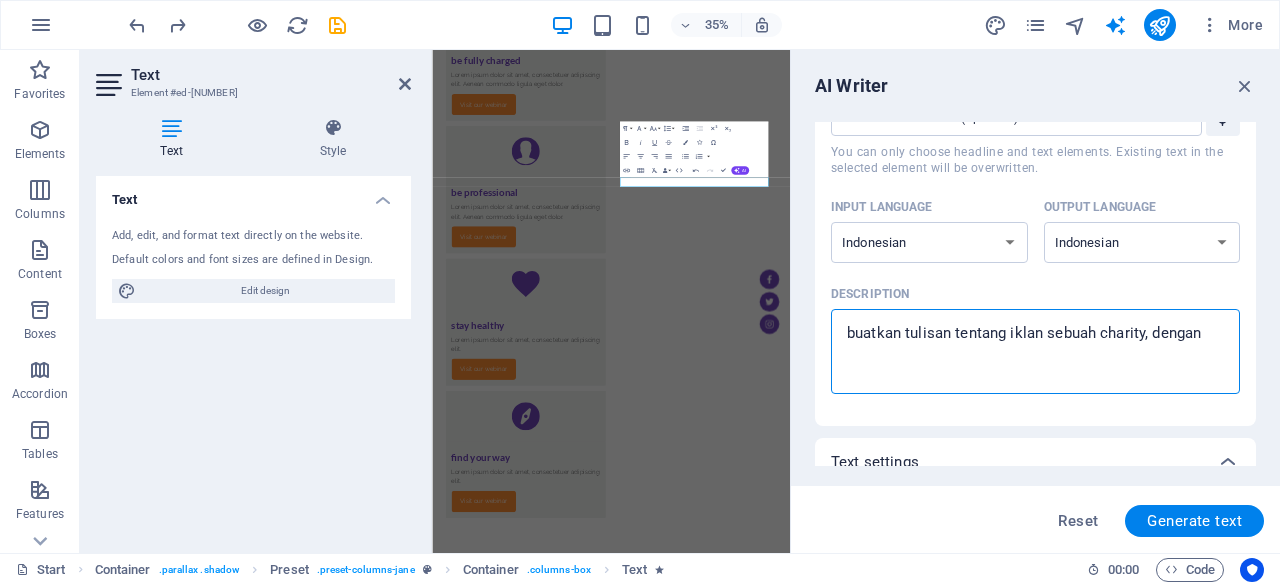 type on "buatkan tulisan tentang iklan sebuah charity, dengan" 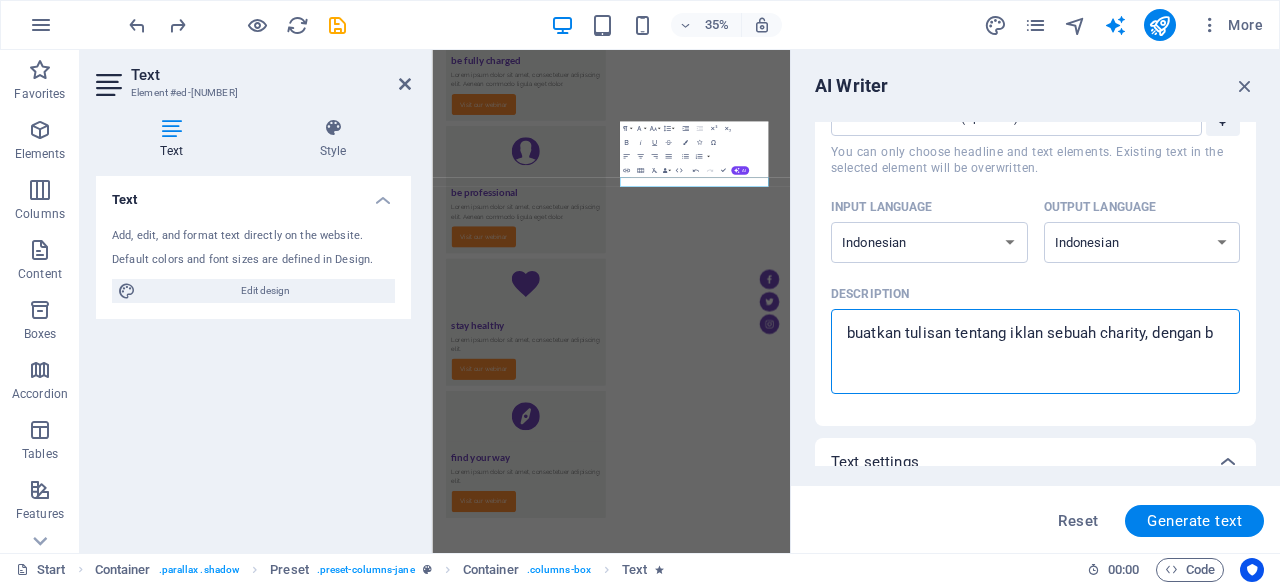 type on "buatkan tulisan tentang iklan sebuah charity, dengan be" 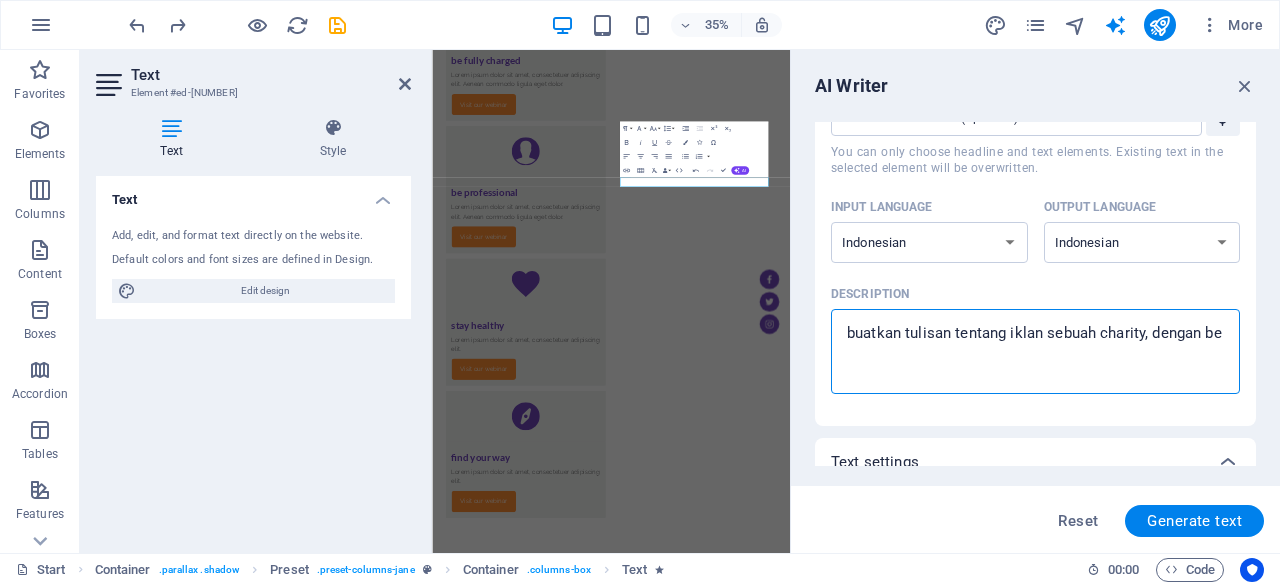 type on "x" 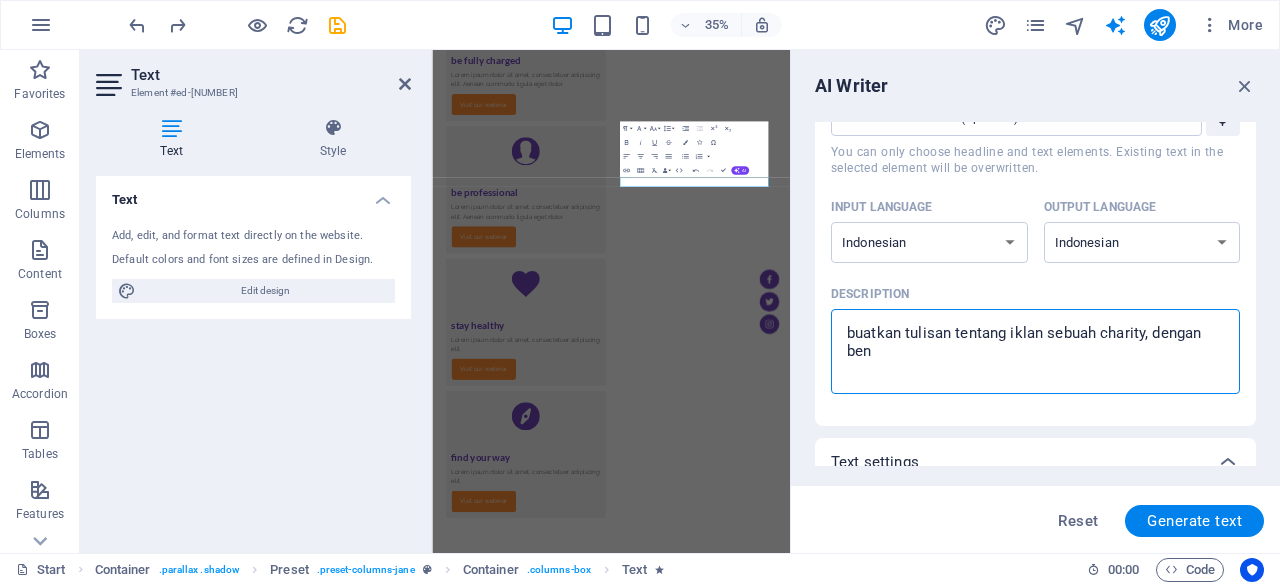 type on "x" 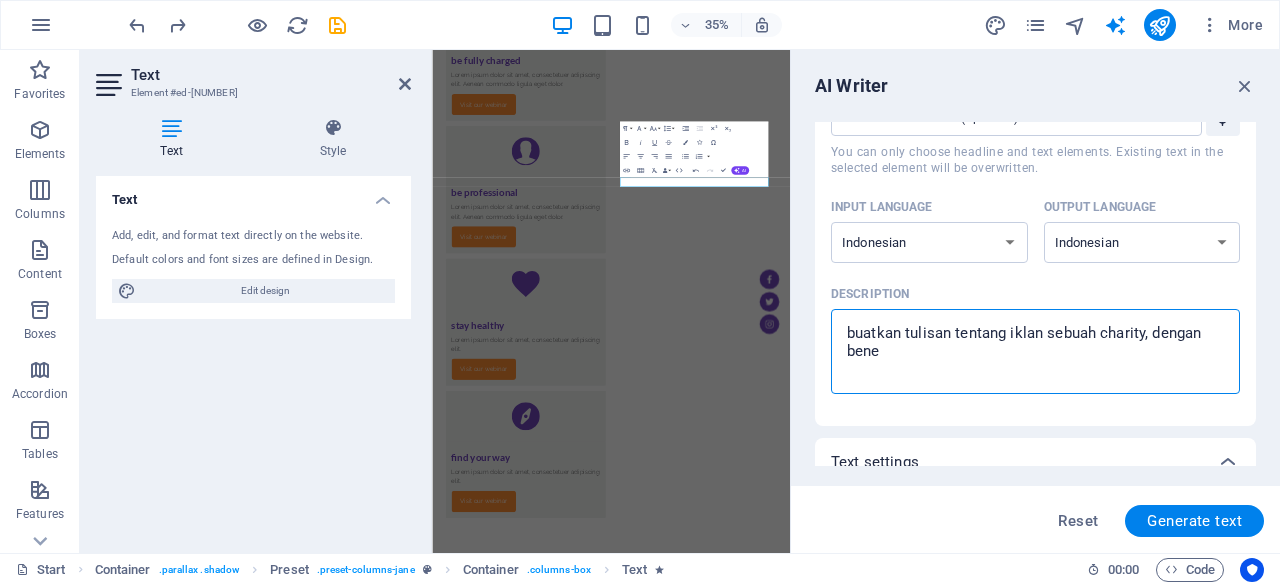 type on "buatkan tulisan tentang iklan sebuah charity, dengan benef" 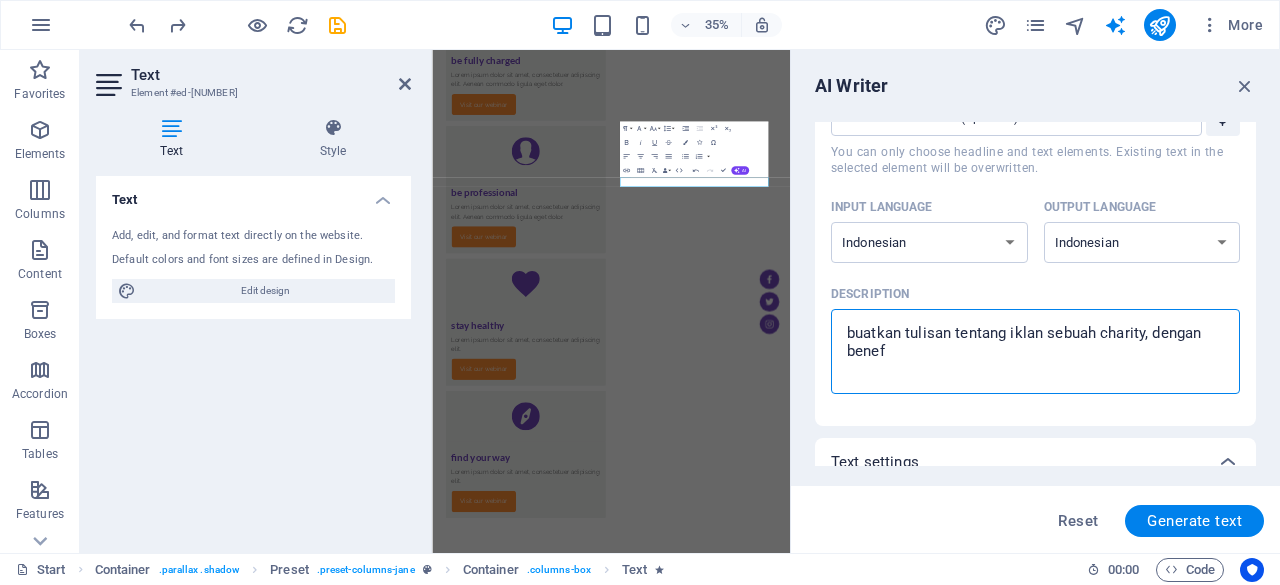 type on "buatkan tulisan tentang iklan sebuah charity, dengan benefi" 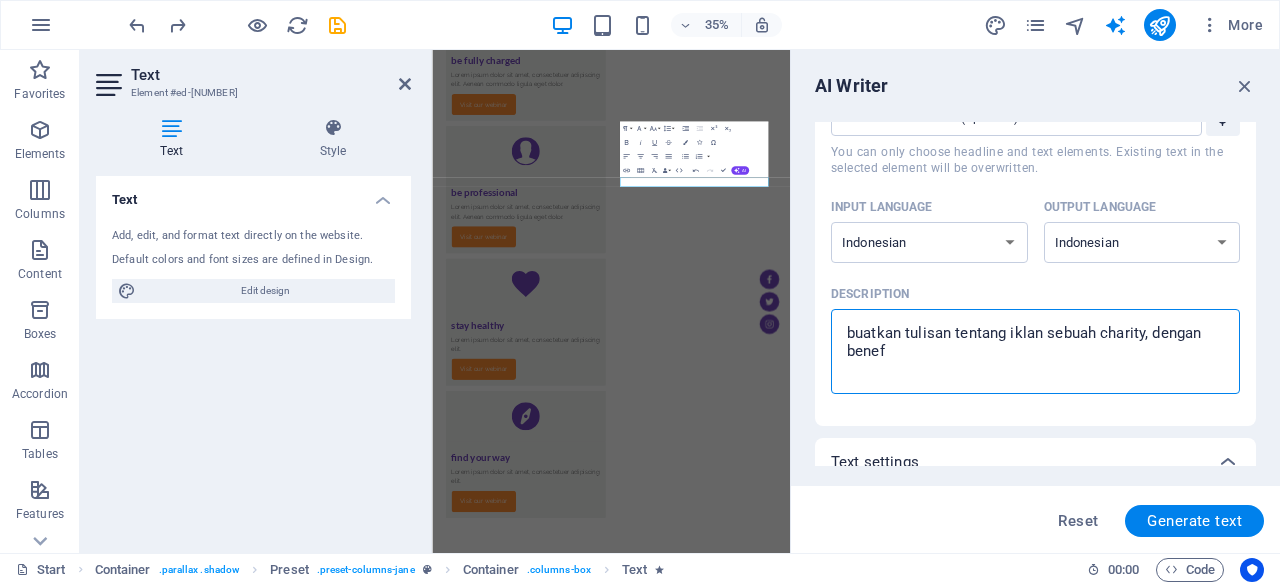 type on "x" 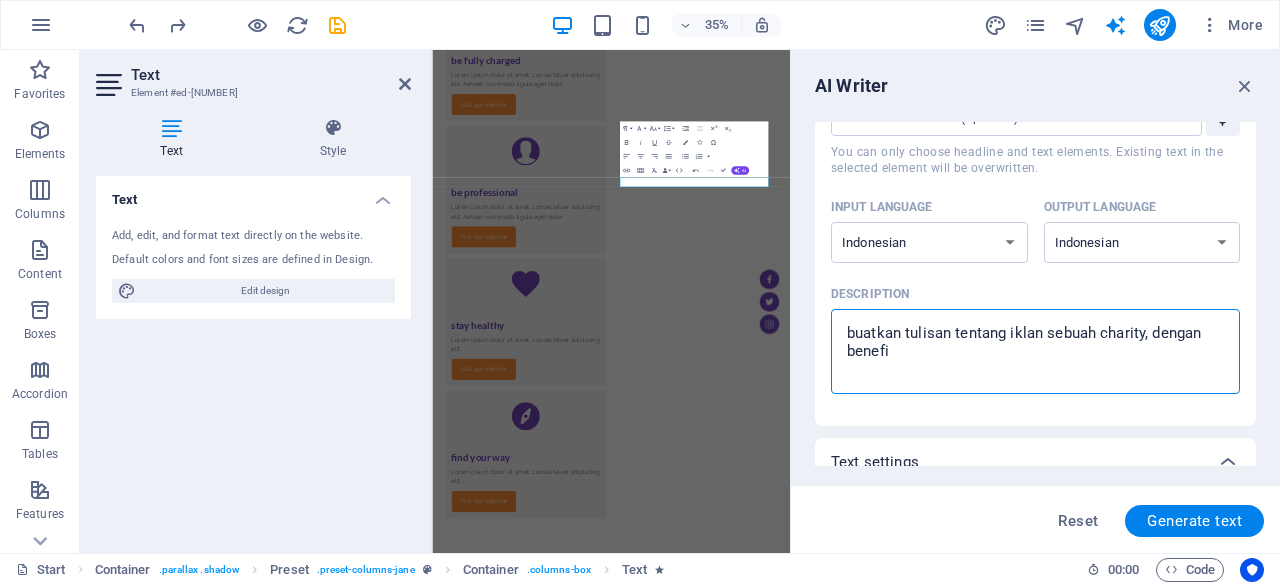 type on "buatkan tulisan tentang iklan sebuah charity, dengan benefit" 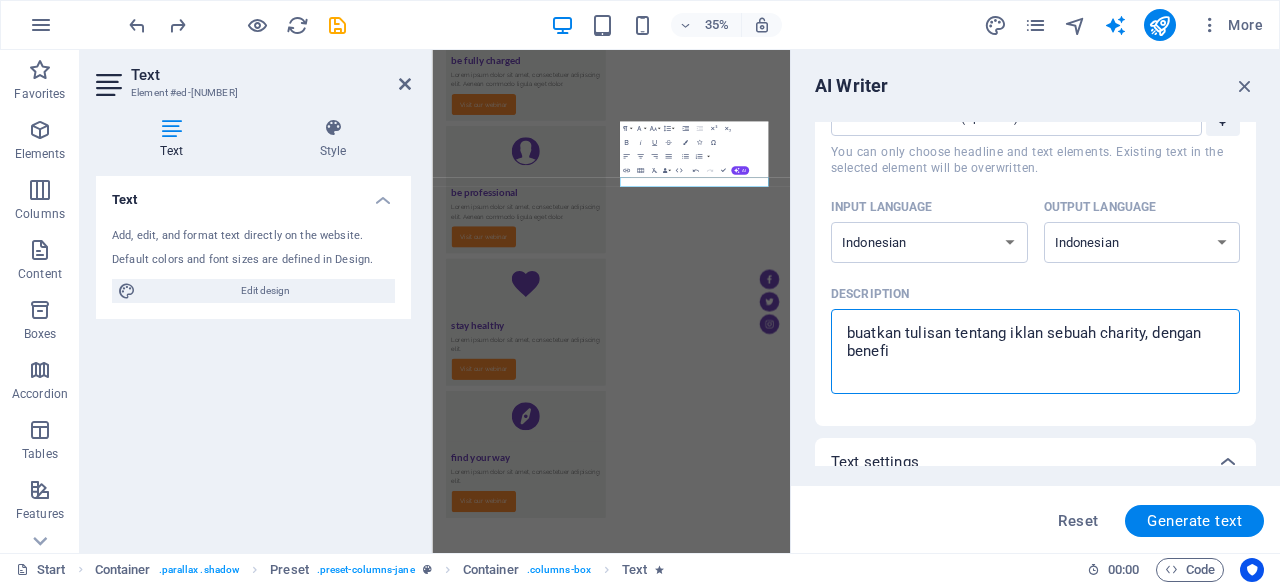 type on "x" 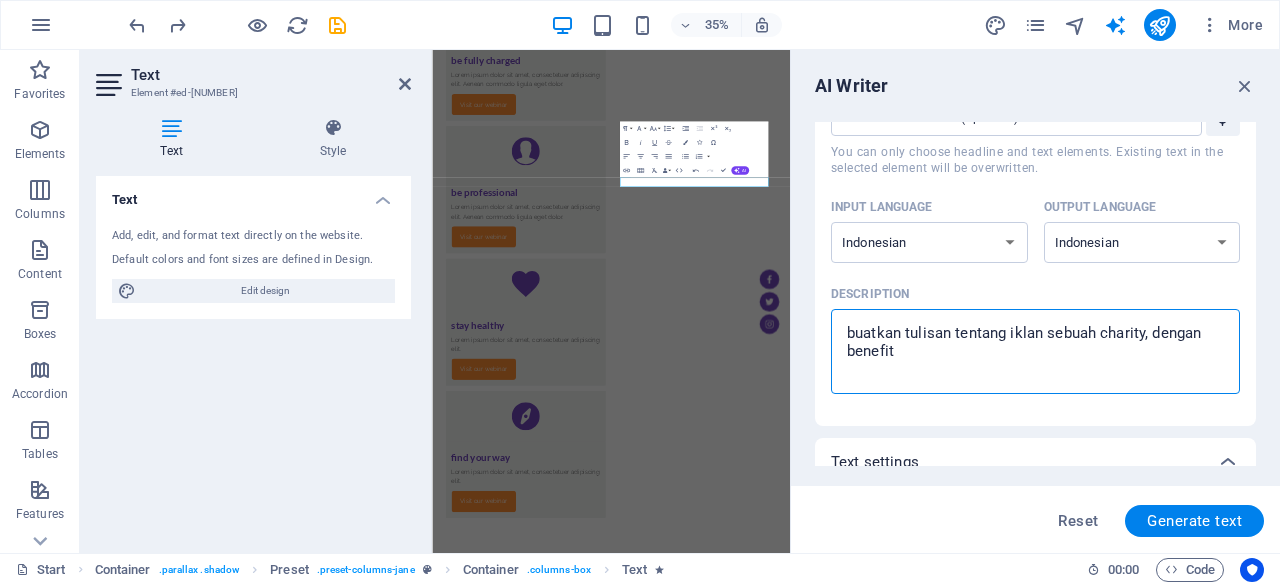 click on "buatkan tulisan tentang iklan sebuah charity, dengan benefit" at bounding box center [1035, 351] 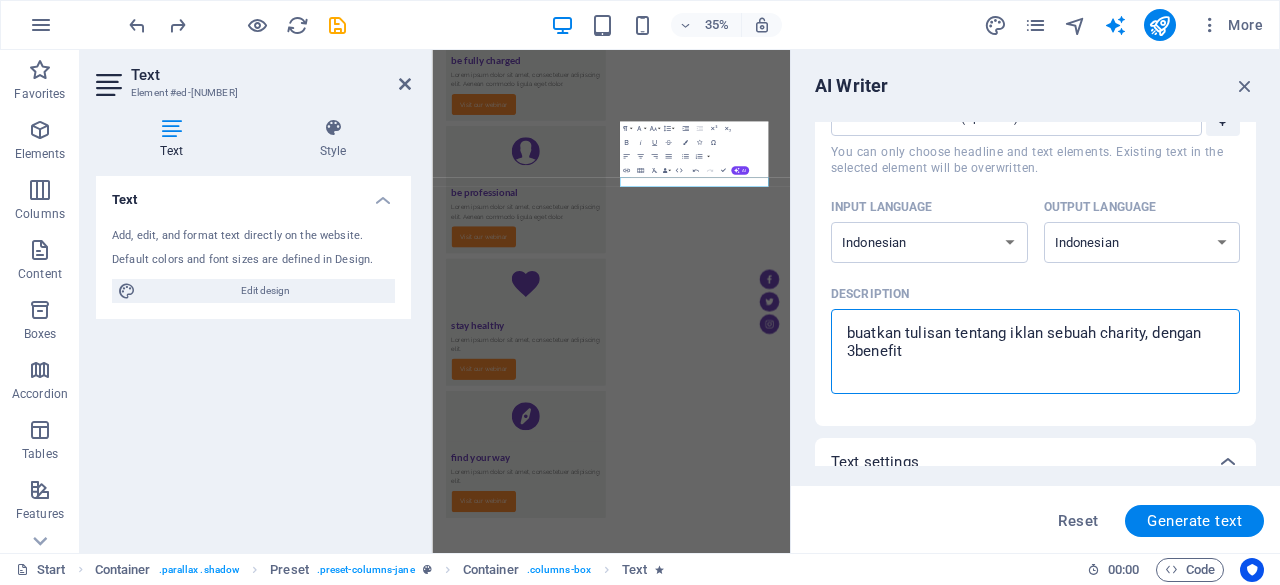 type on "buatkan tulisan tentang iklan sebuah charity, dengan 3 benefit" 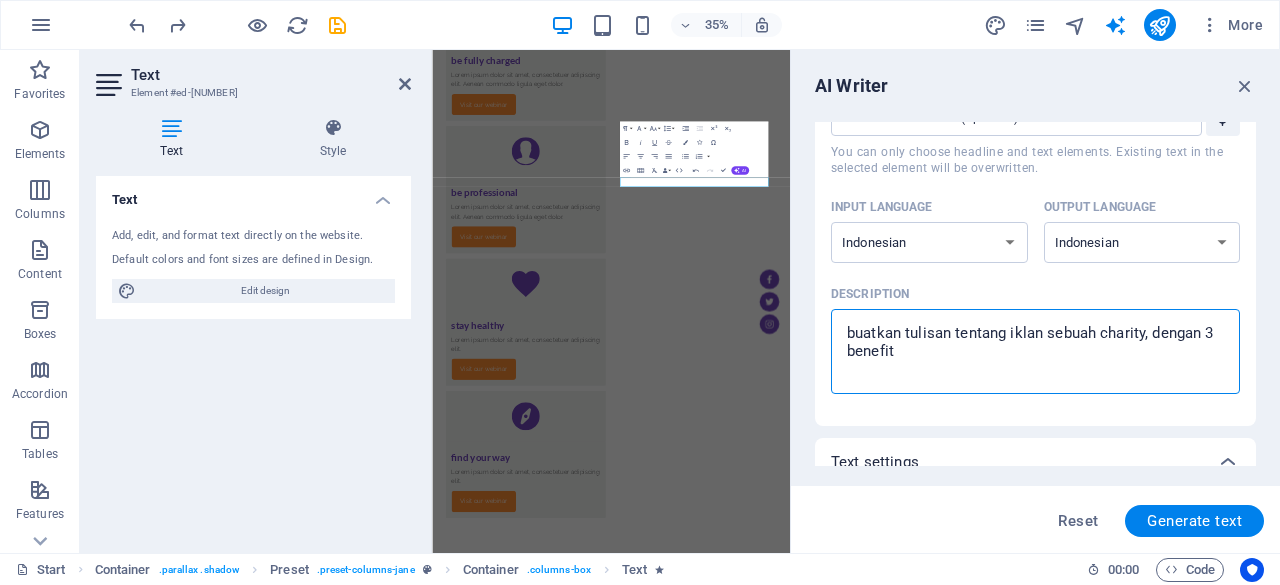 click on "buatkan tulisan tentang iklan sebuah charity, dengan 3 benefit" at bounding box center (1035, 351) 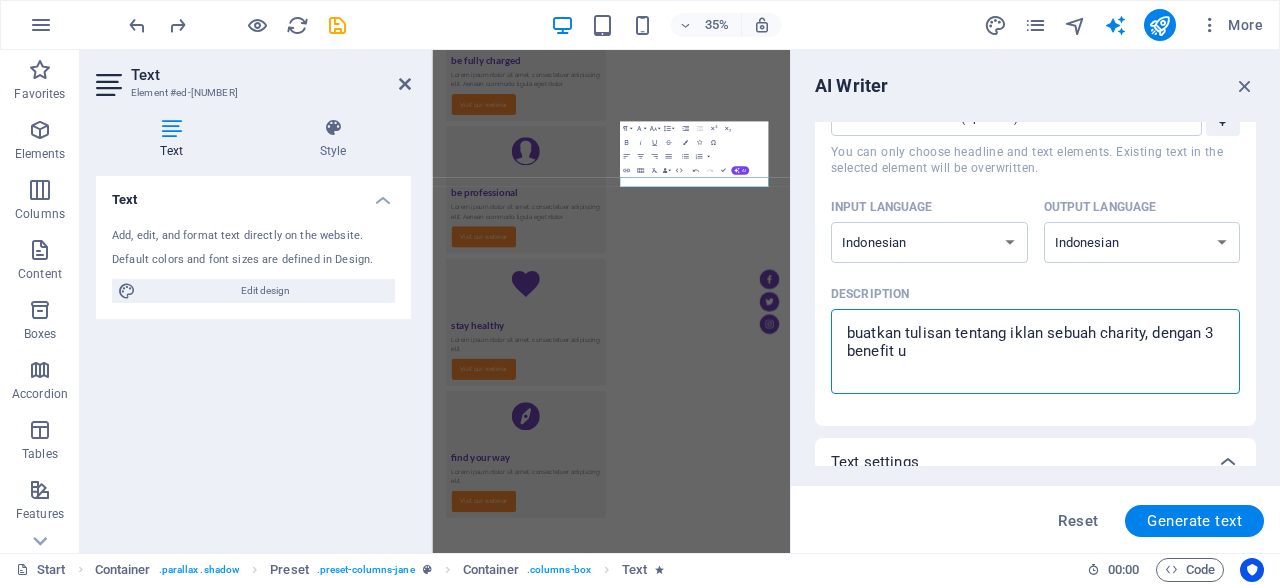 type on "buatkan tulisan tentang iklan sebuah charity, dengan 3 benefit ut" 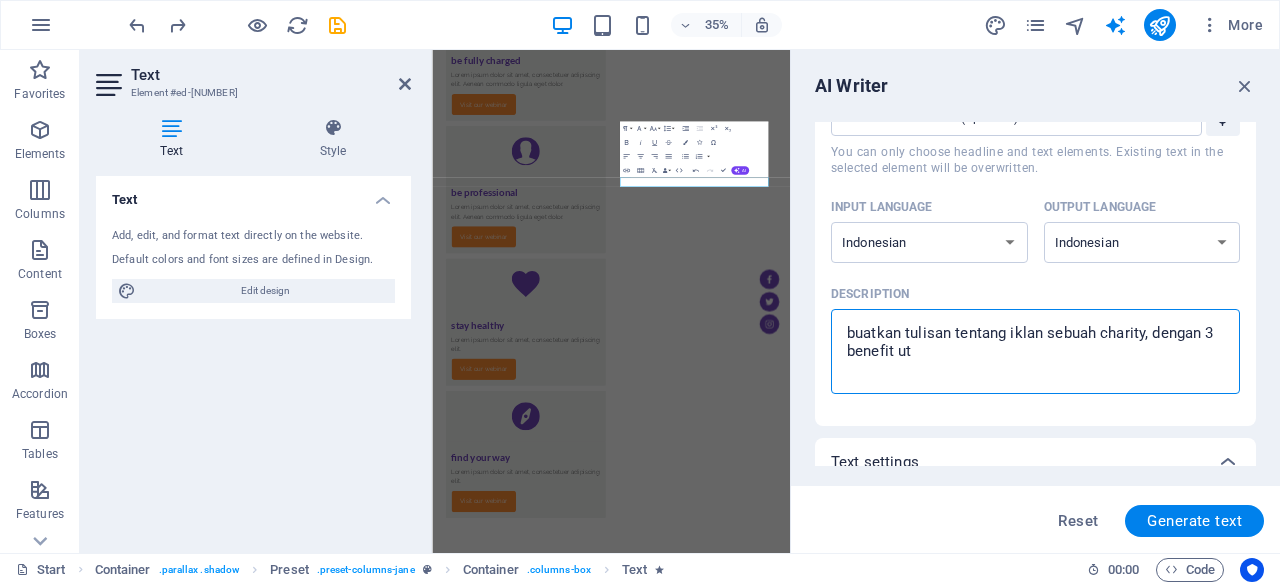 type on "buatkan tulisan tentang iklan sebuah charity, dengan 3 benefit uta" 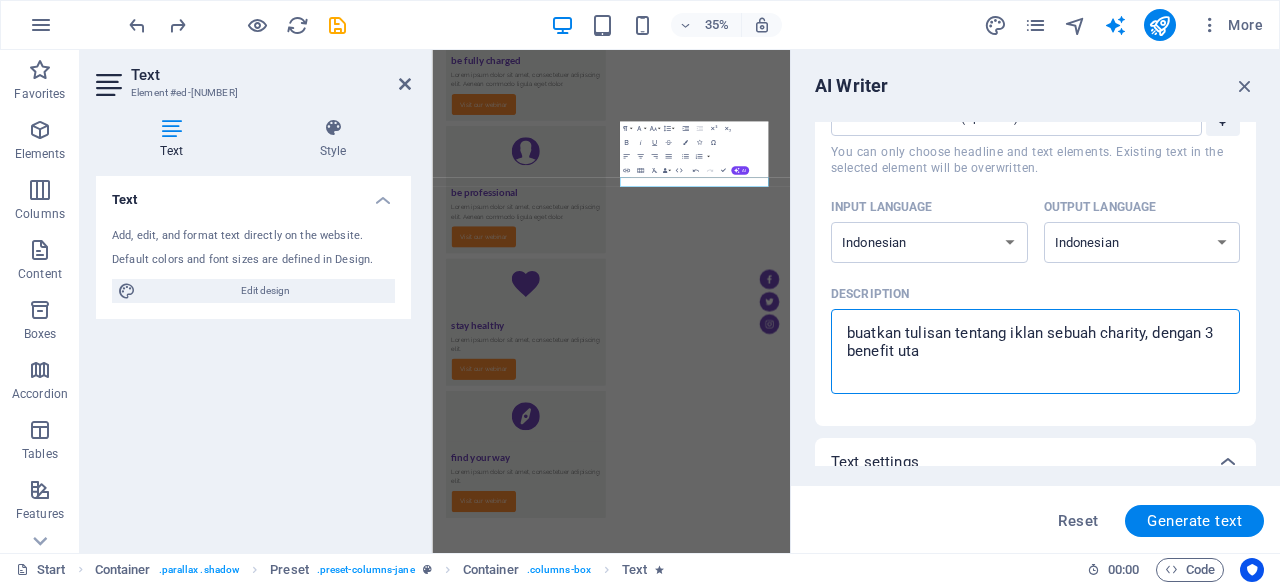 type on "buatkan tulisan tentang iklan sebuah charity, dengan 3 benefit utam" 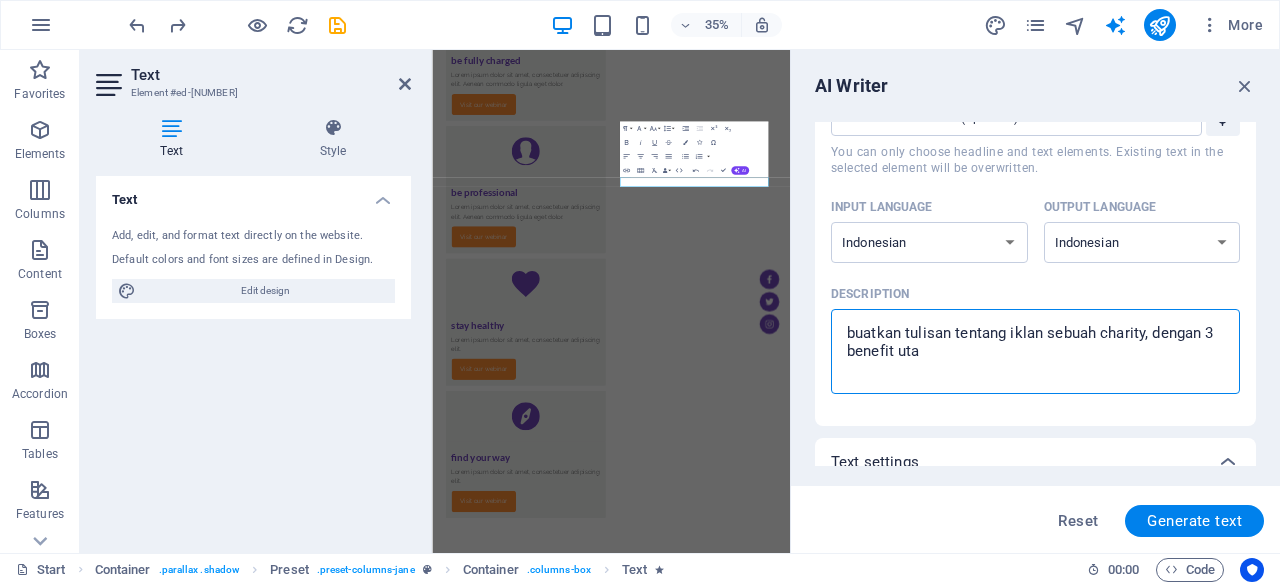 type on "x" 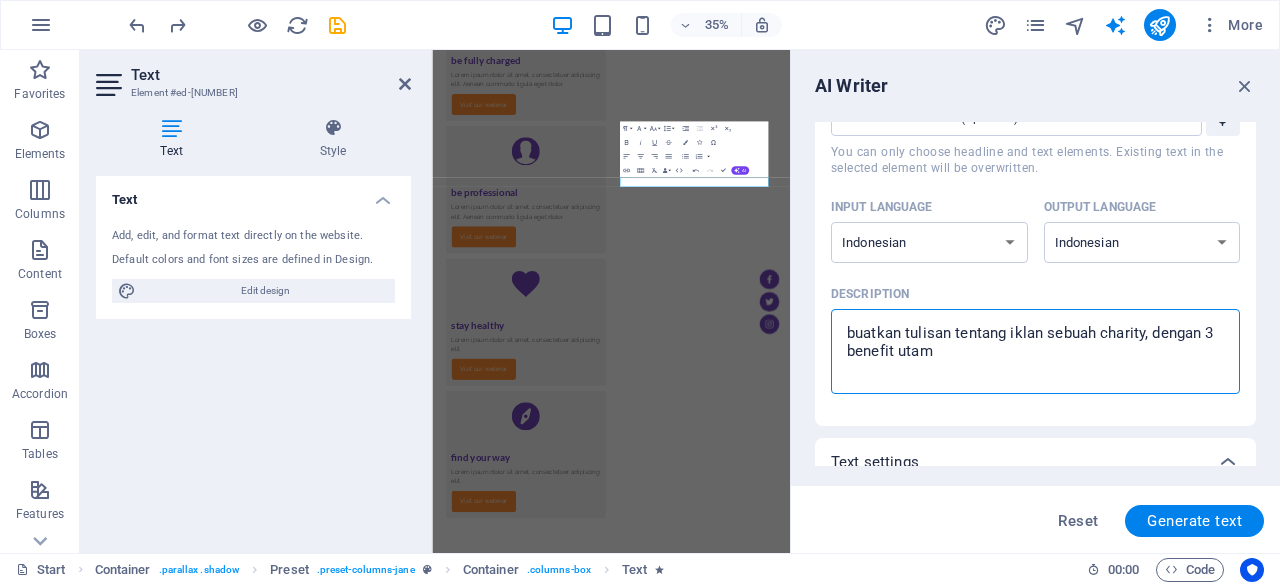 type on "buatkan tulisan tentang iklan sebuah charity, dengan 3 benefit utama" 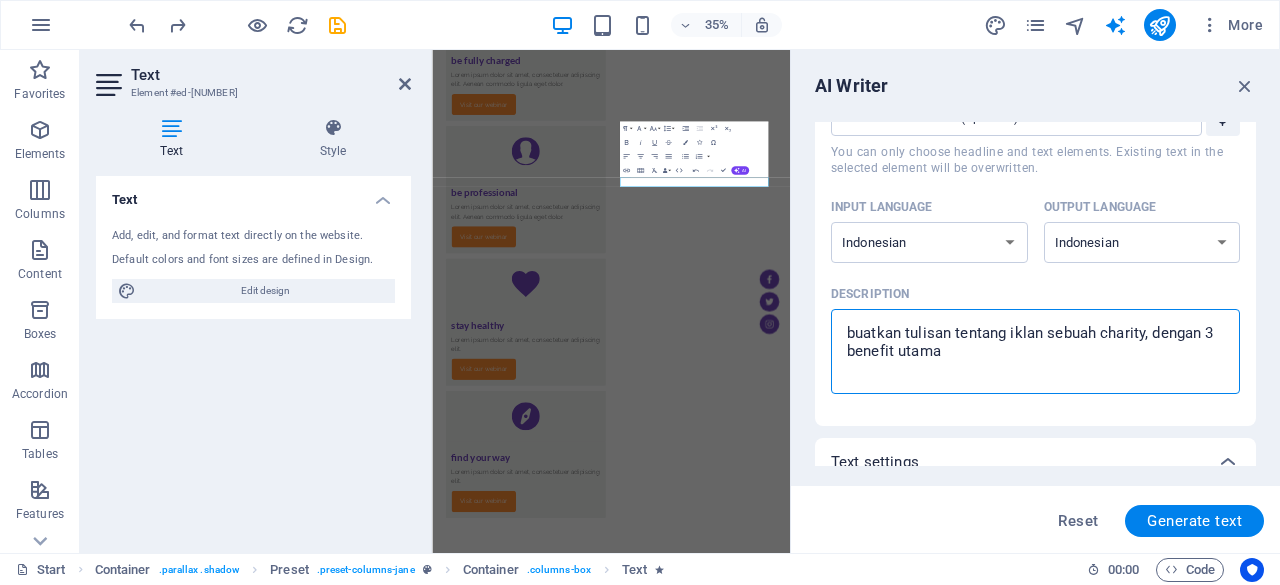 type on "x" 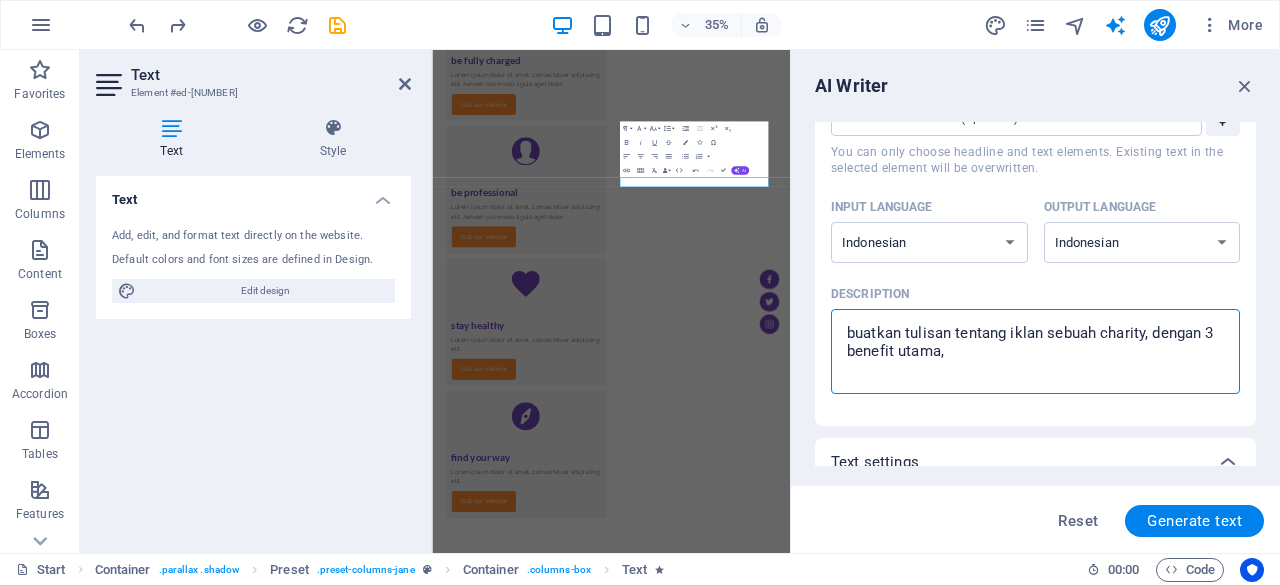 type on "buatkan tulisan tentang iklan sebuah charity, dengan 3 benefit utama" 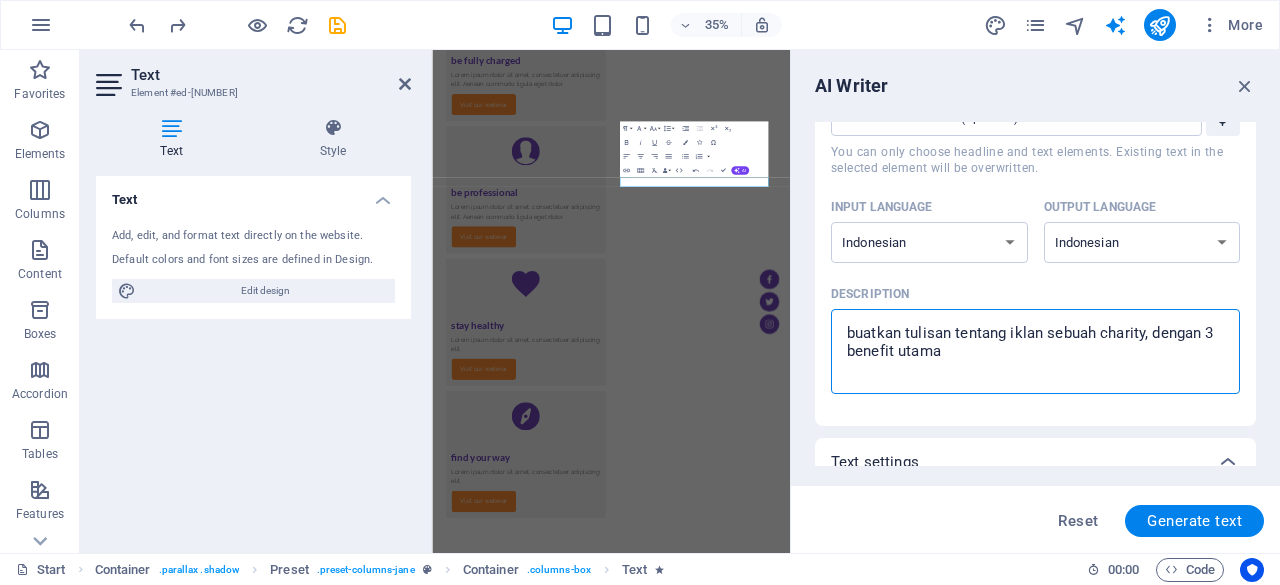 type on "buatkan tulisan tentang iklan sebuah charity, dengan 3 benefit utama" 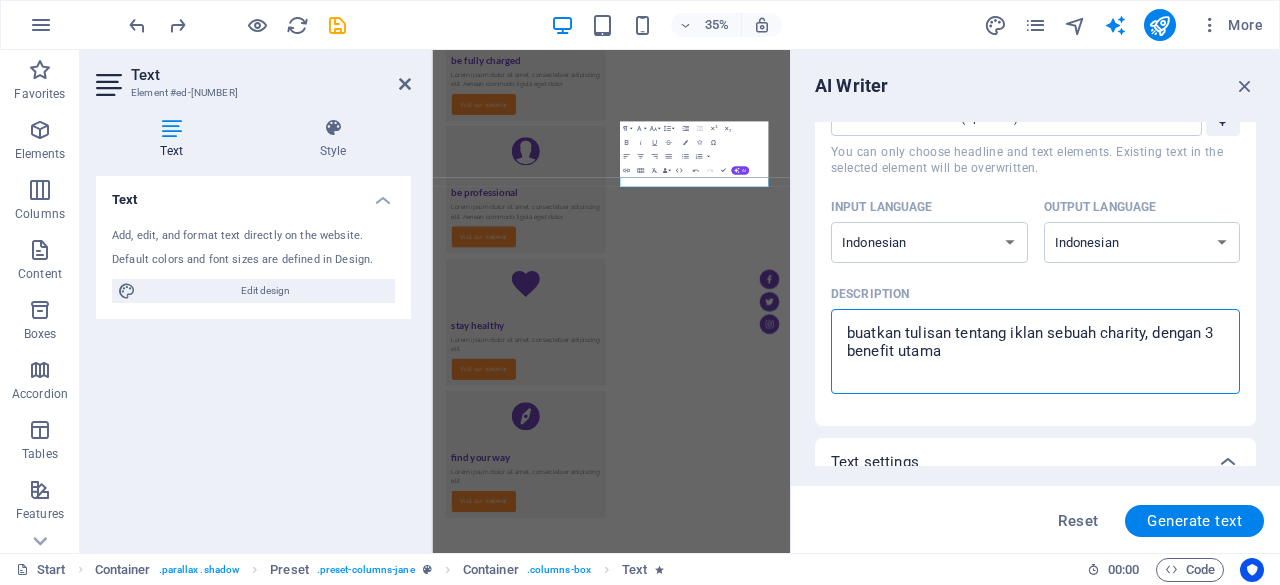 type on "x" 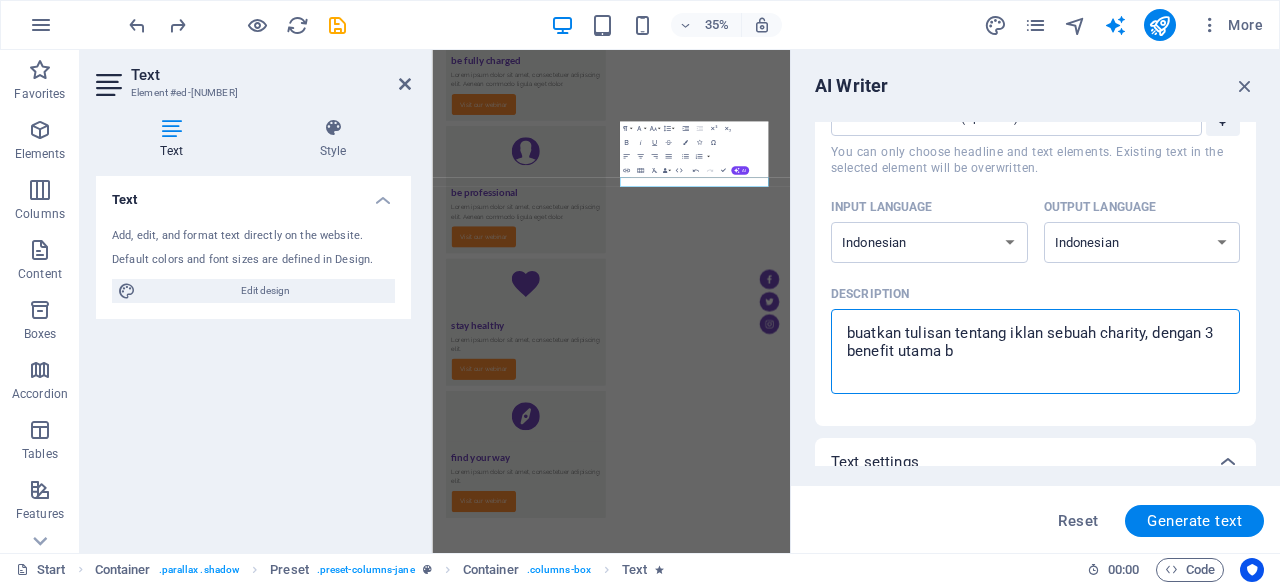 type on "buatkan tulisan tentang iklan sebuah charity, dengan 3 benefit utama ba" 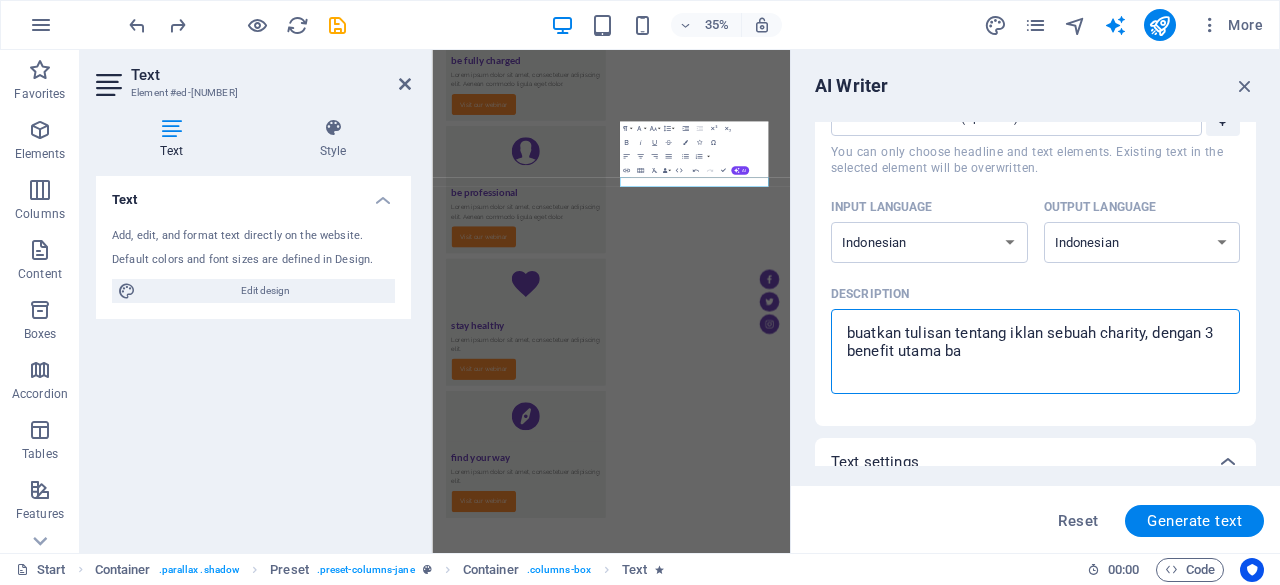 type on "buatkan tulisan tentang iklan sebuah charity, dengan 3 benefit utama bag" 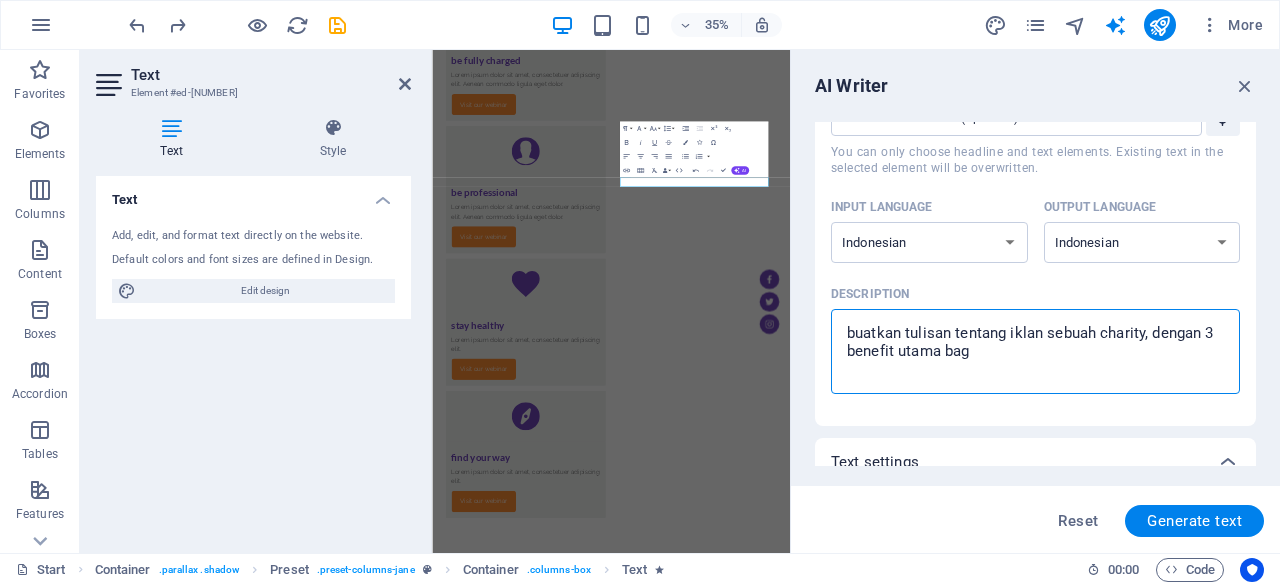 type on "buatkan tulisan tentang iklan sebuah charity, dengan 3 benefit utama bagi" 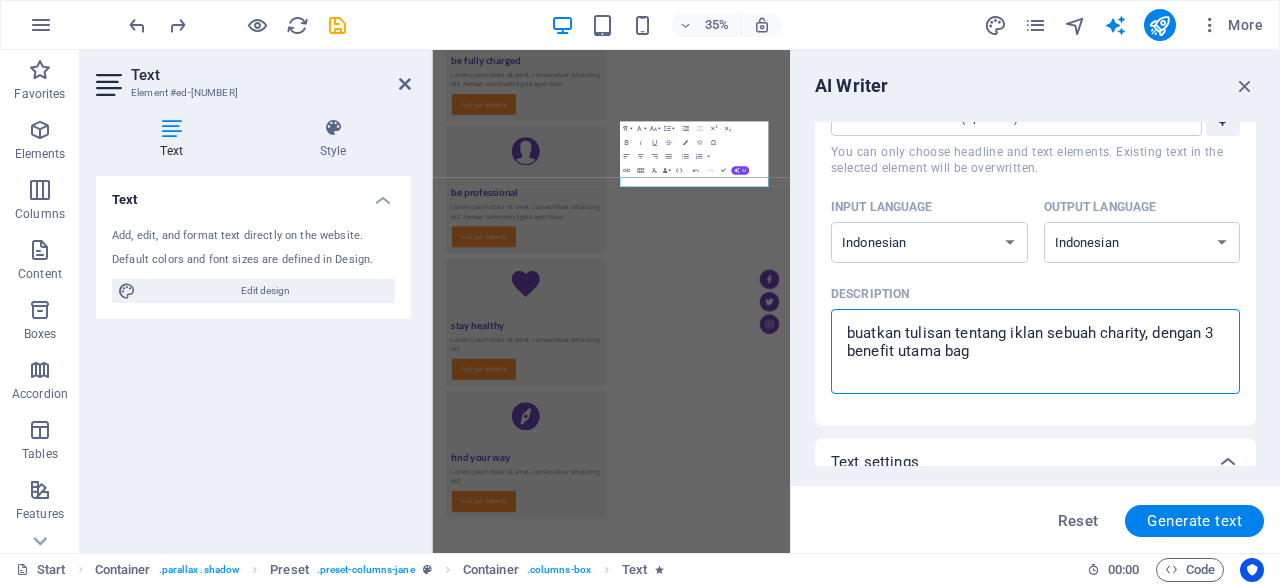 type on "x" 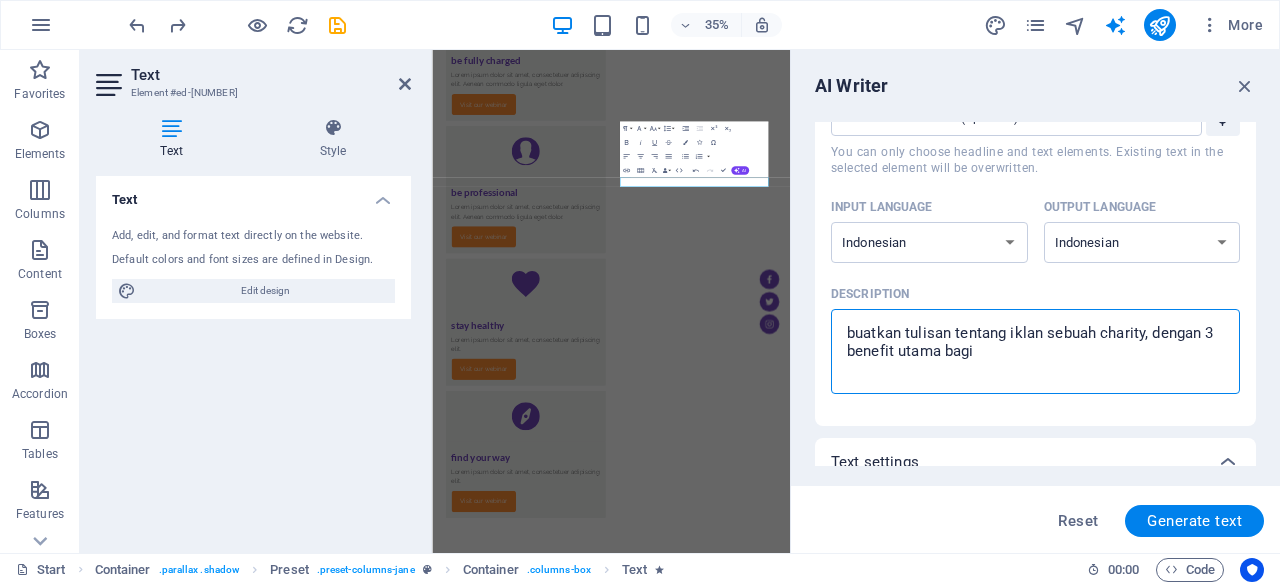 type on "buatkan tulisan tentang iklan sebuah charity, dengan 3 benefit utama bagi" 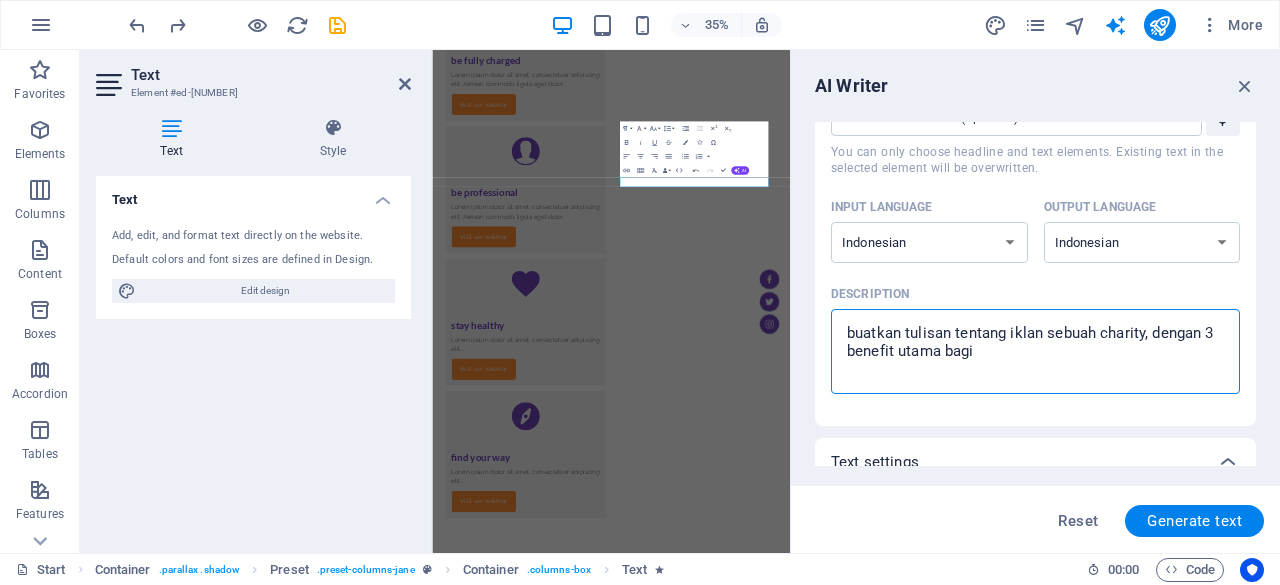 type on "x" 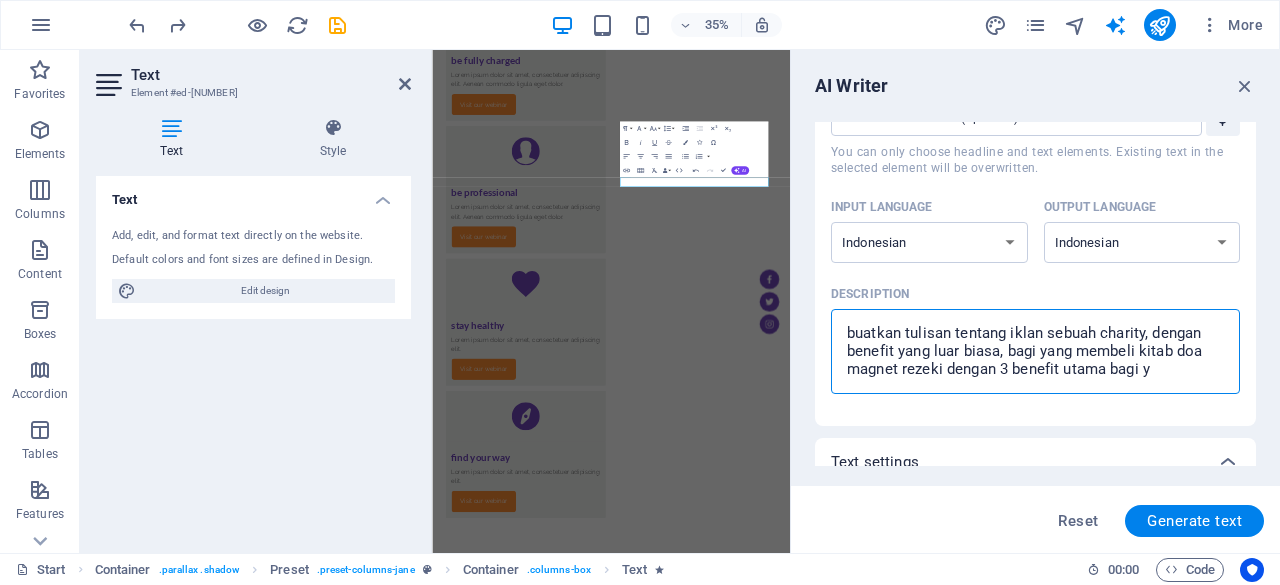 type on "buatkan tulisan tentang iklan sebuah charity, dengan 3 benefit utama bagi ya" 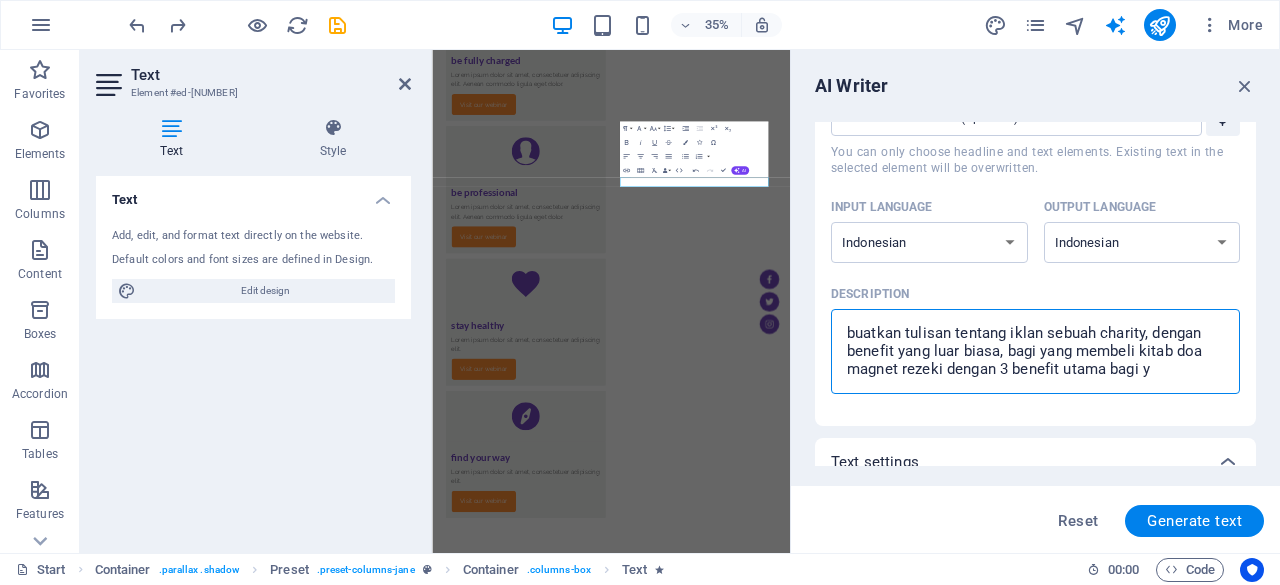 type on "x" 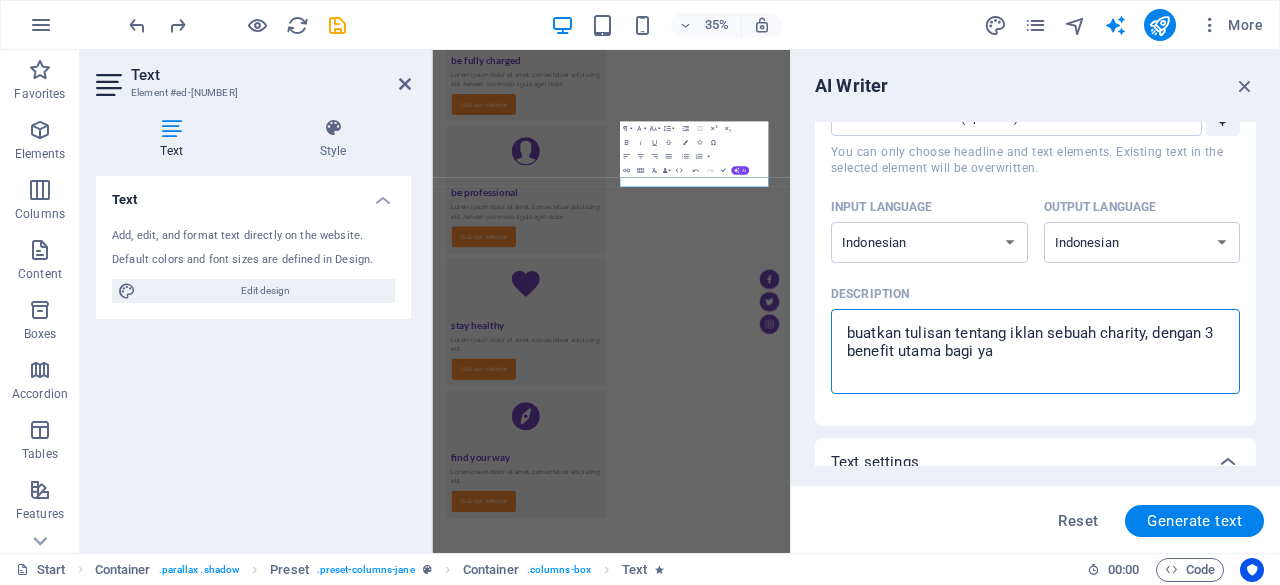 type on "buatkan tulisan tentang iklan sebuah charity, dengan 3 benefit utama bagi yan" 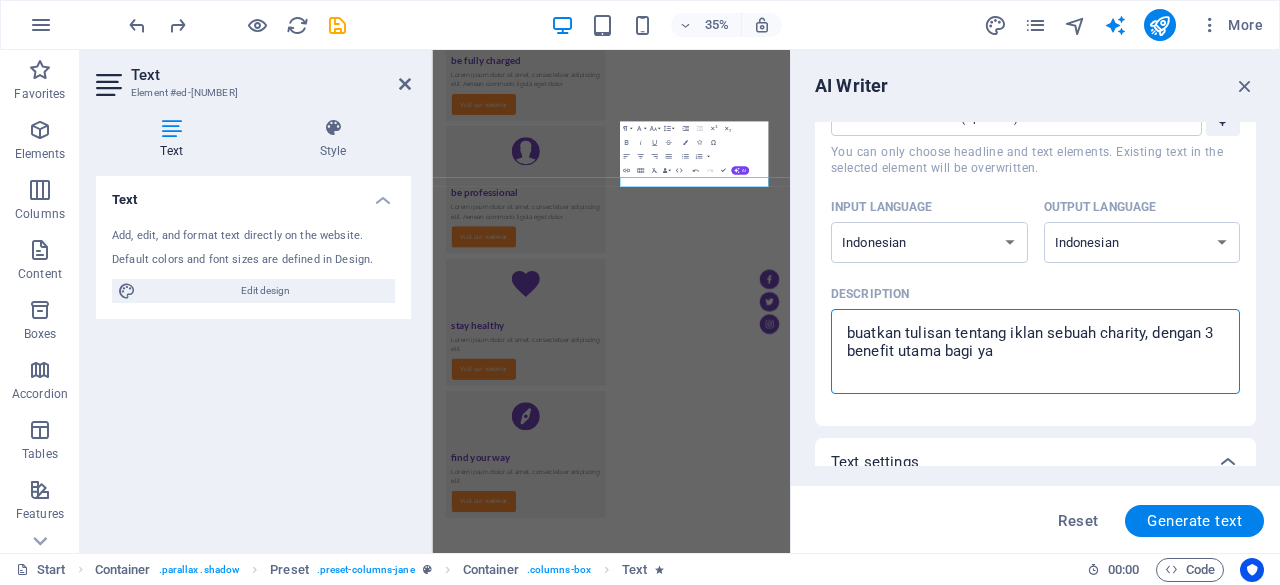 type on "x" 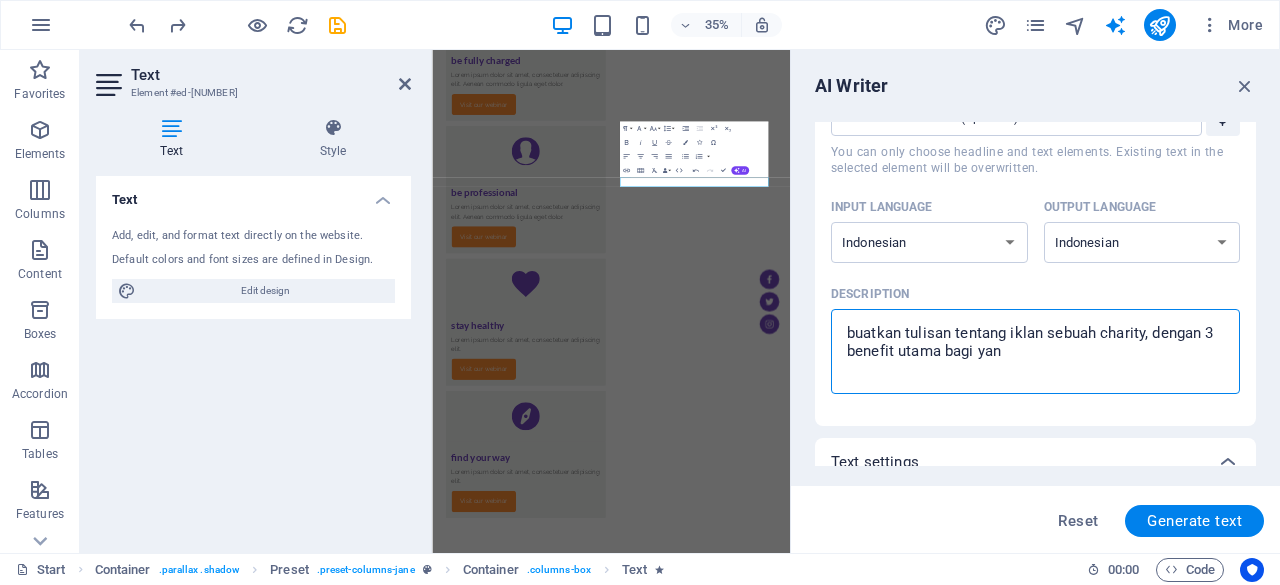 type on "buatkan tulisan tentang iklan sebuah charity, dengan 3 benefit utama bagi yang" 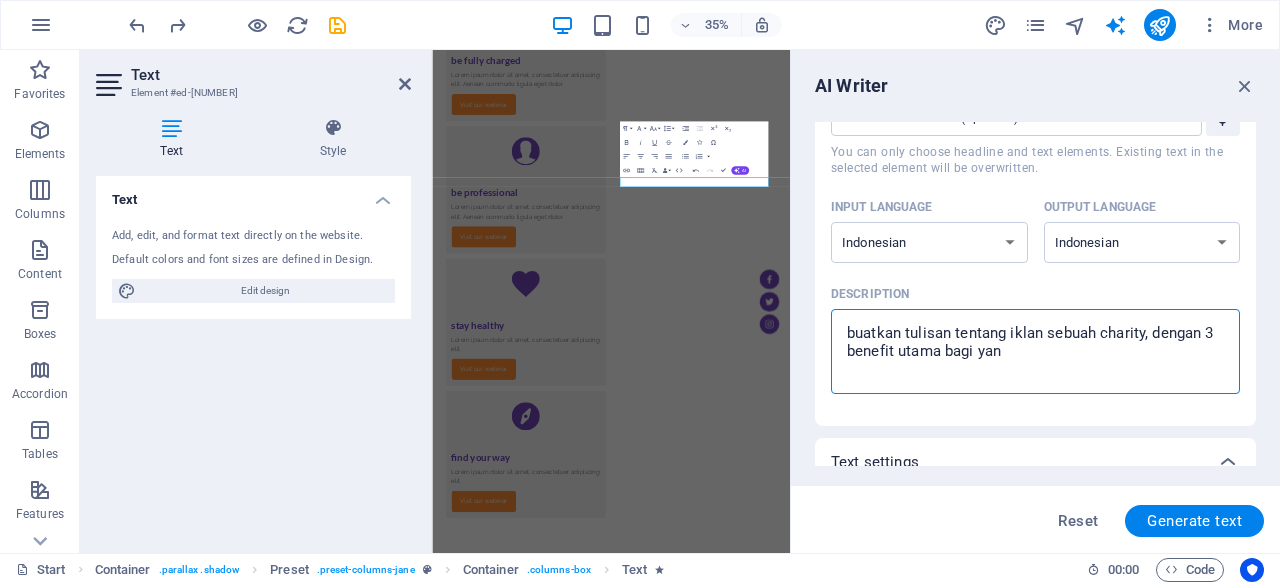 type on "x" 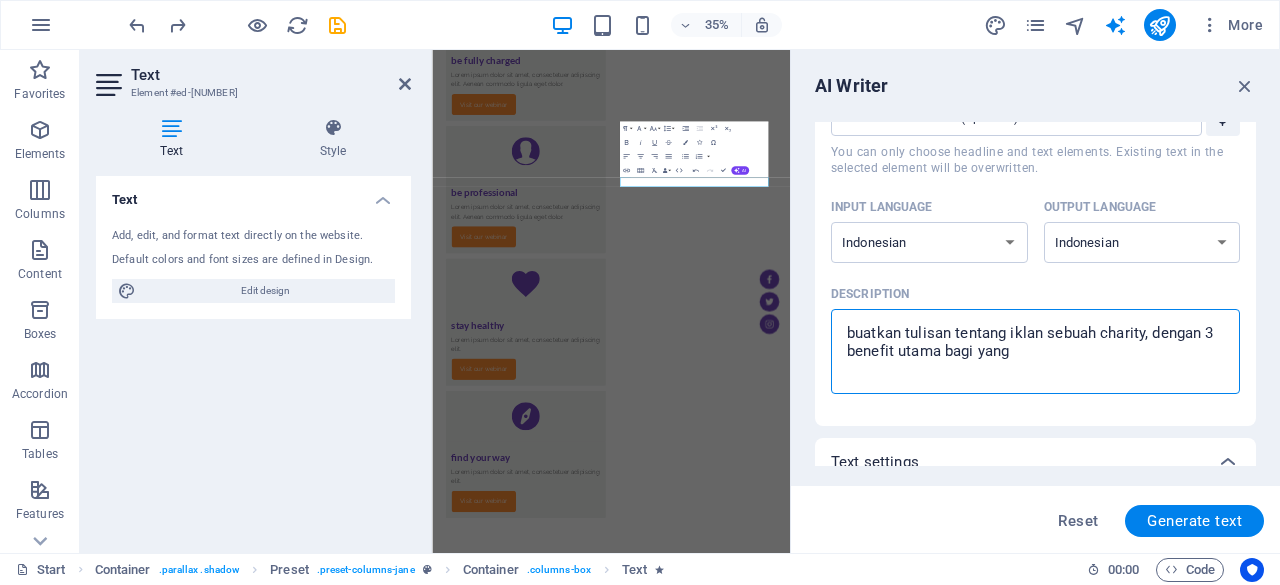 type on "buatkan tulisan tentang iklan sebuah charity, dengan 3 benefit utama bagi yang" 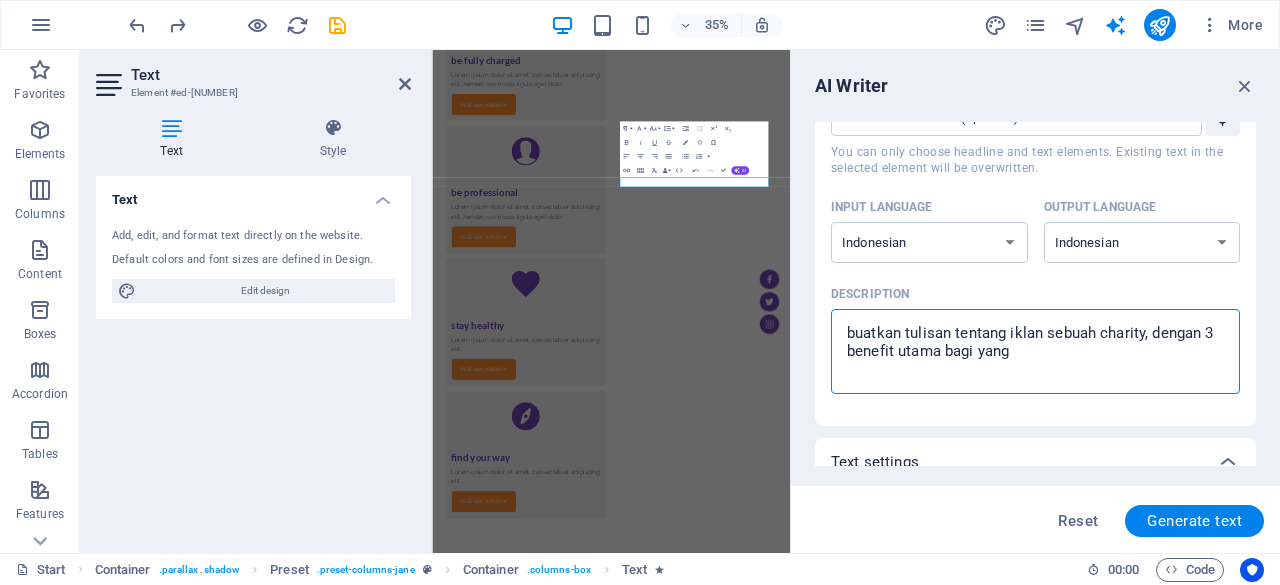 type on "x" 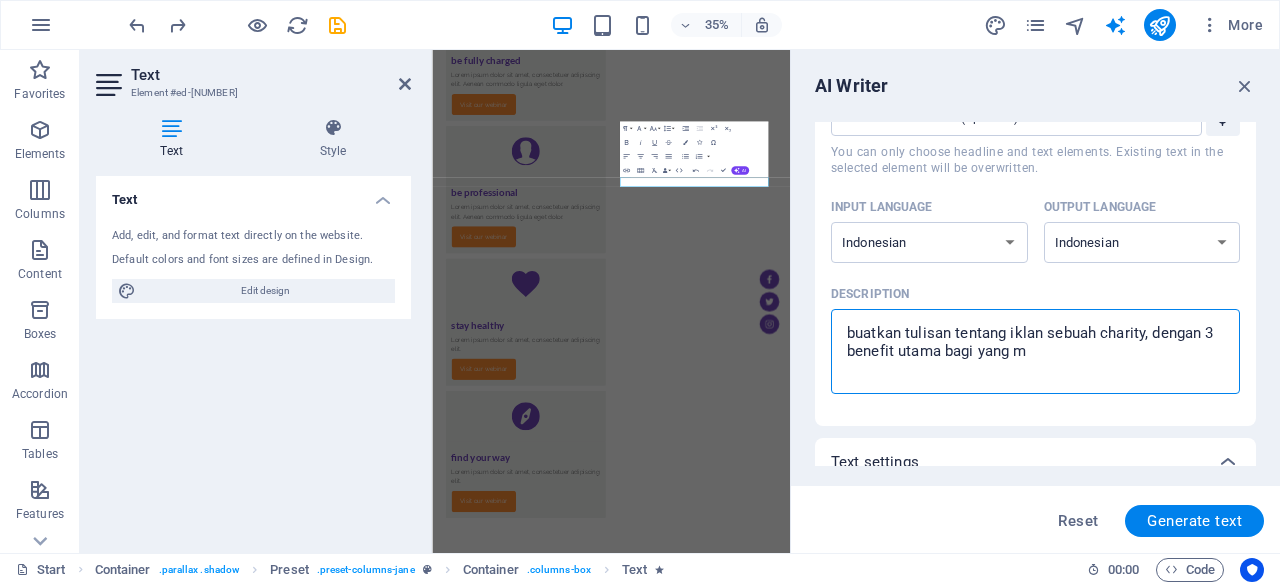 type on "buatkan tulisan tentang iklan sebuah charity, dengan 3 benefit utama bagi yang me" 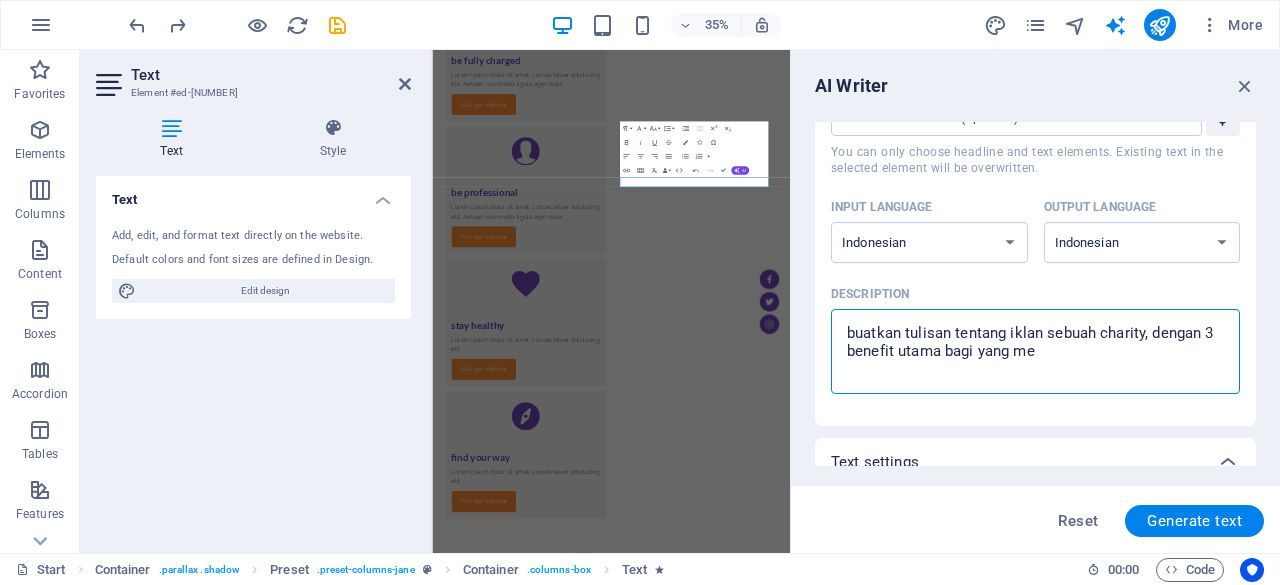 type on "buatkan tulisan tentang iklan sebuah charity, dengan 3 benefit utama bagi yang meu" 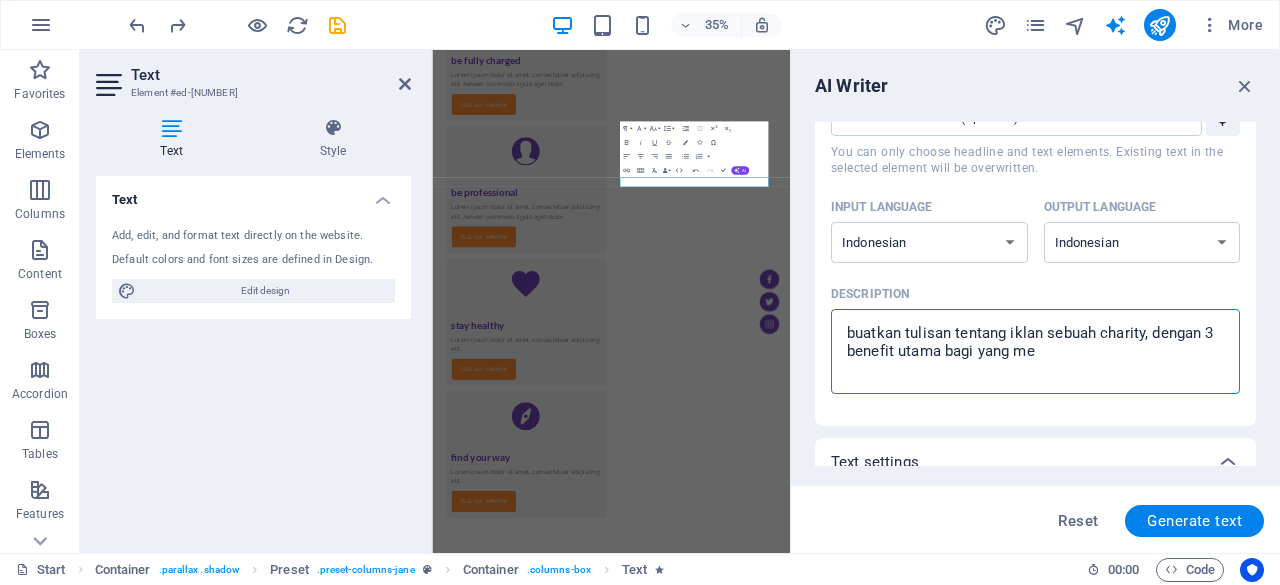 type on "x" 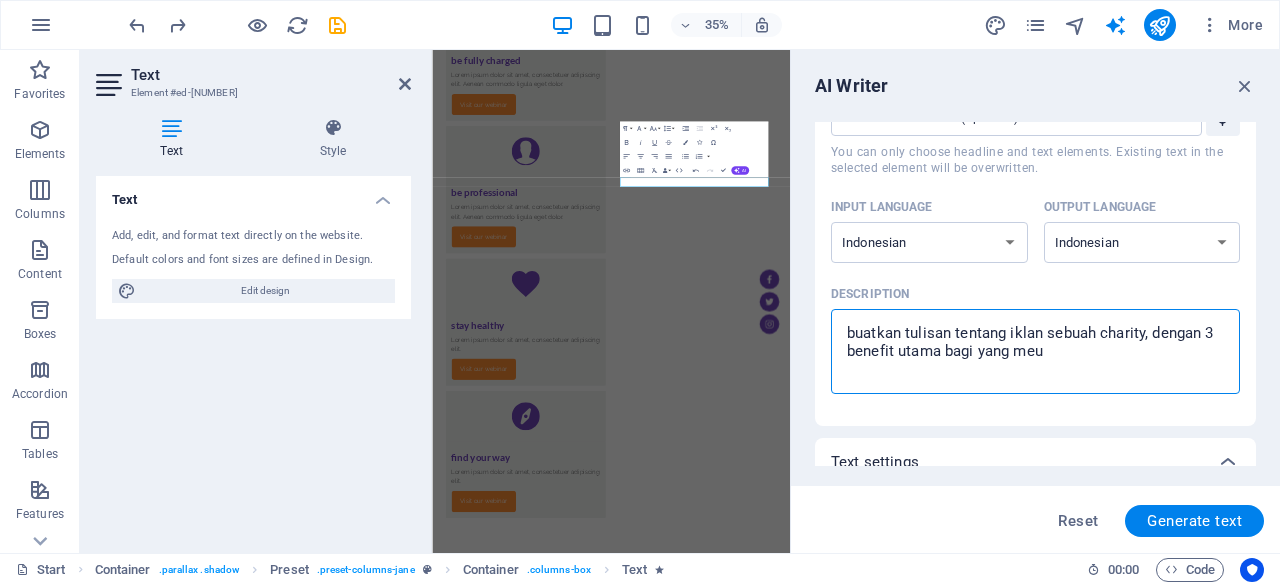 type on "buatkan tulisan tentang iklan sebuah charity, dengan 3 benefit utama bagi yang me" 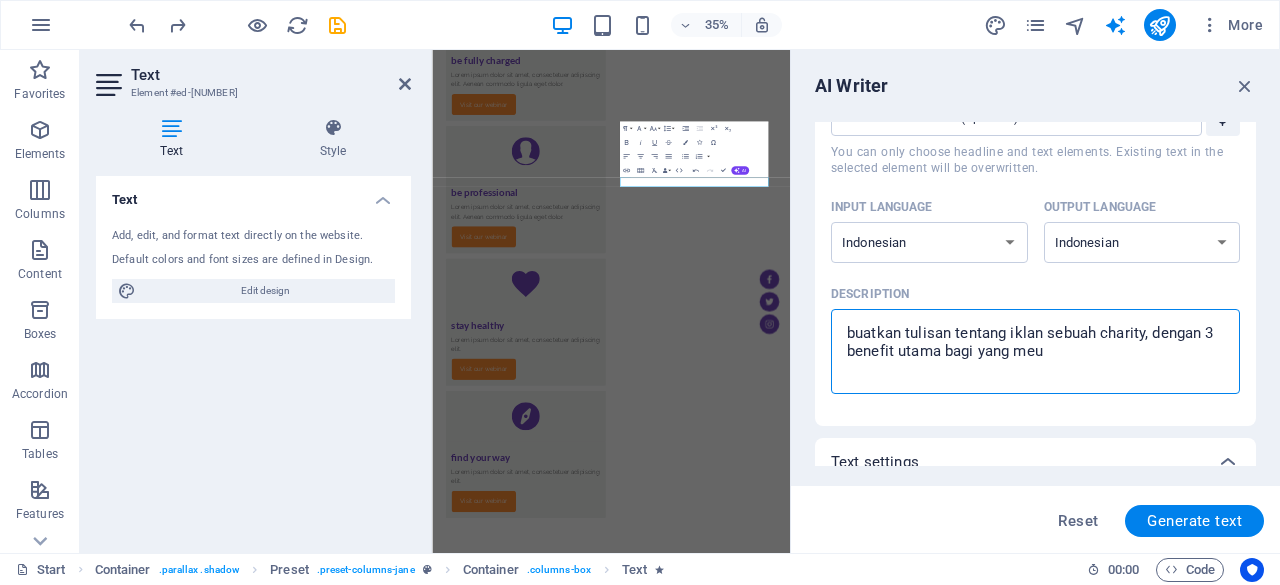 type on "x" 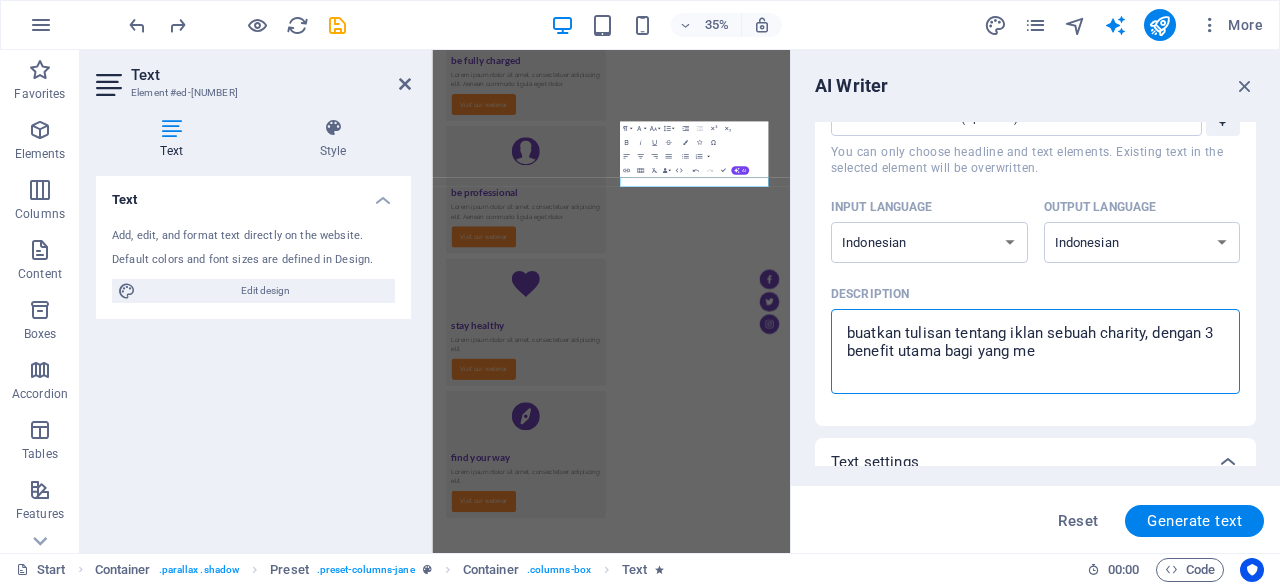 type on "buatkan tulisan tentang iklan sebuah charity, dengan 3 benefit utama bagi yang m" 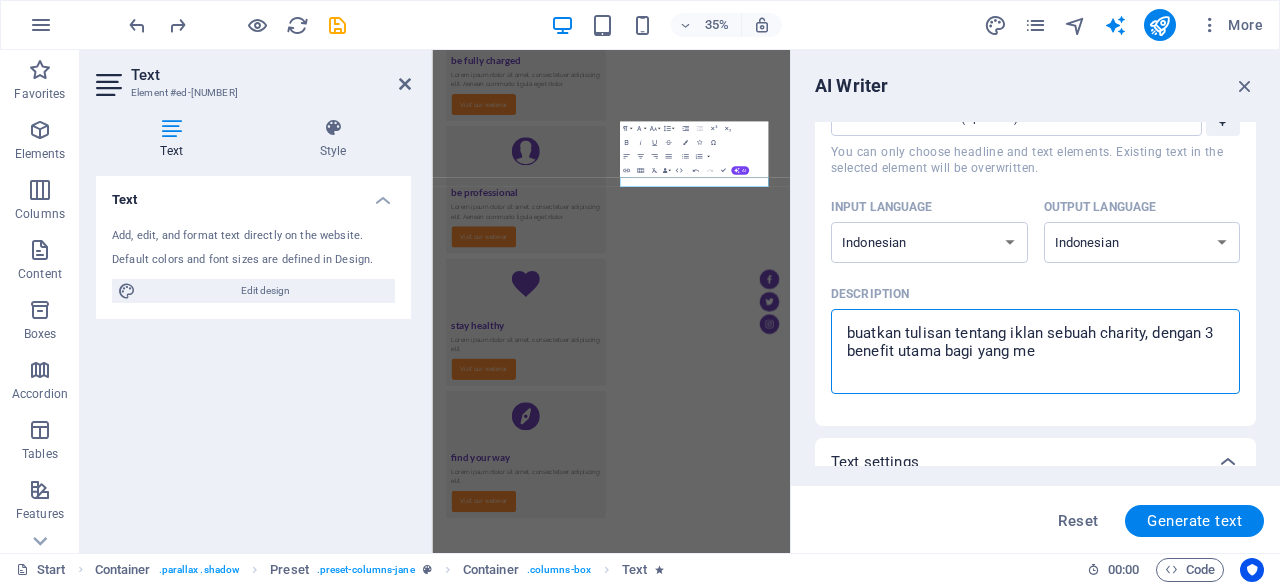 type on "x" 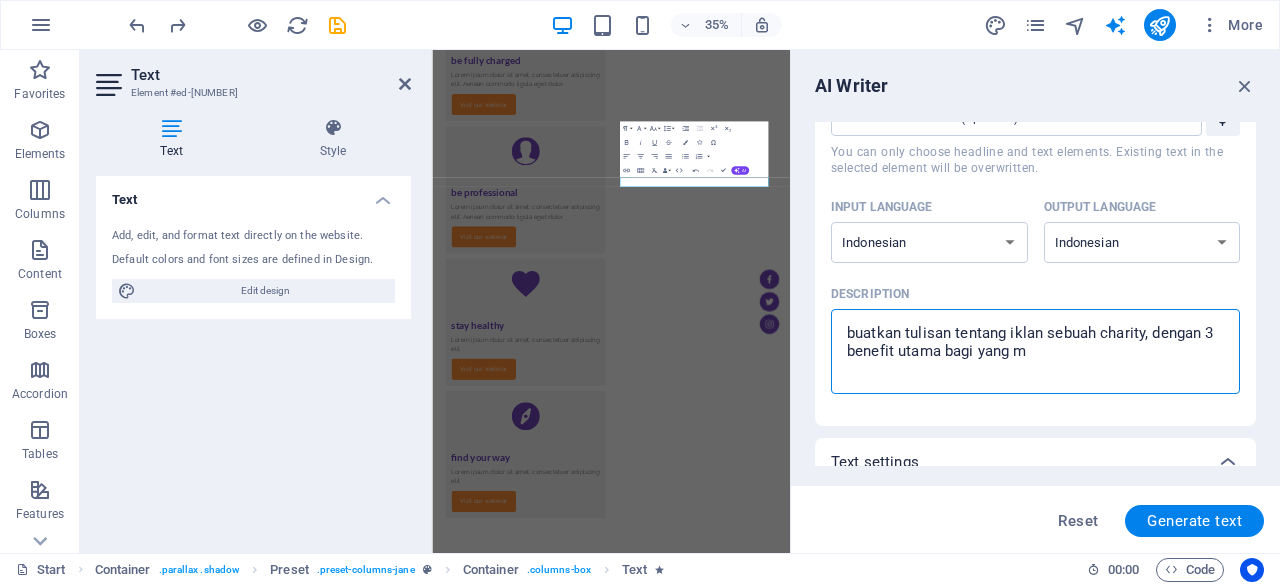 type on "buatkan tulisan tentang iklan sebuah charity, dengan 3 benefit utama bagi yang" 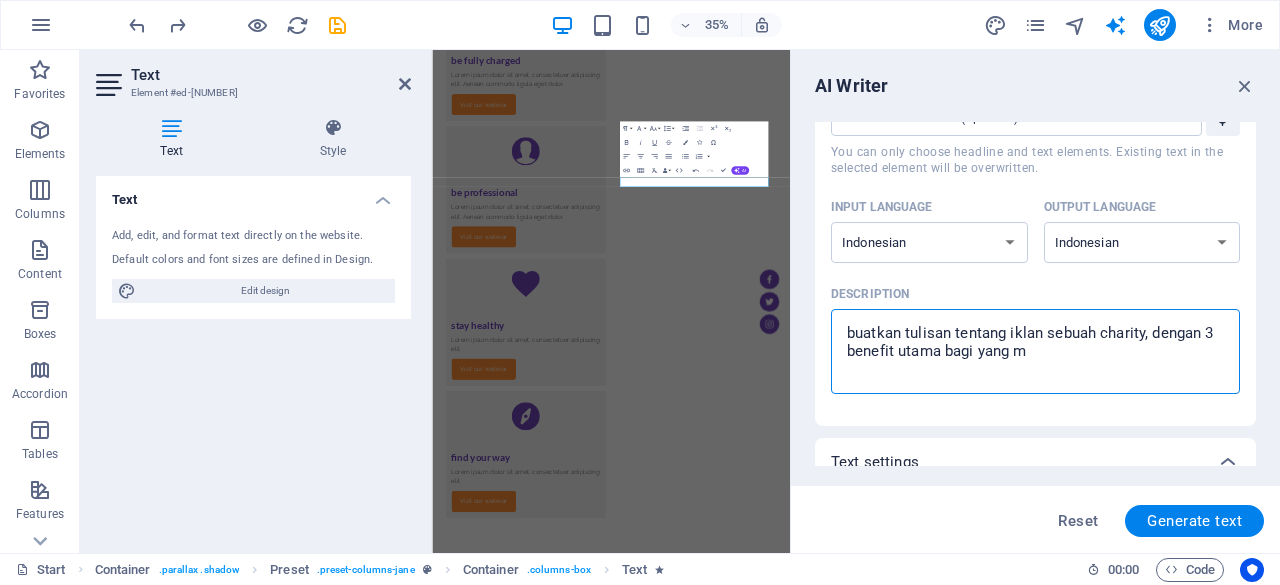 type on "x" 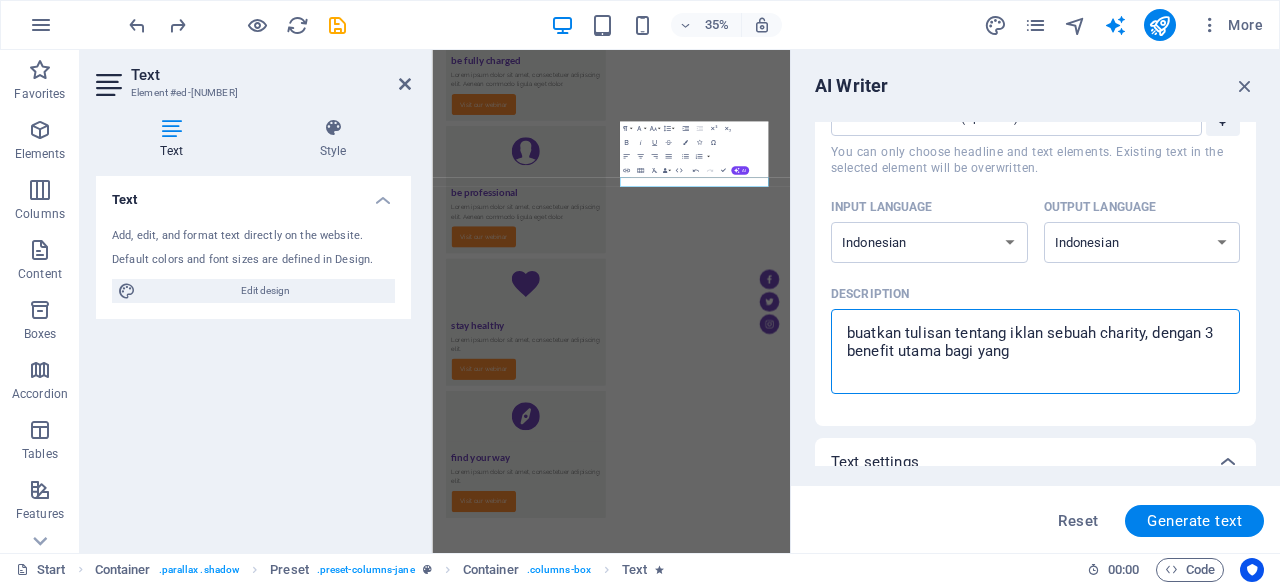 type on "buatkan tulisan tentang iklan sebuah charity, dengan 3 benefit utama bagi yang" 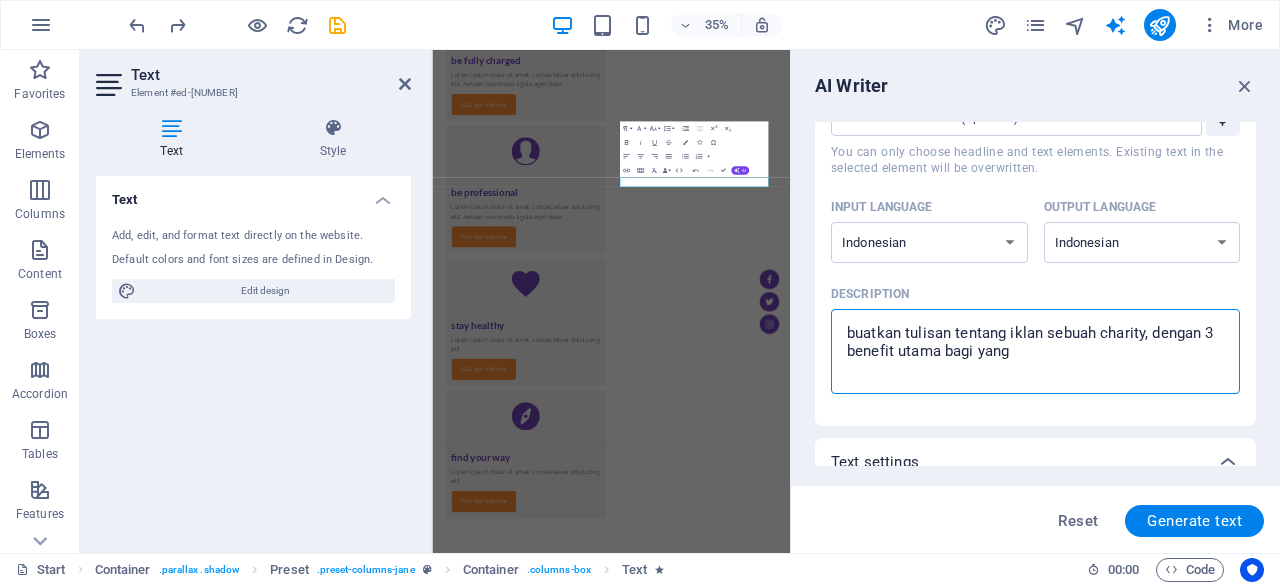 type on "x" 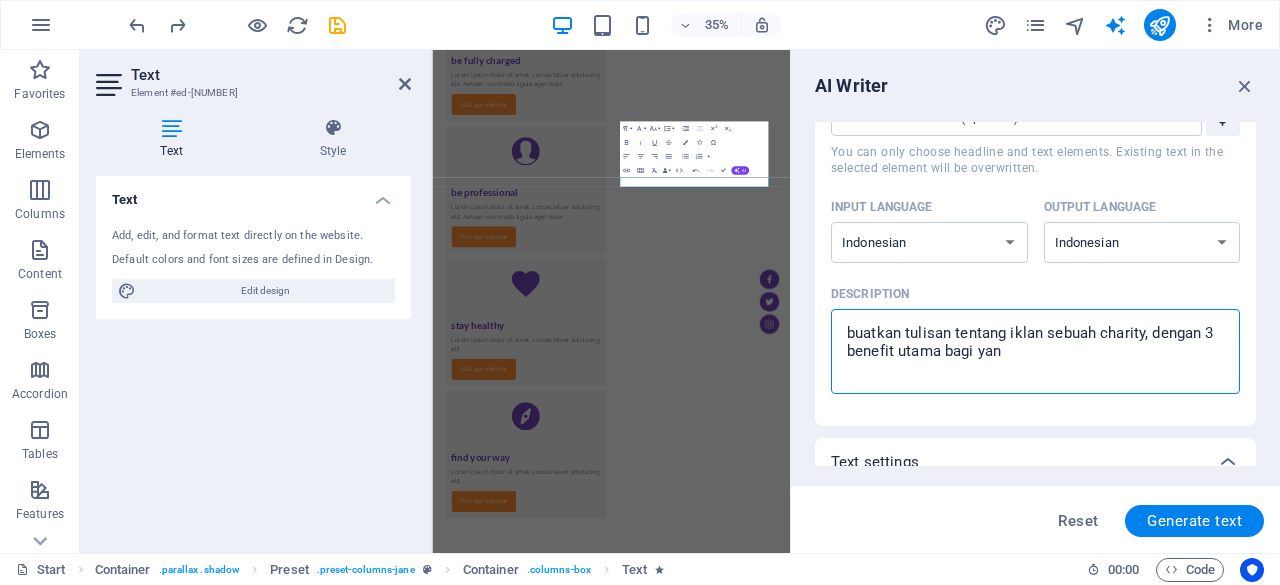 type on "buatkan tulisan tentang iklan sebuah charity, dengan 3 benefit utama bagi ya" 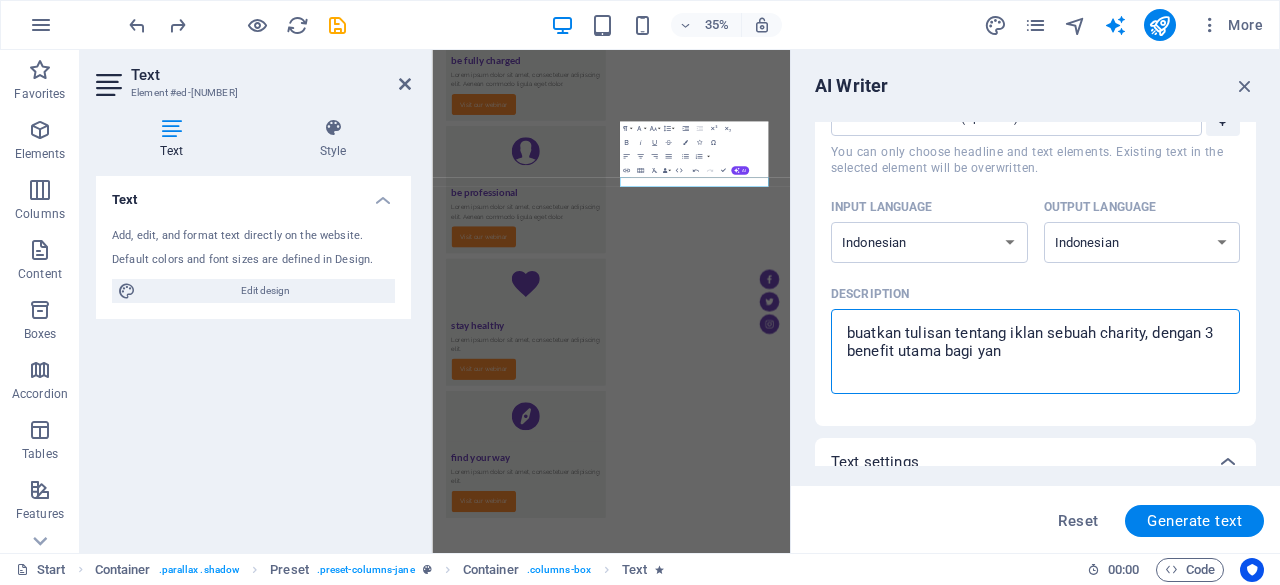 type on "x" 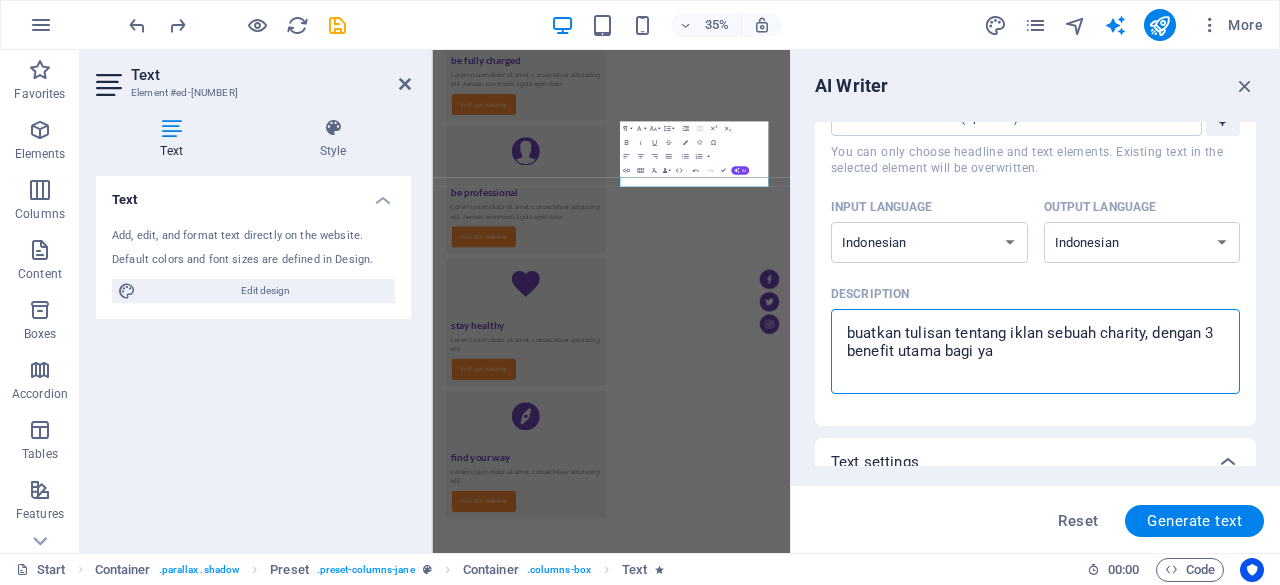 type on "buatkan tulisan tentang iklan sebuah charity, dengan benefit yang luar biasa, bagi yang membeli kitab doa magnet rezeki dengan 3 benefit utama bagi y" 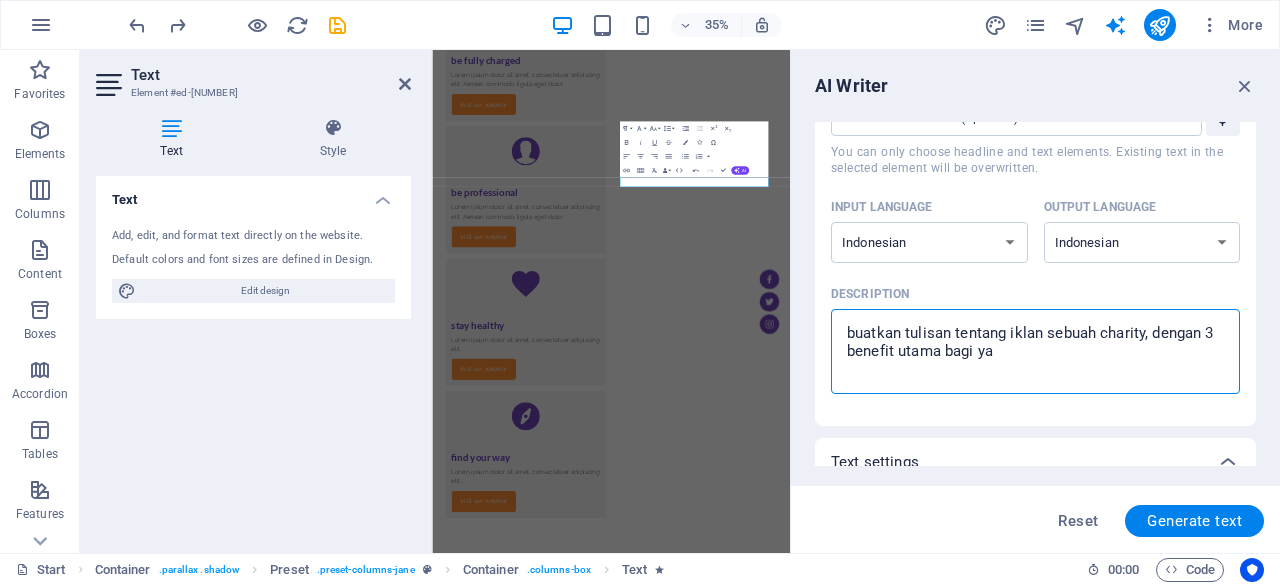 type on "x" 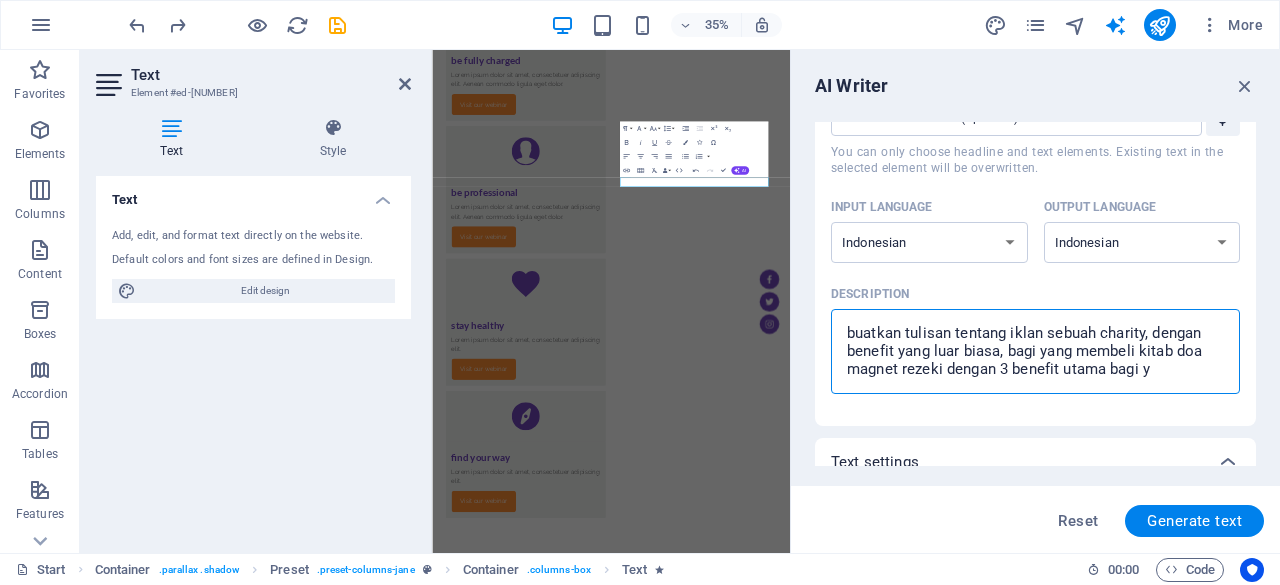 type on "buatkan tulisan tentang iklan sebuah charity, dengan 3 benefit utama bagi" 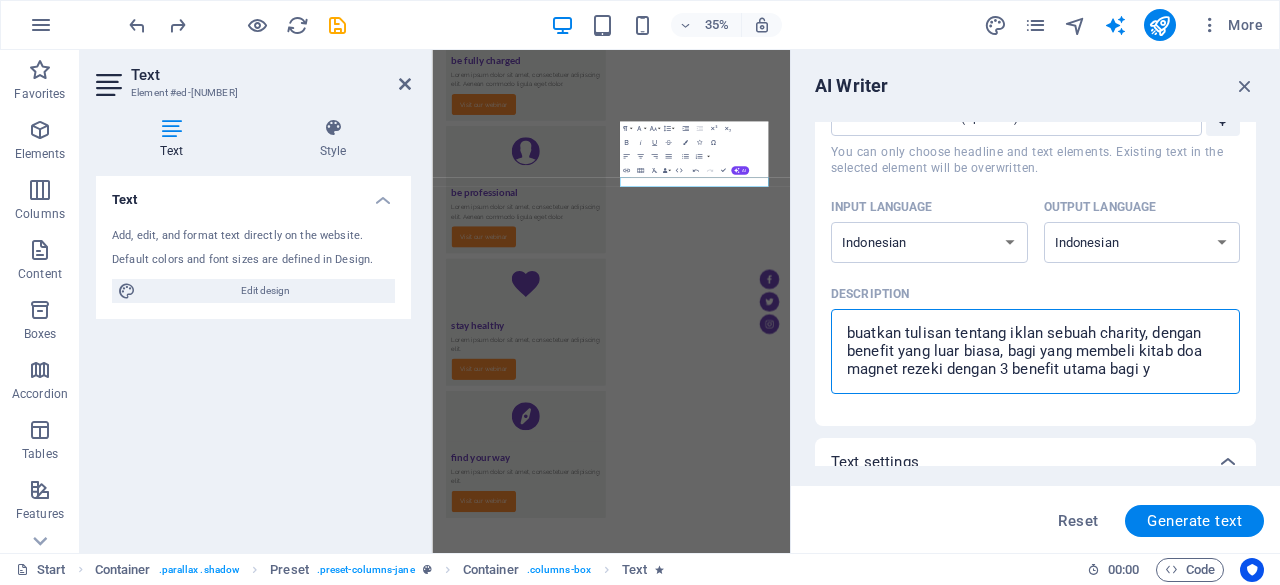 type on "x" 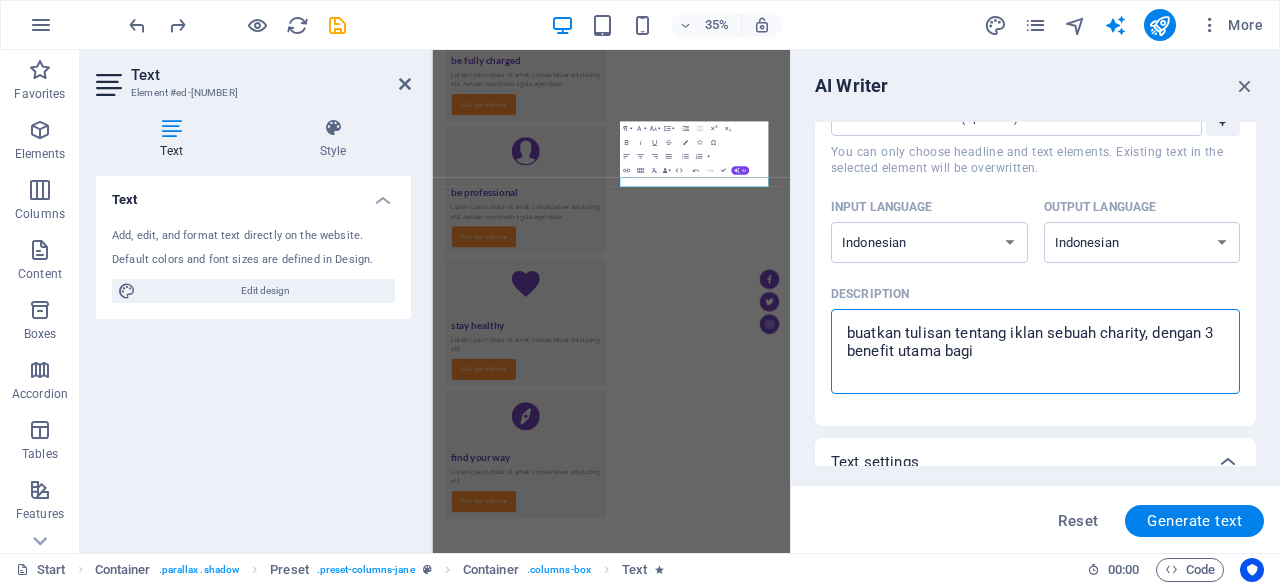 type on "buatkan tulisan tentang iklan sebuah charity, dengan 3 benefit utama bagi" 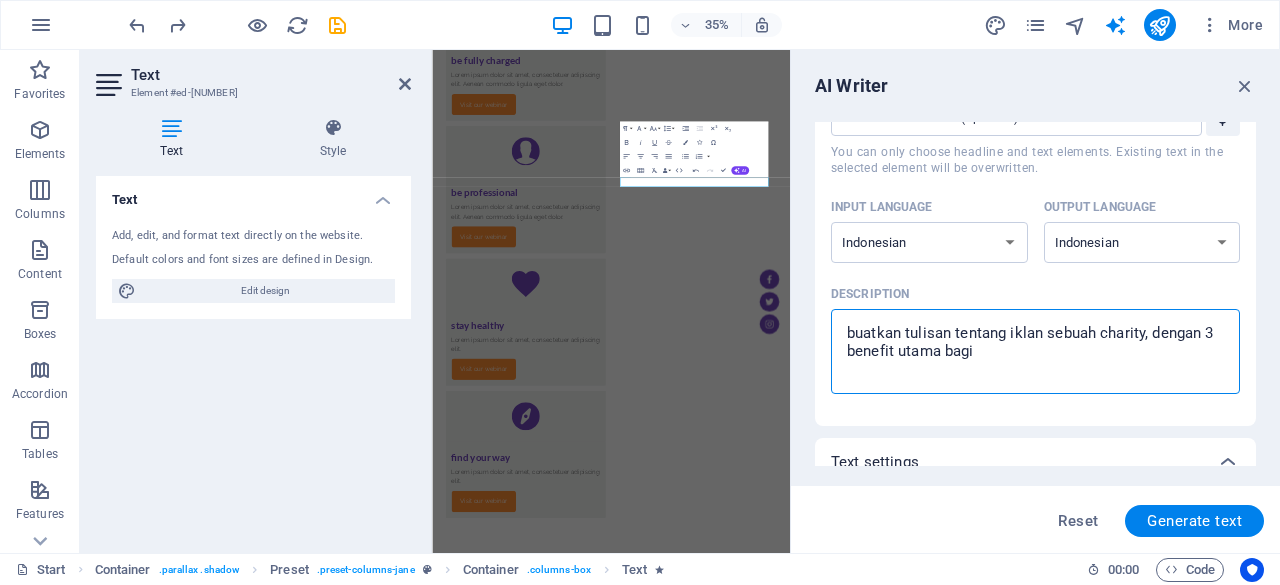 type on "x" 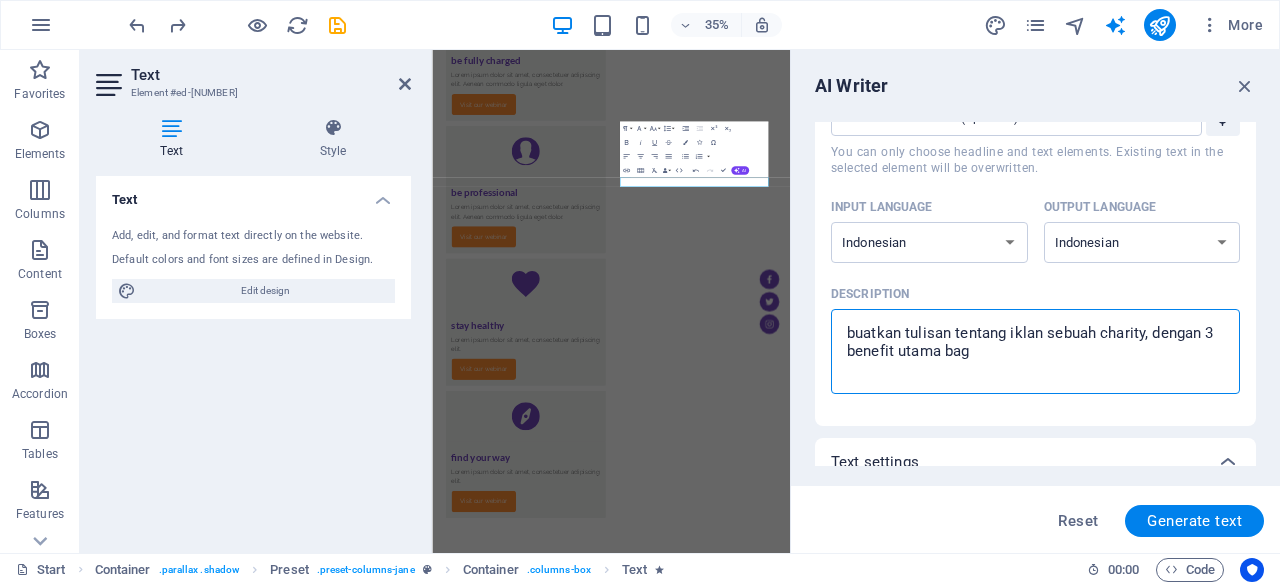 type on "x" 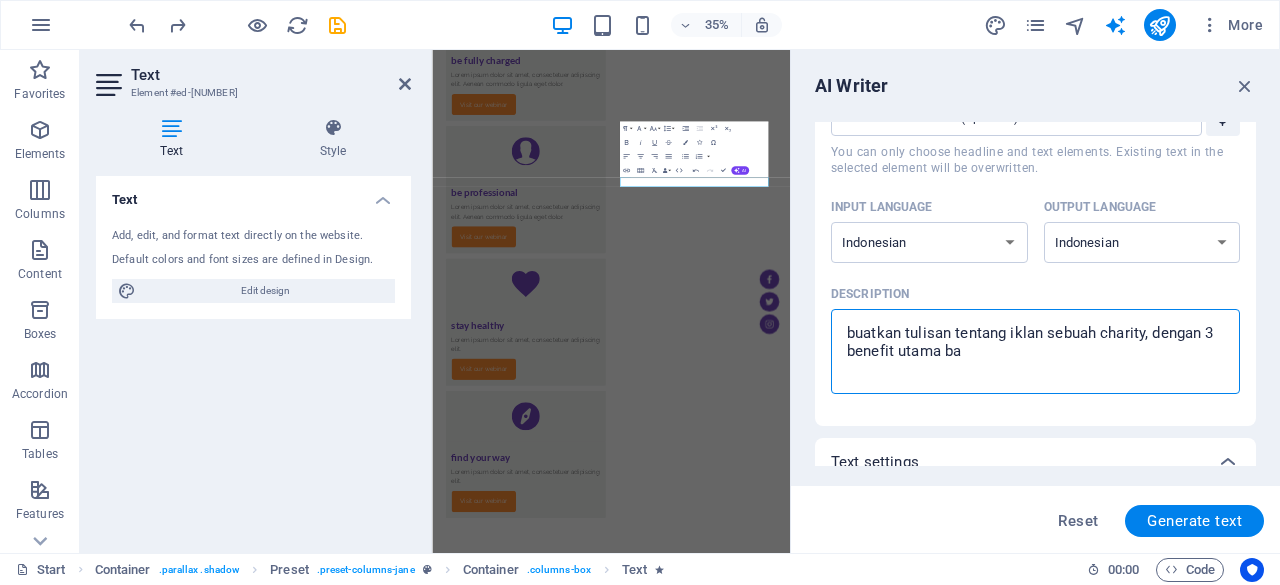 type on "buatkan tulisan tentang iklan sebuah charity, dengan 3 benefit utama b" 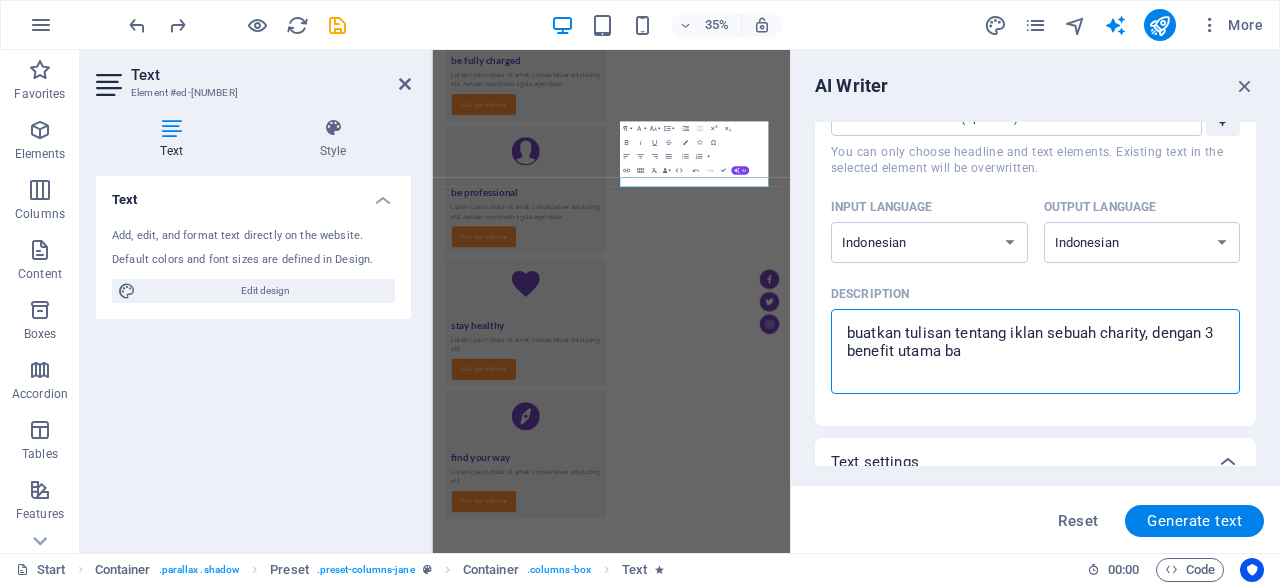 type on "x" 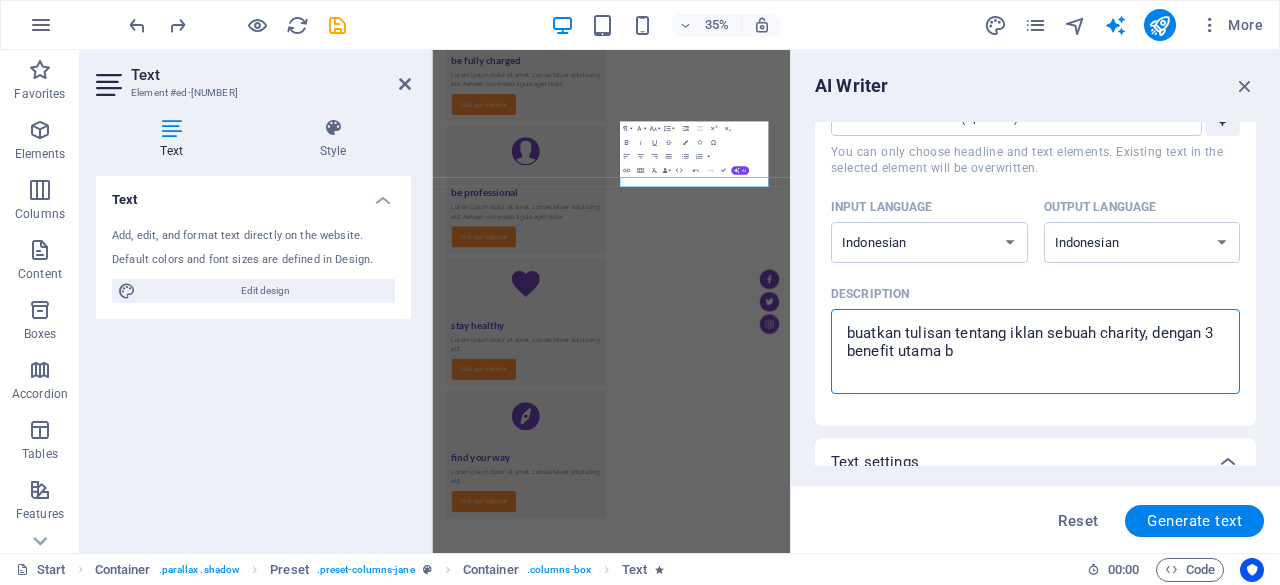 type on "buatkan tulisan tentang iklan sebuah charity, dengan 3 benefit utama" 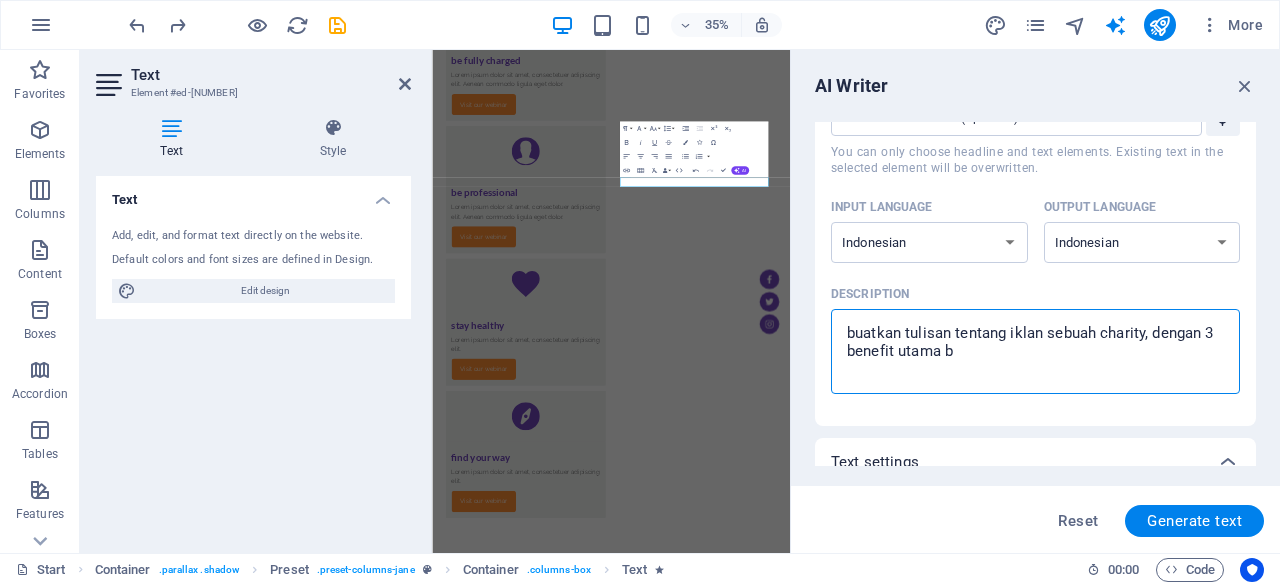 type on "x" 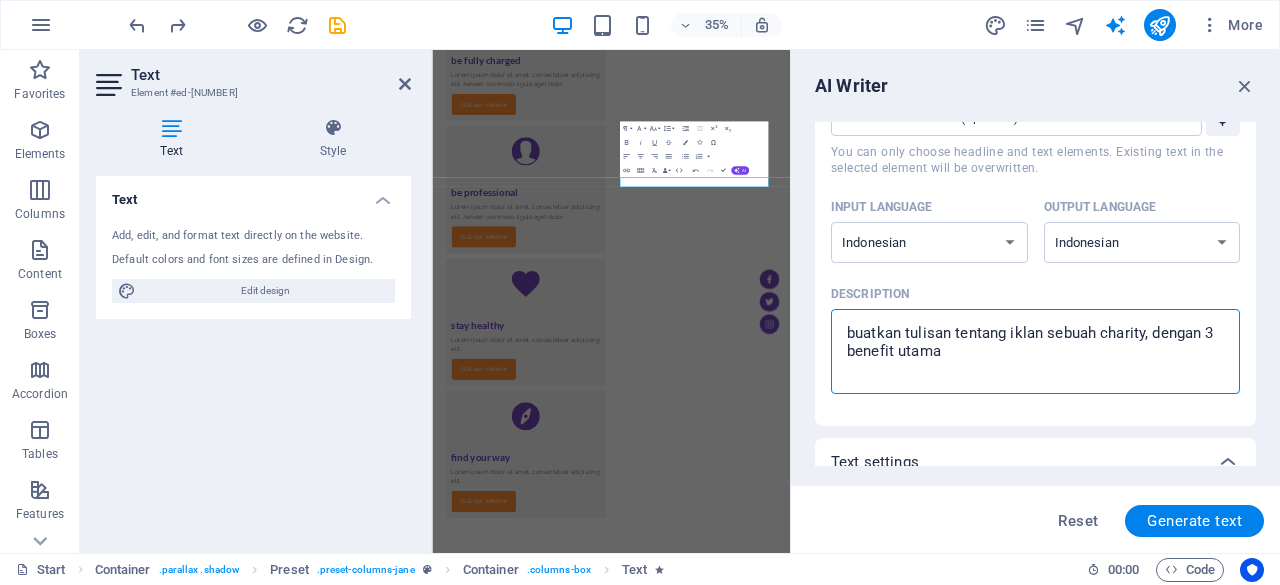 type 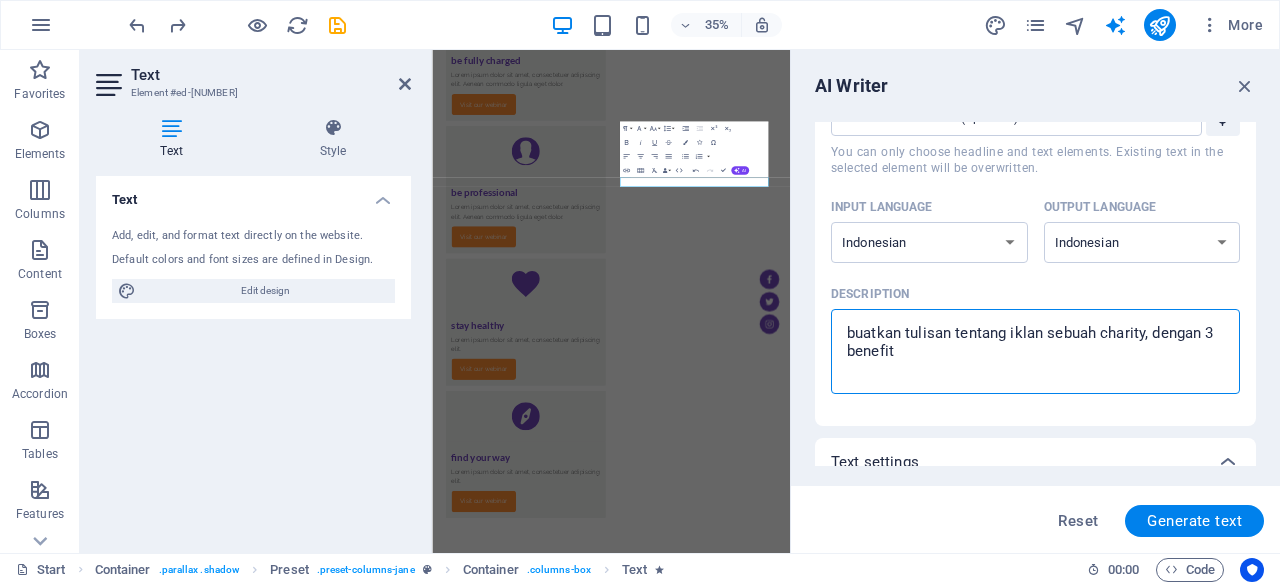 click on "buatkan tulisan tentang iklan sebuah charity, dengan 3 benefit" at bounding box center [1035, 351] 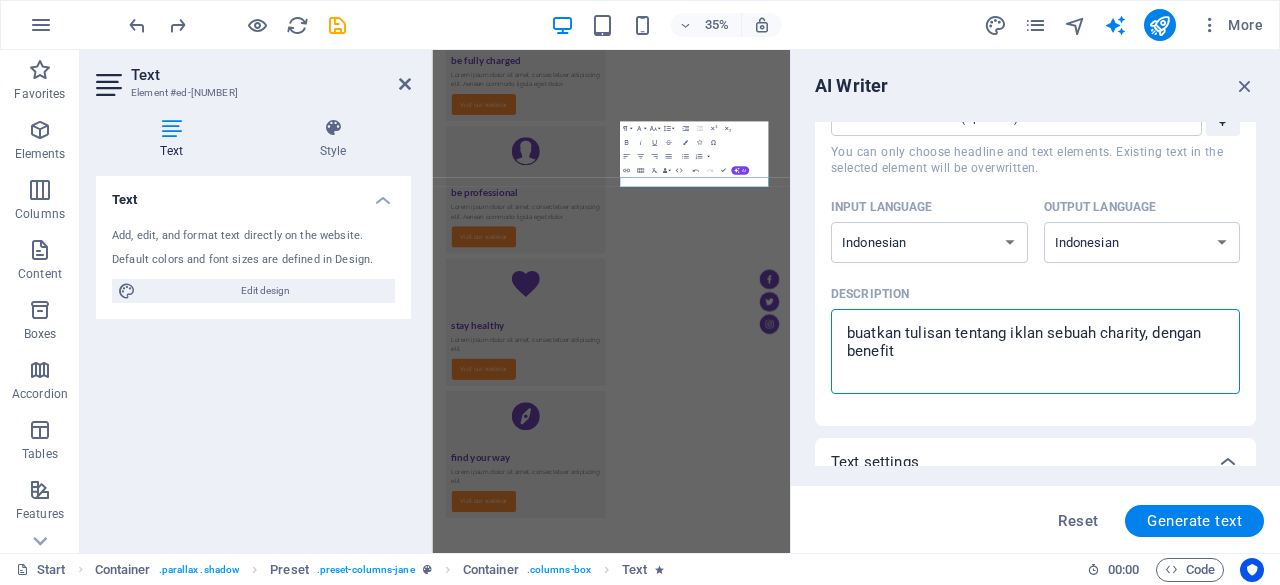 click on "buatkan tulisan tentang iklan sebuah charity, dengan benefit" at bounding box center [1035, 351] 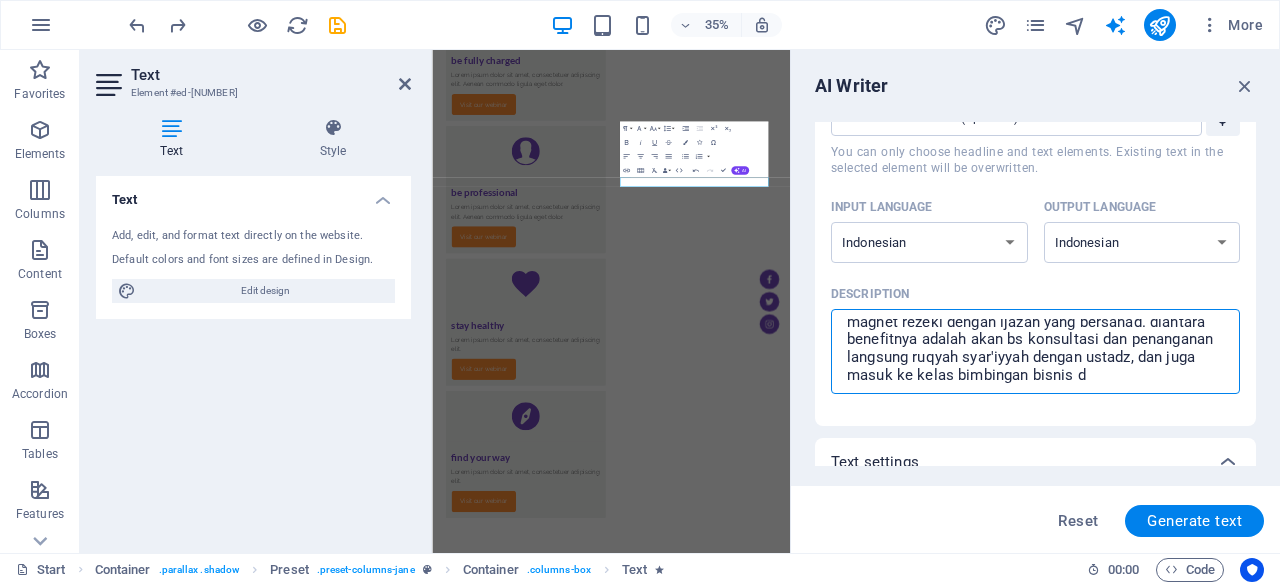 scroll, scrollTop: 64, scrollLeft: 0, axis: vertical 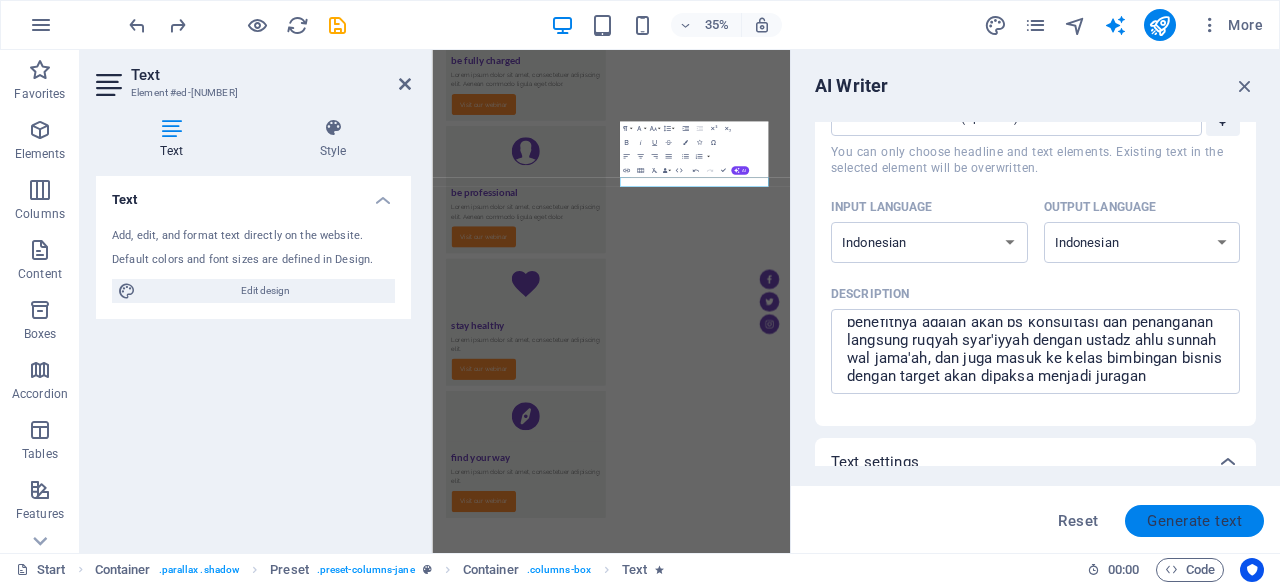 click on "Generate text" at bounding box center [1194, 521] 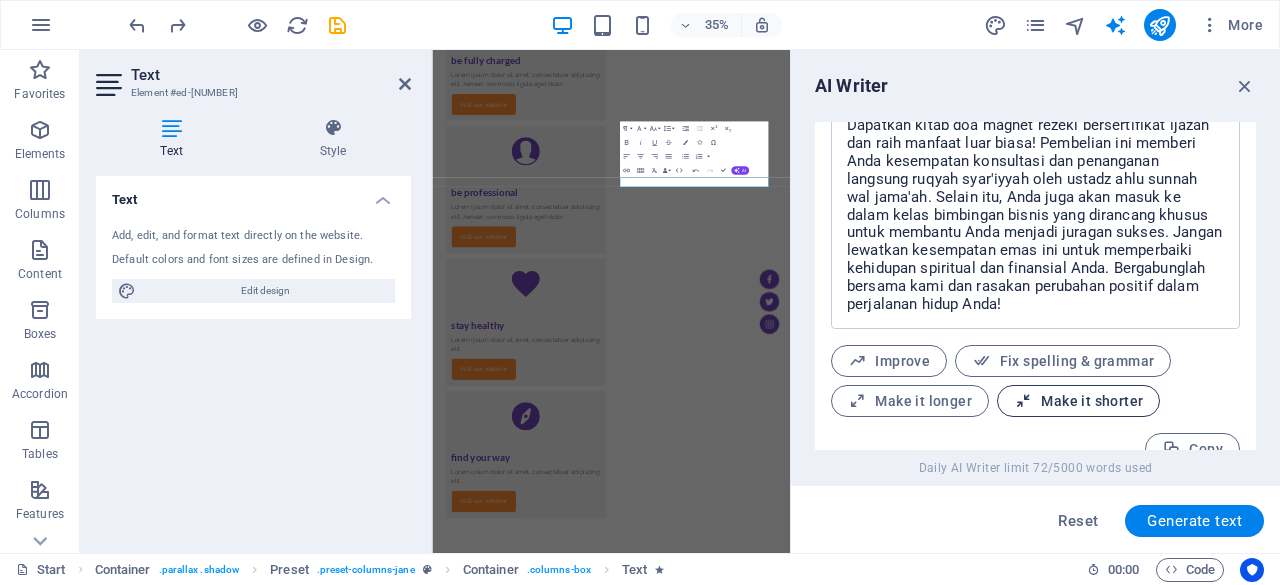scroll, scrollTop: 852, scrollLeft: 0, axis: vertical 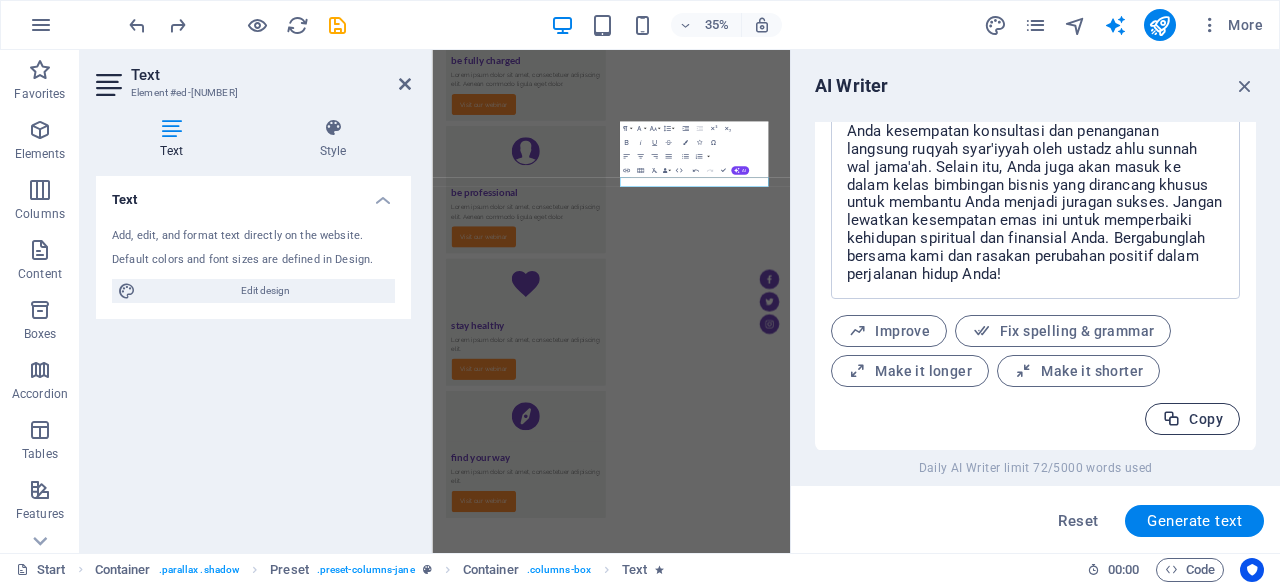 click on "Copy" at bounding box center [1192, 419] 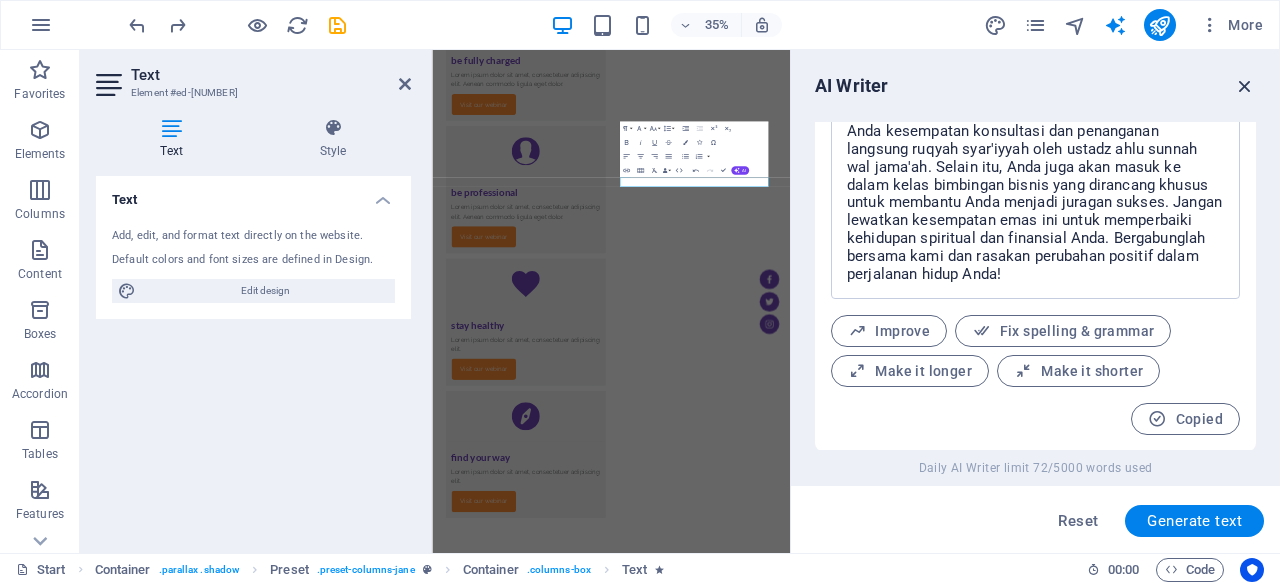 click at bounding box center (1245, 86) 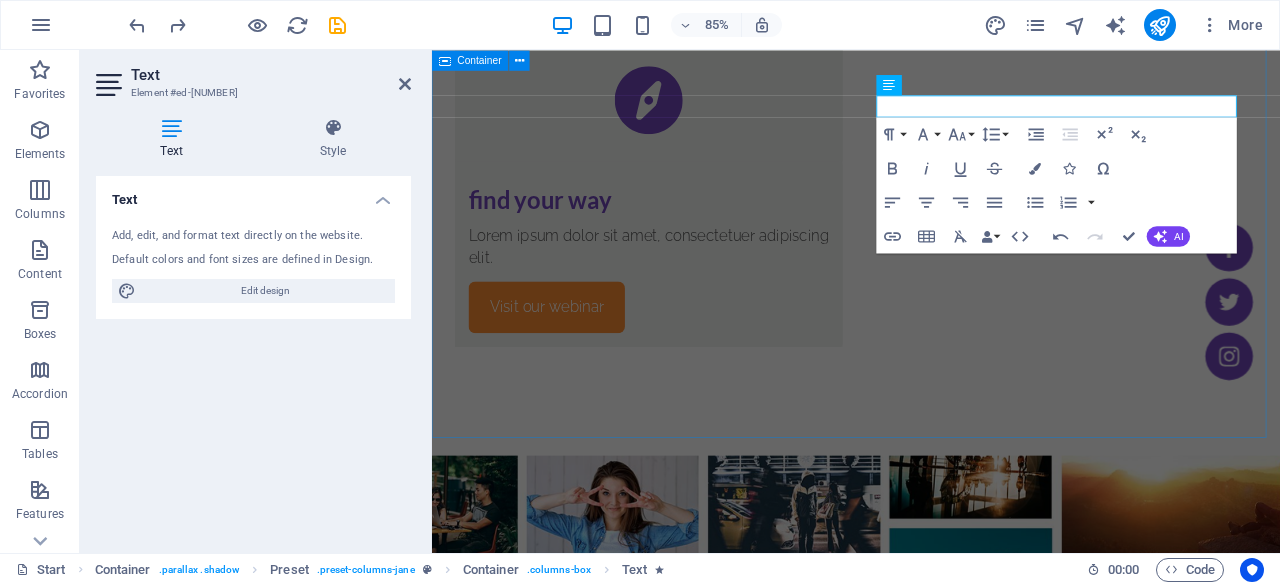 scroll, scrollTop: 3212, scrollLeft: 0, axis: vertical 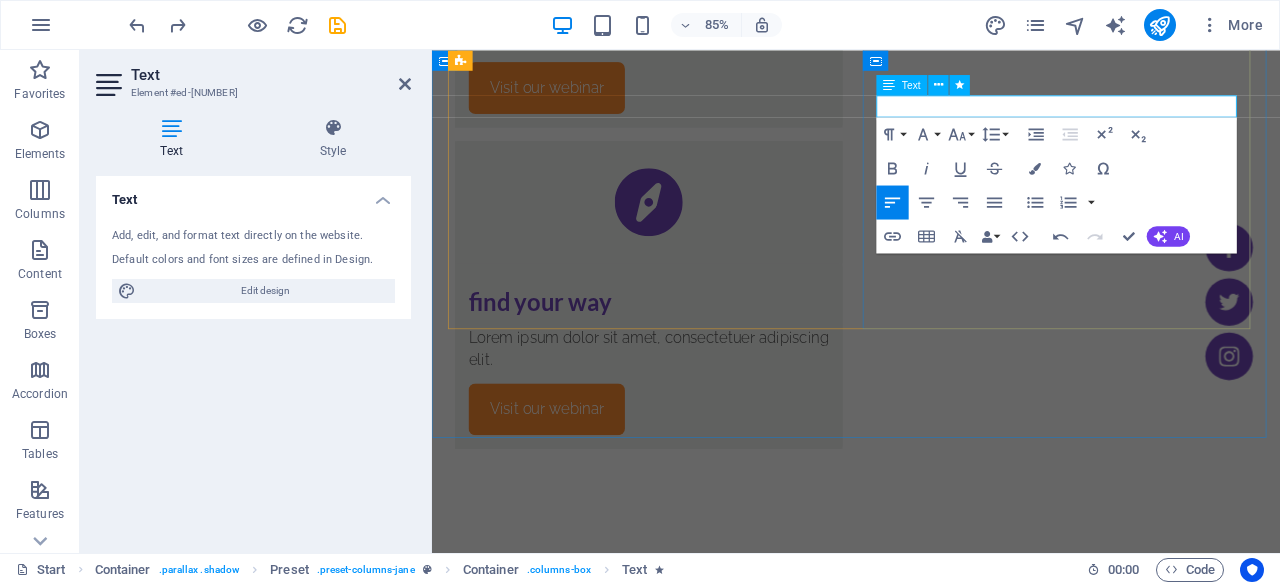 click at bounding box center [931, 3591] 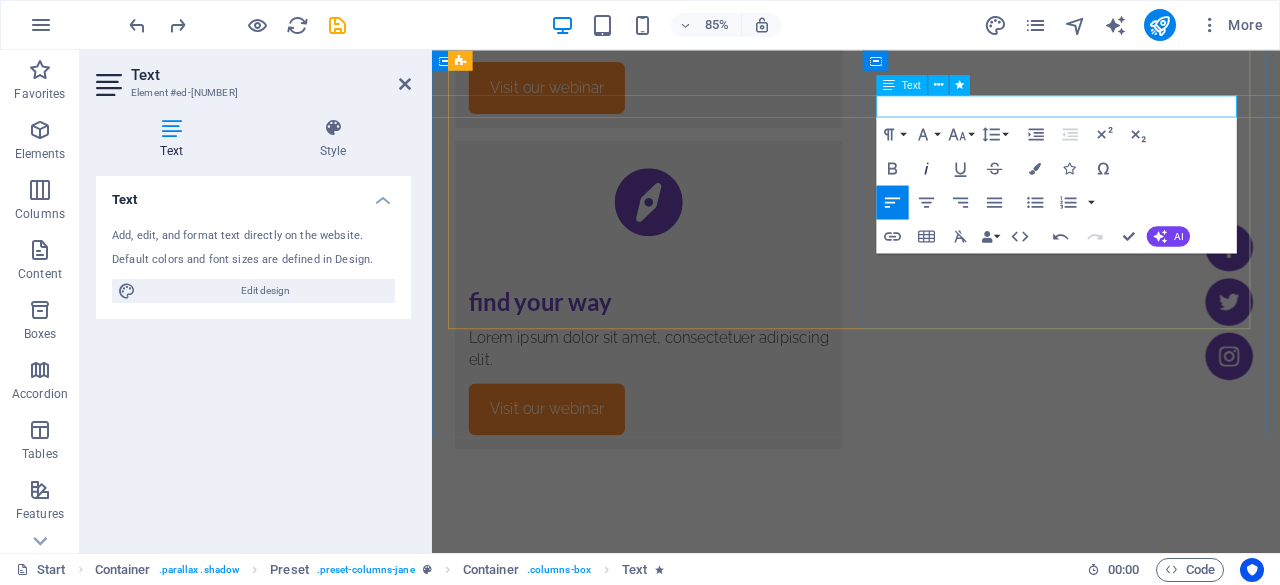 scroll, scrollTop: 3100, scrollLeft: 0, axis: vertical 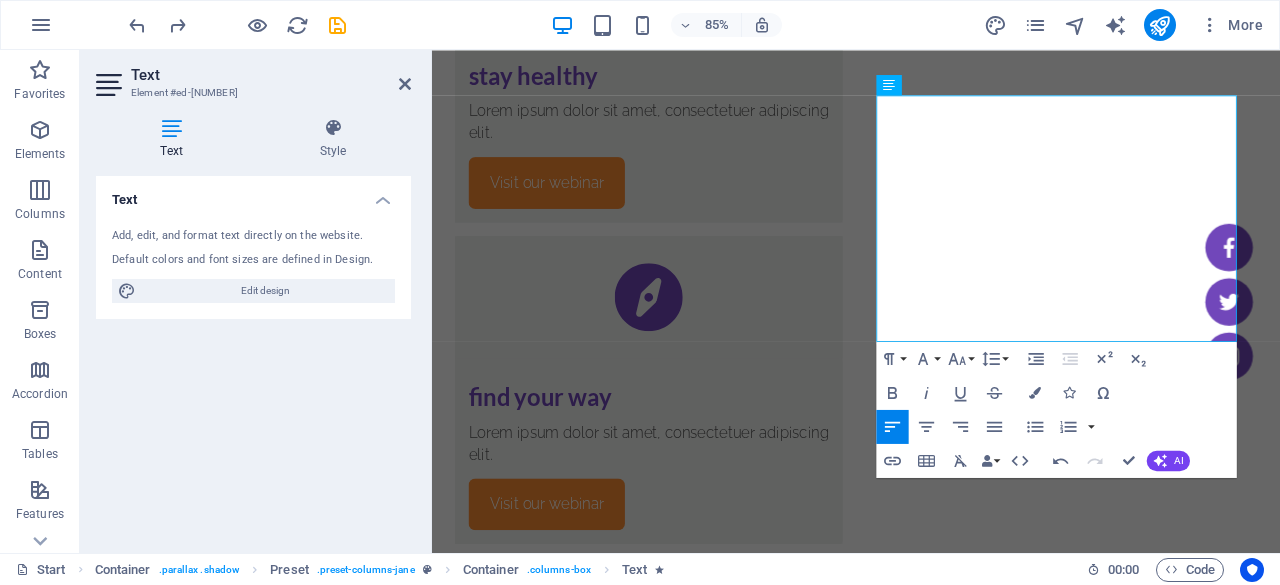 click at bounding box center (931, 3249) 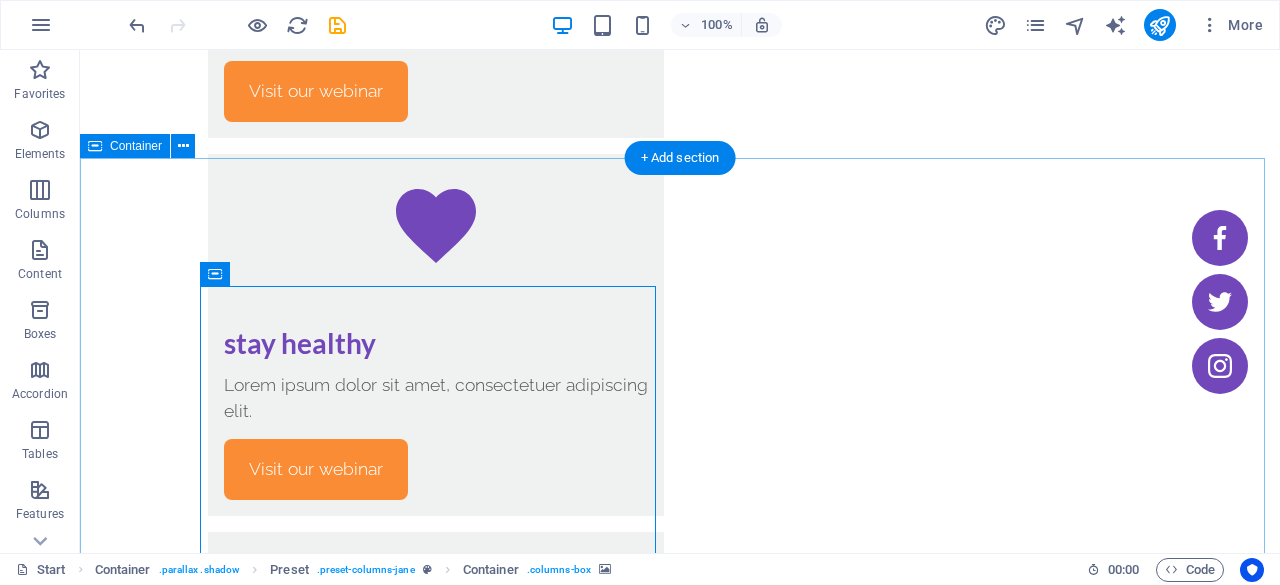 scroll, scrollTop: 2800, scrollLeft: 0, axis: vertical 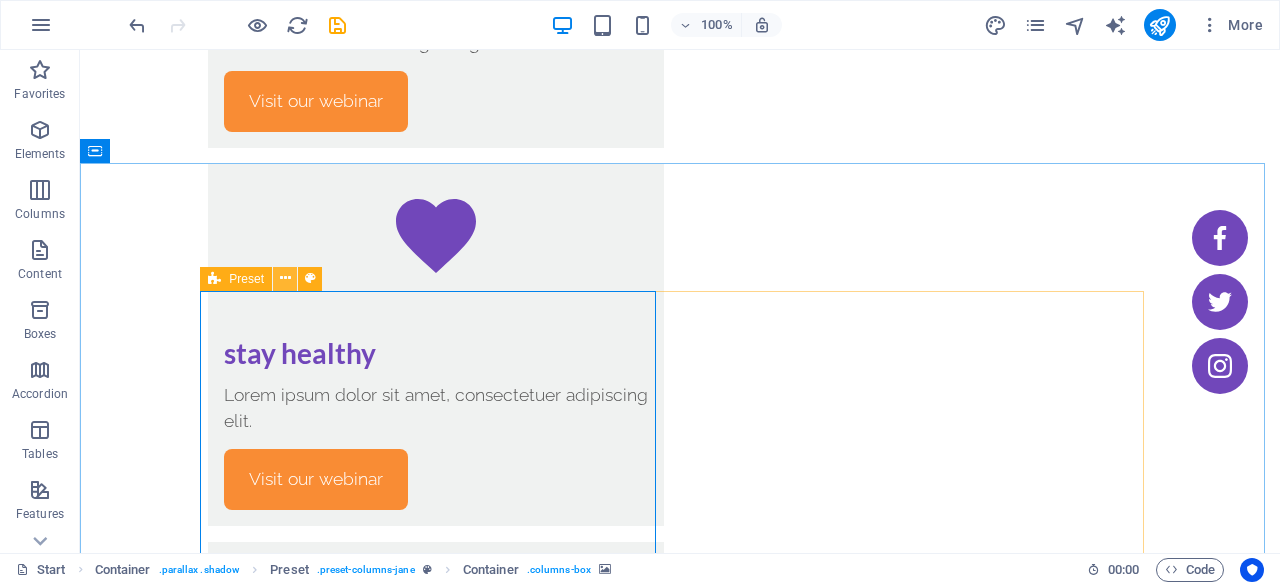 click at bounding box center [285, 278] 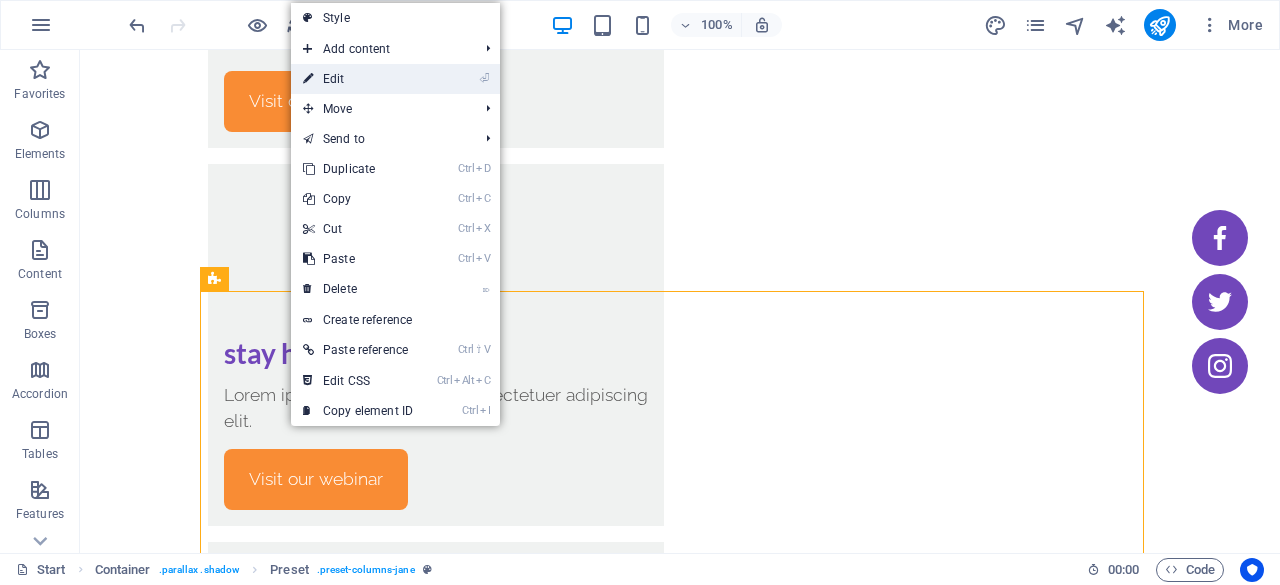 click on "⏎  Edit" at bounding box center [358, 79] 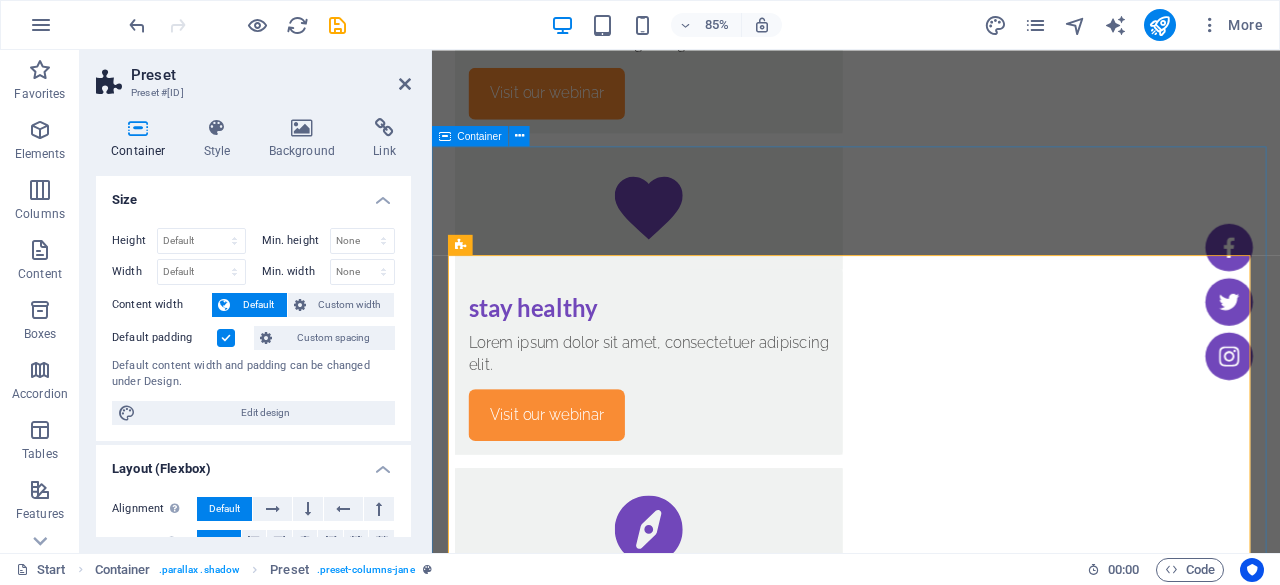 click at bounding box center (931, 3477) 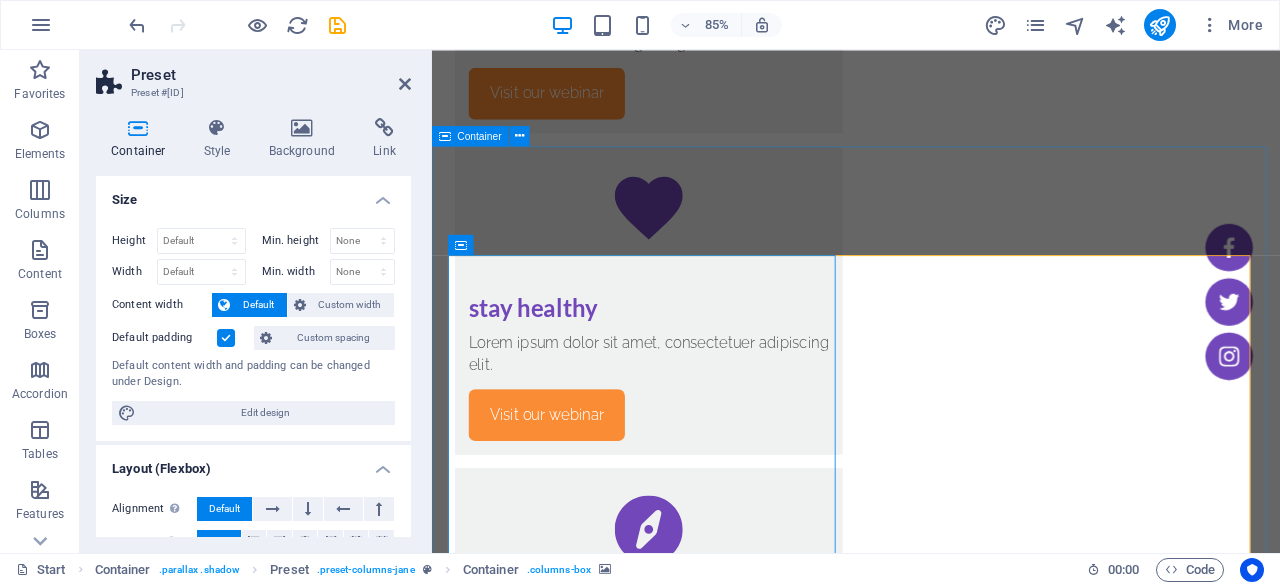 click at bounding box center (931, 3477) 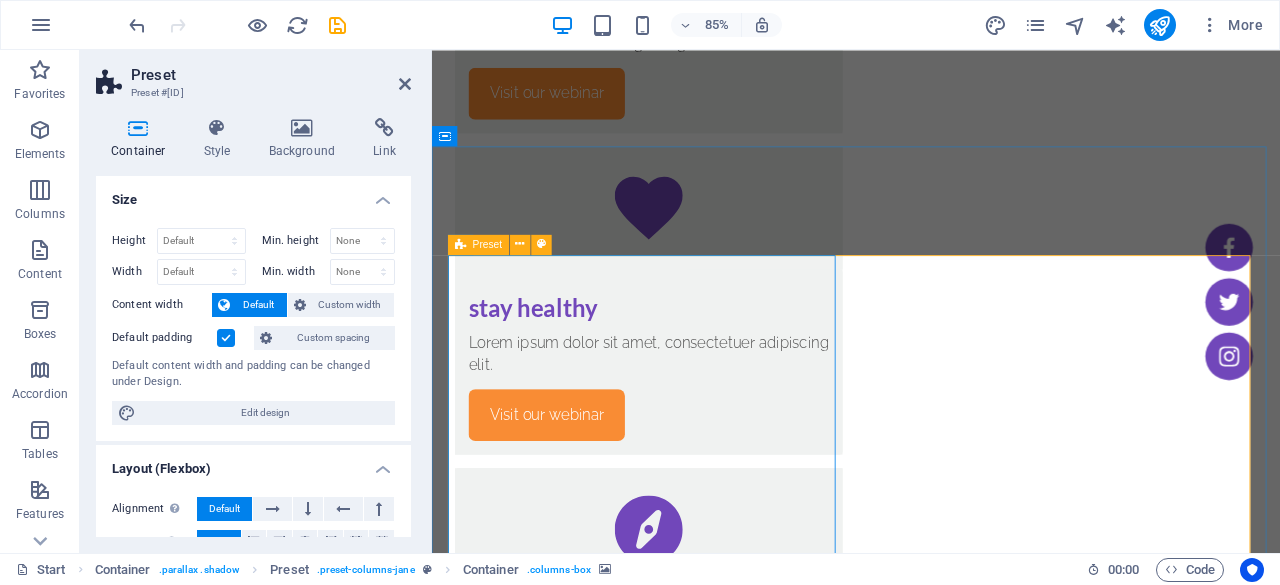 click at bounding box center (460, 244) 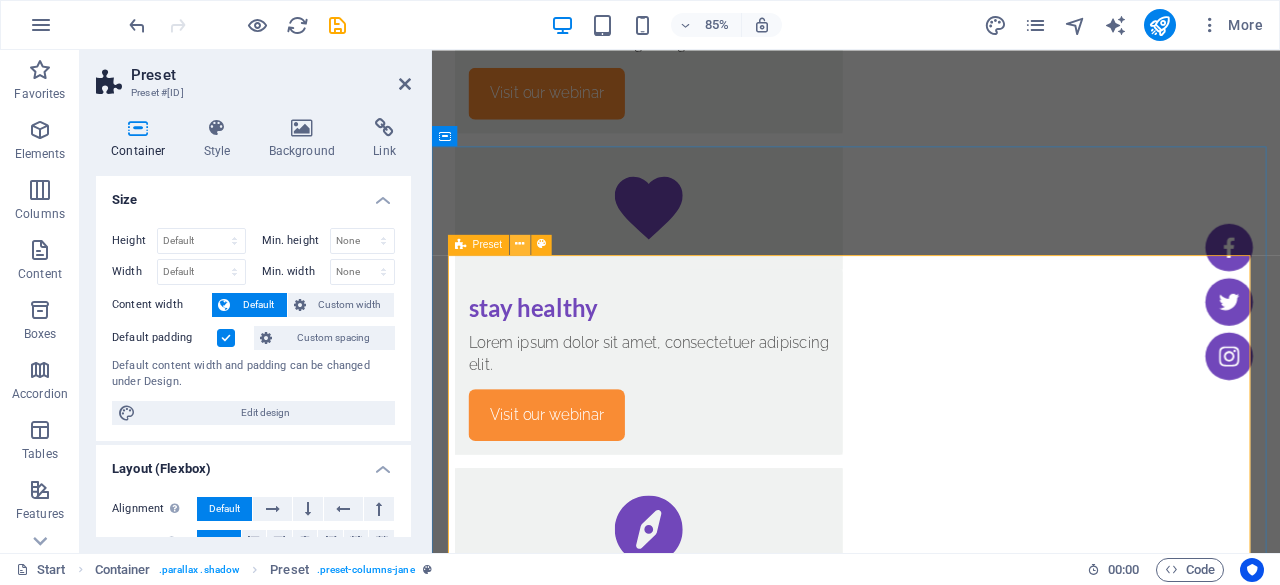 click at bounding box center (519, 244) 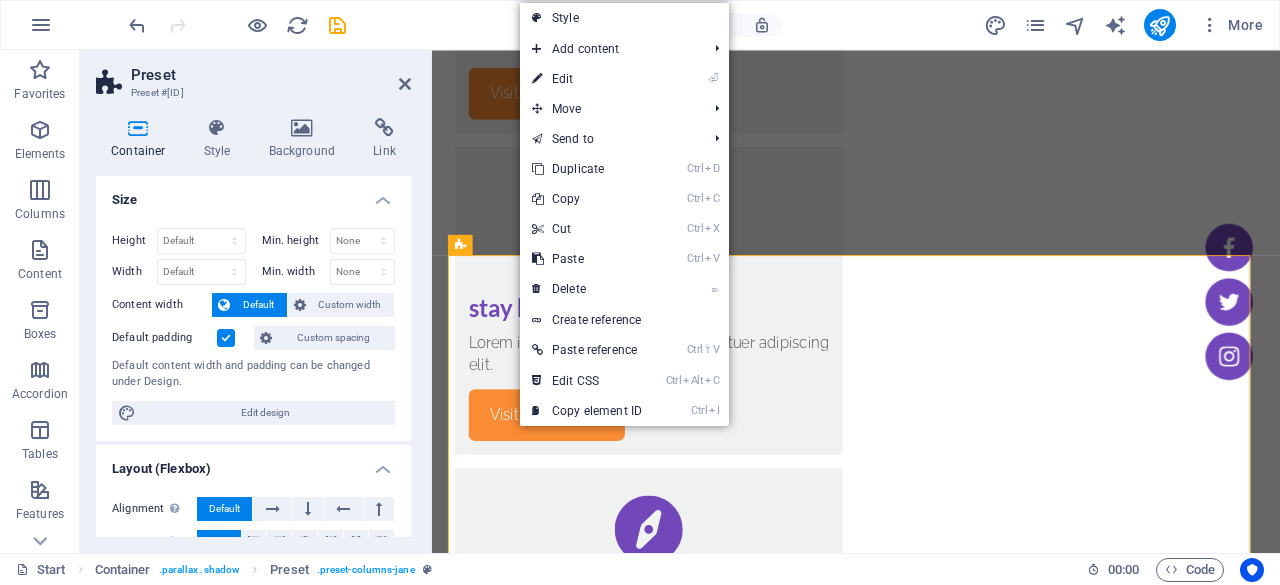 click at bounding box center (931, 3477) 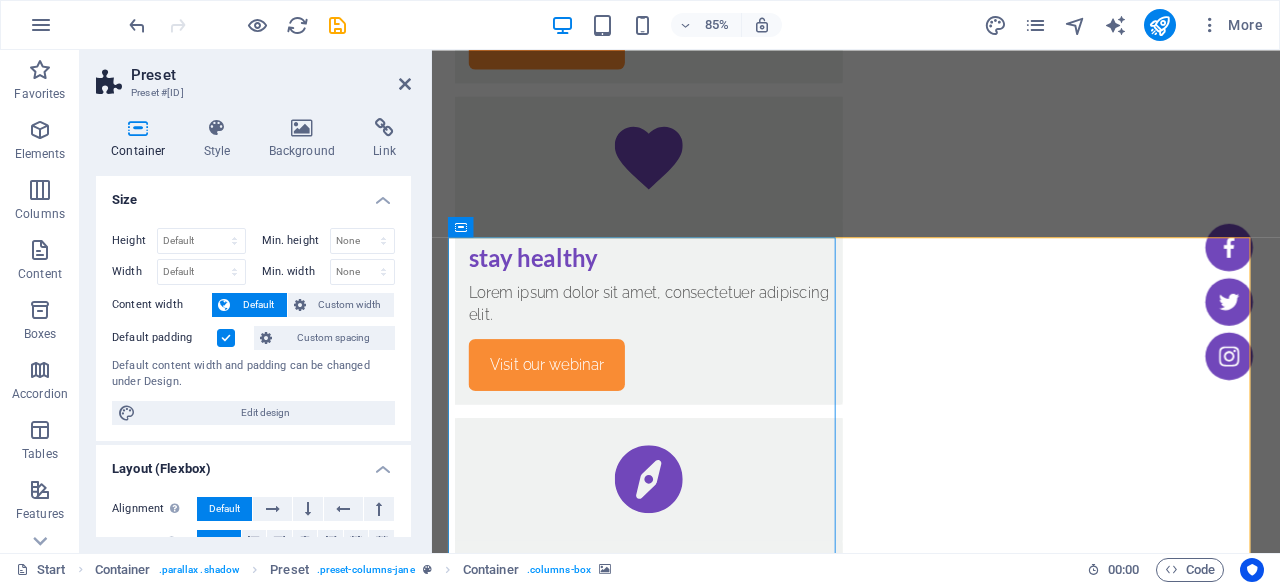 scroll, scrollTop: 3100, scrollLeft: 0, axis: vertical 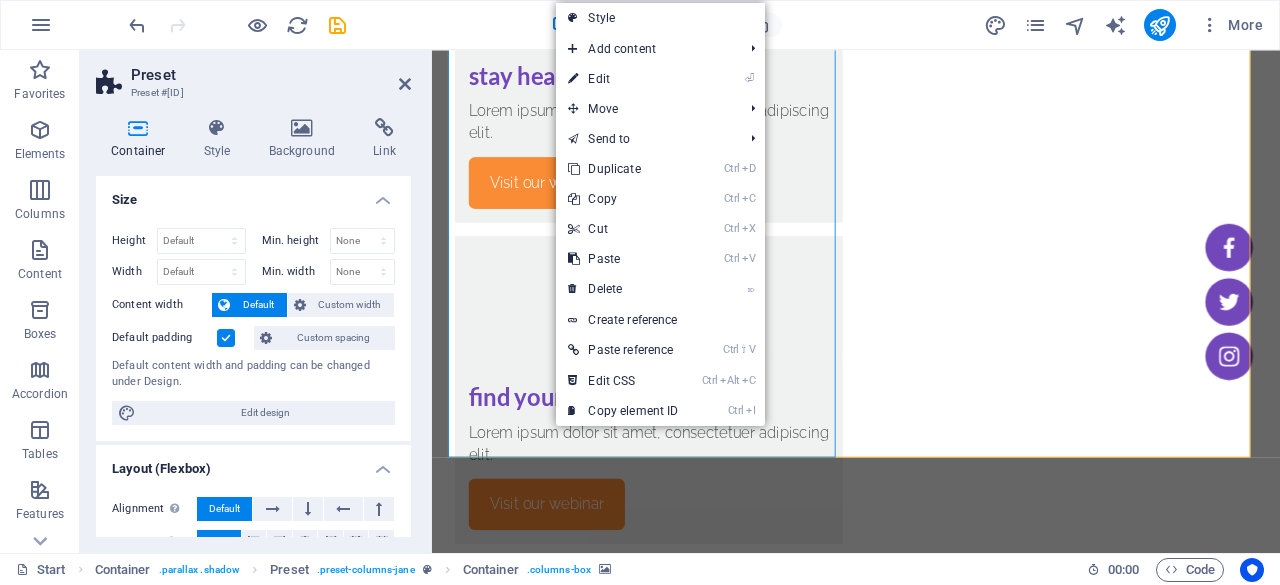 click at bounding box center (931, 3249) 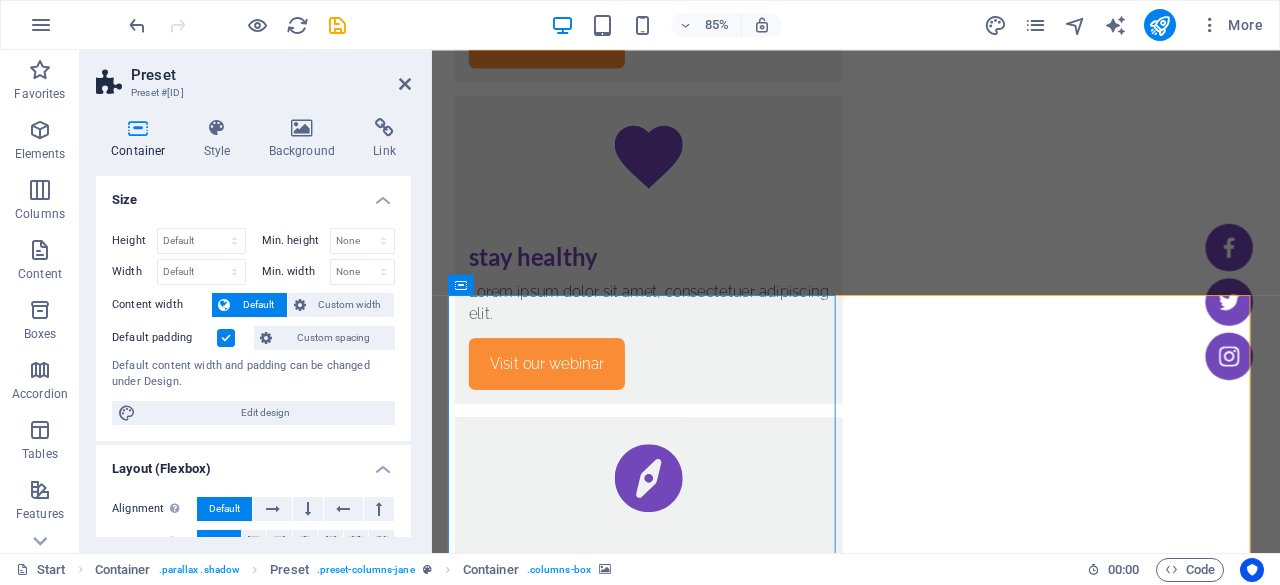 scroll, scrollTop: 2700, scrollLeft: 0, axis: vertical 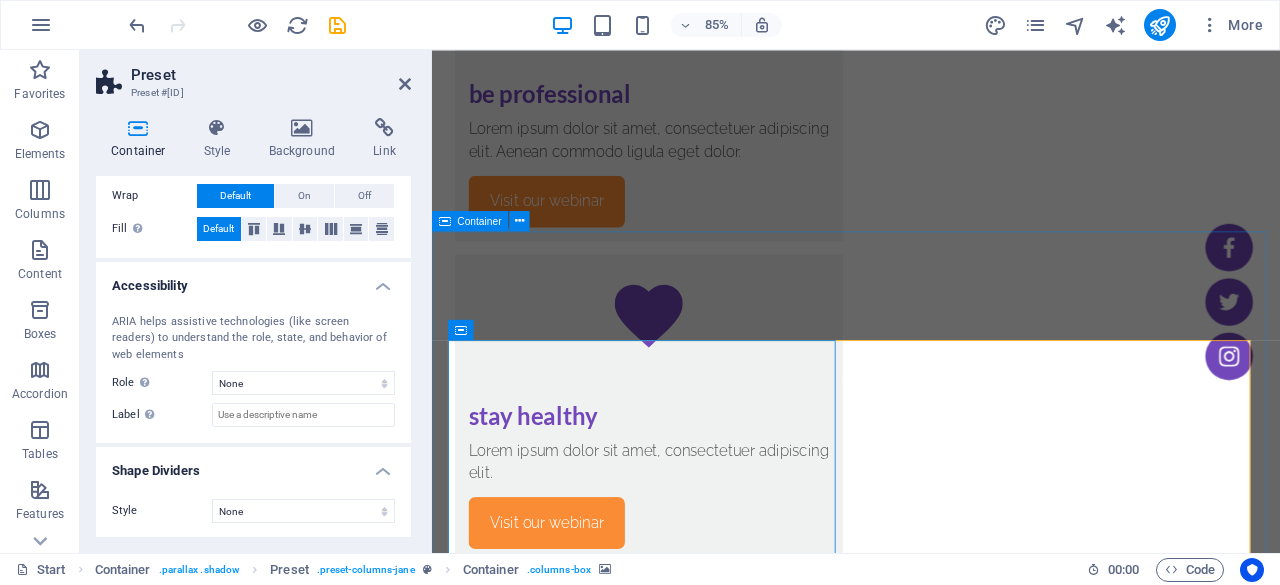 click at bounding box center (931, 3649) 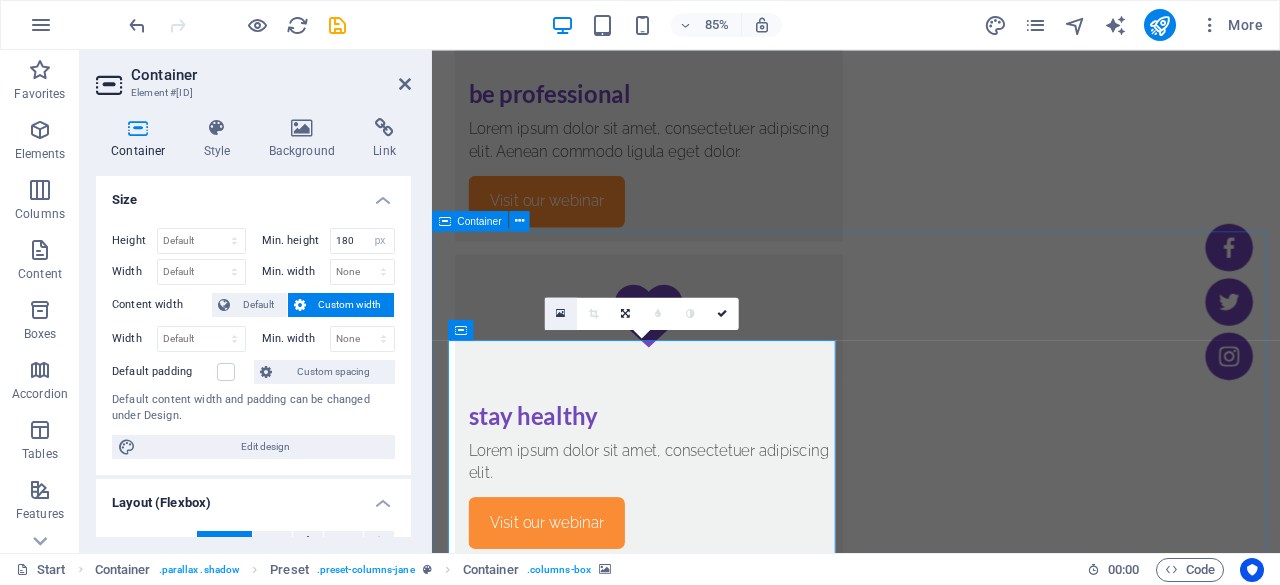 click at bounding box center [560, 313] 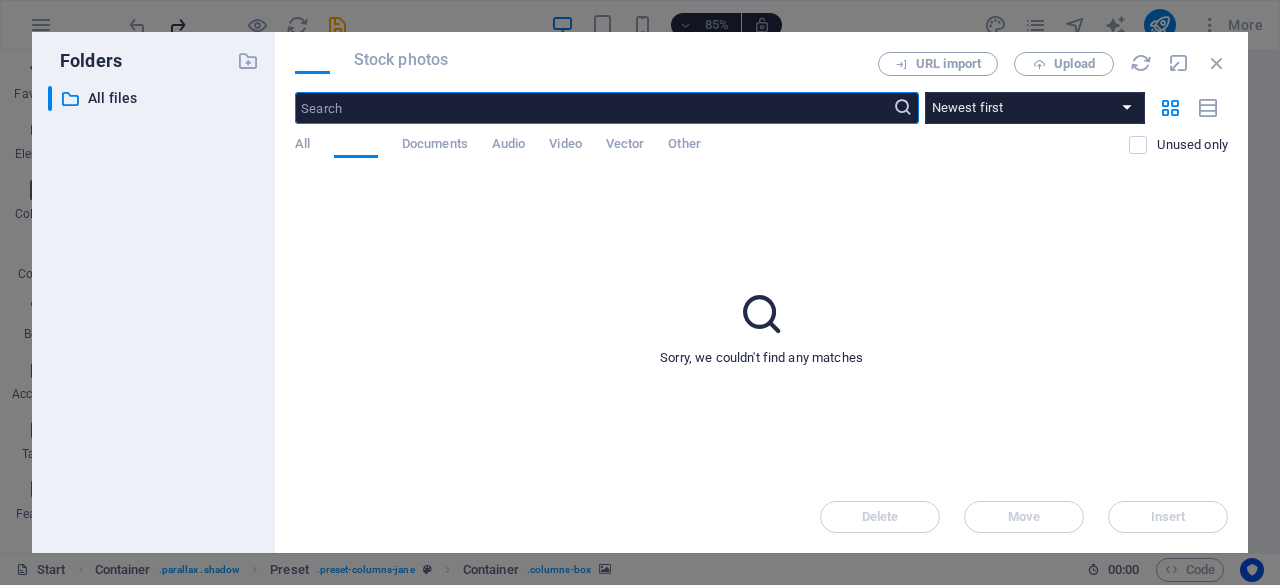 scroll, scrollTop: 3132, scrollLeft: 0, axis: vertical 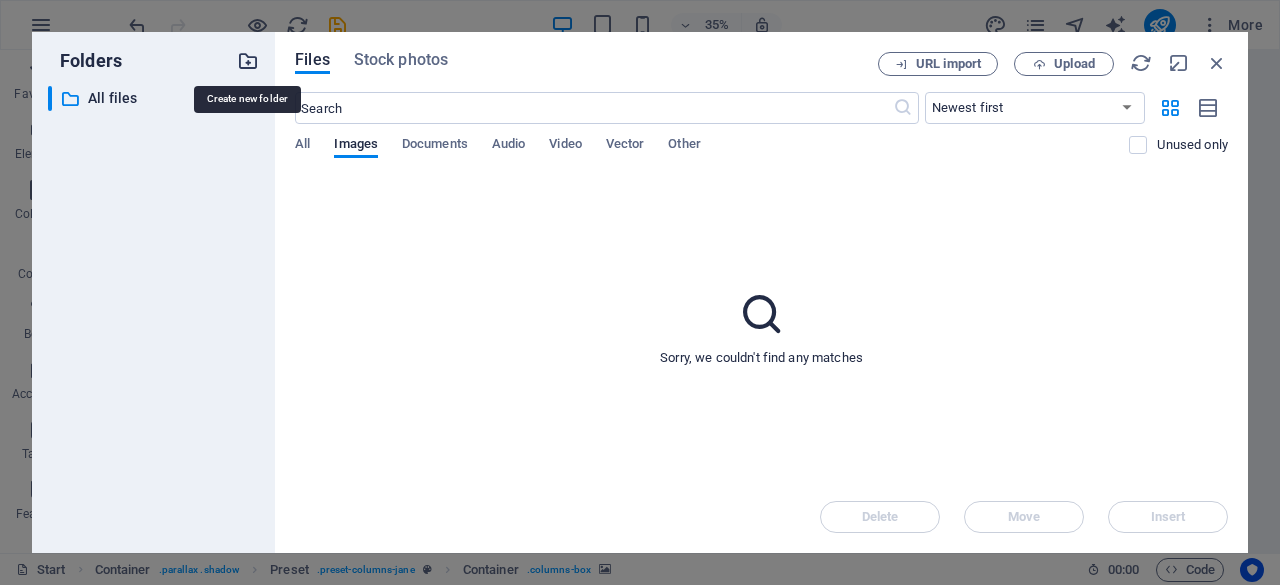 click at bounding box center [248, 61] 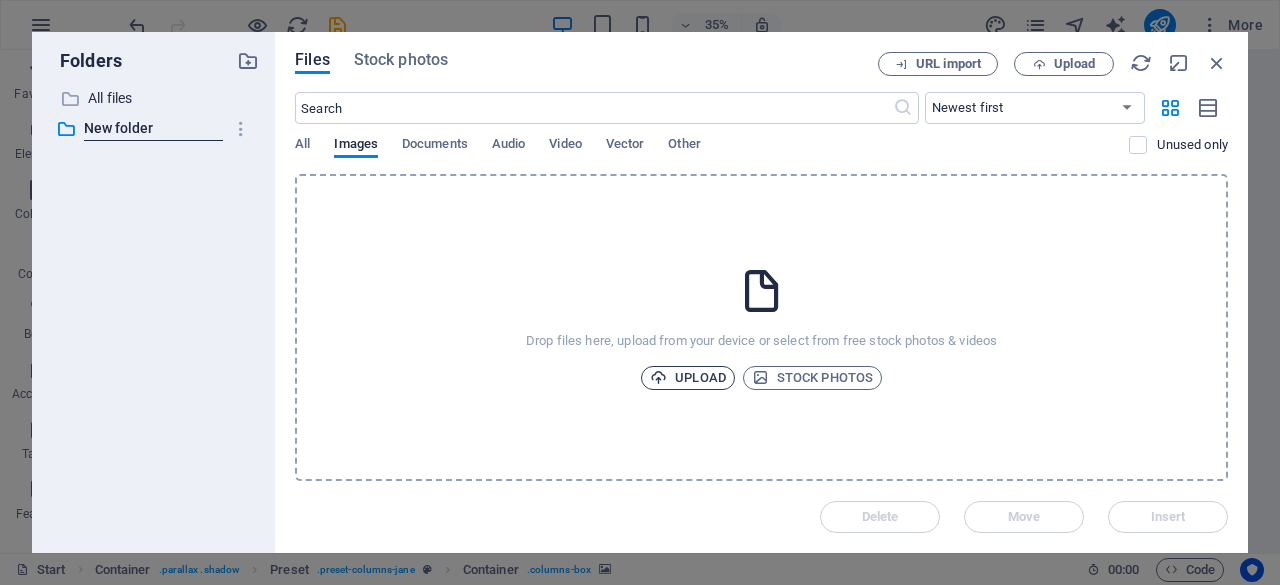 click on "Upload" at bounding box center (688, 378) 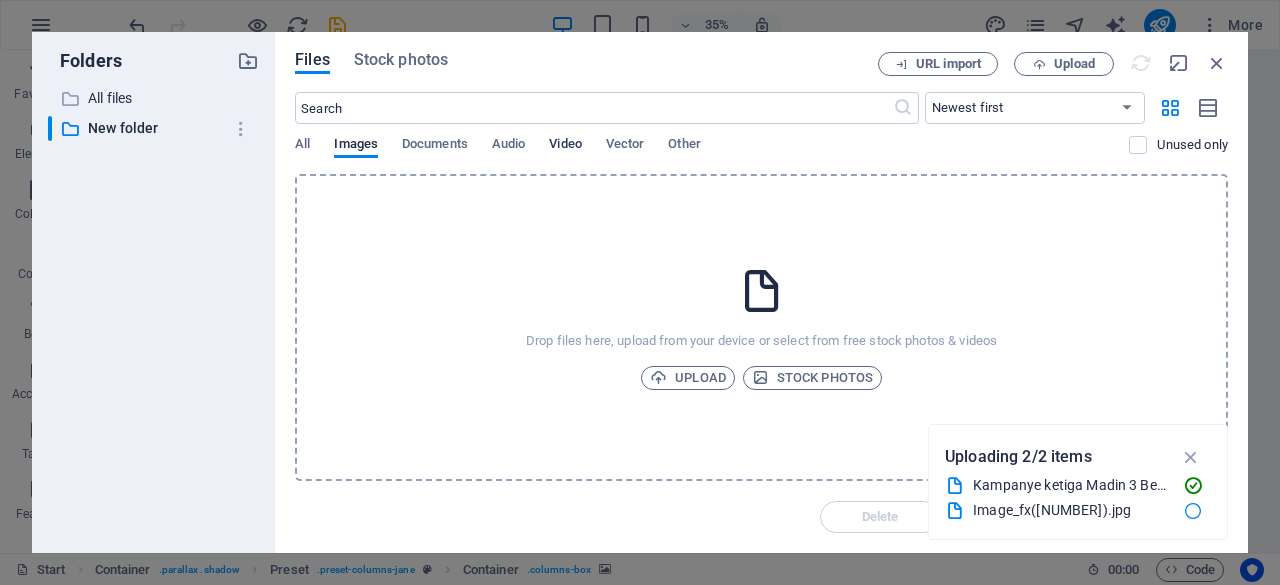 click on "Video" at bounding box center (565, 146) 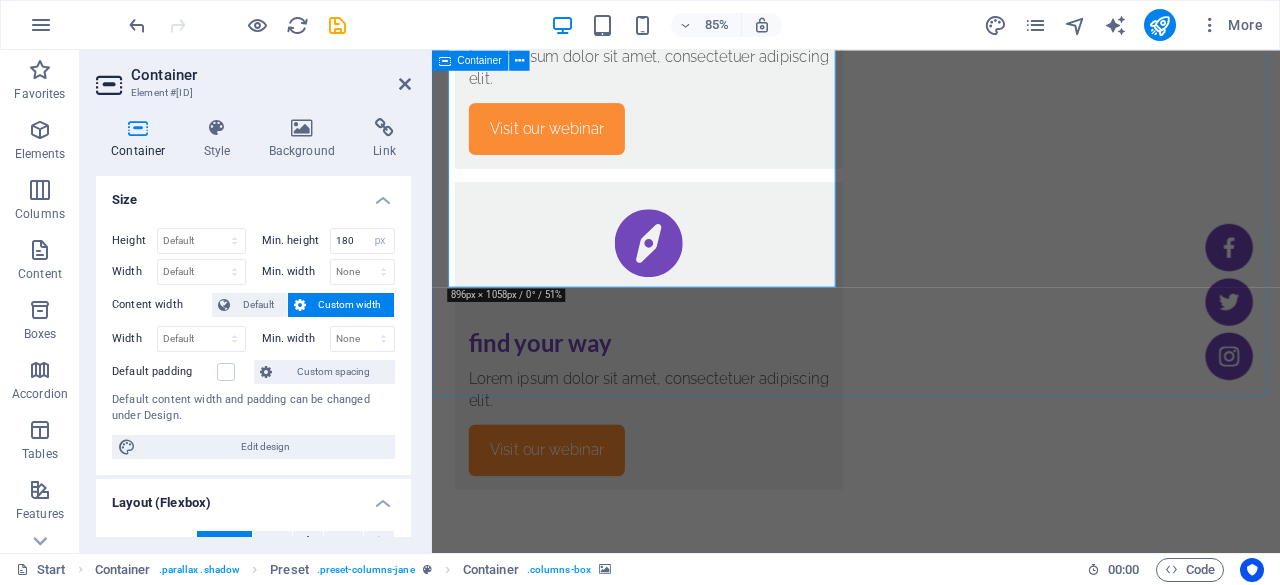 scroll, scrollTop: 3000, scrollLeft: 0, axis: vertical 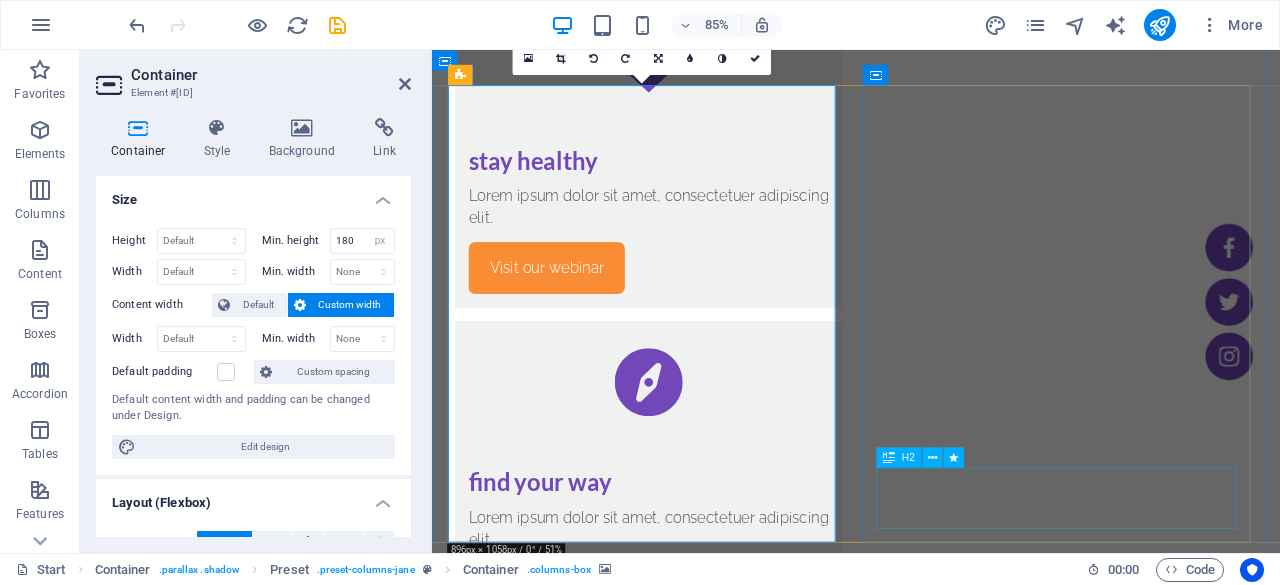 click on "XOXO," at bounding box center [931, 4044] 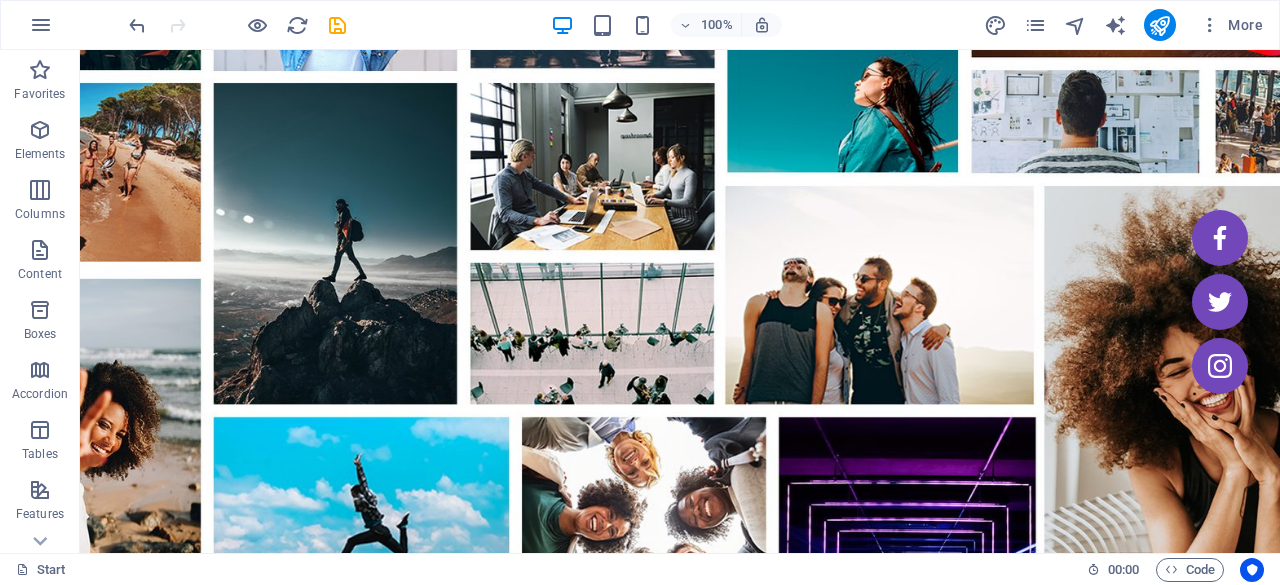 scroll, scrollTop: 0, scrollLeft: 0, axis: both 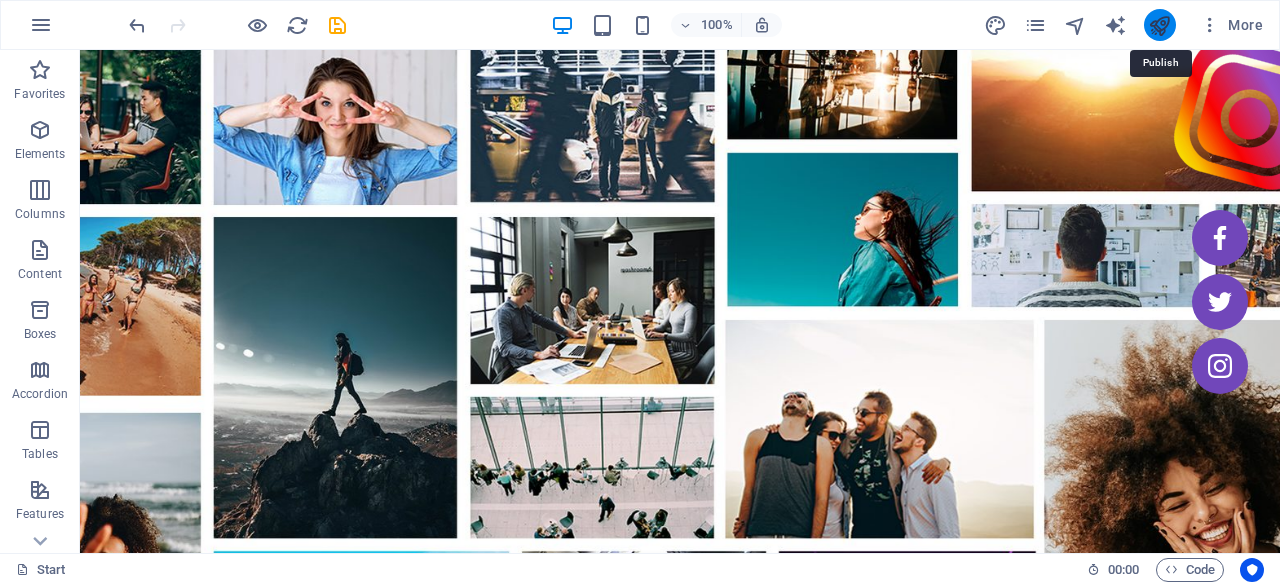 click at bounding box center (1159, 25) 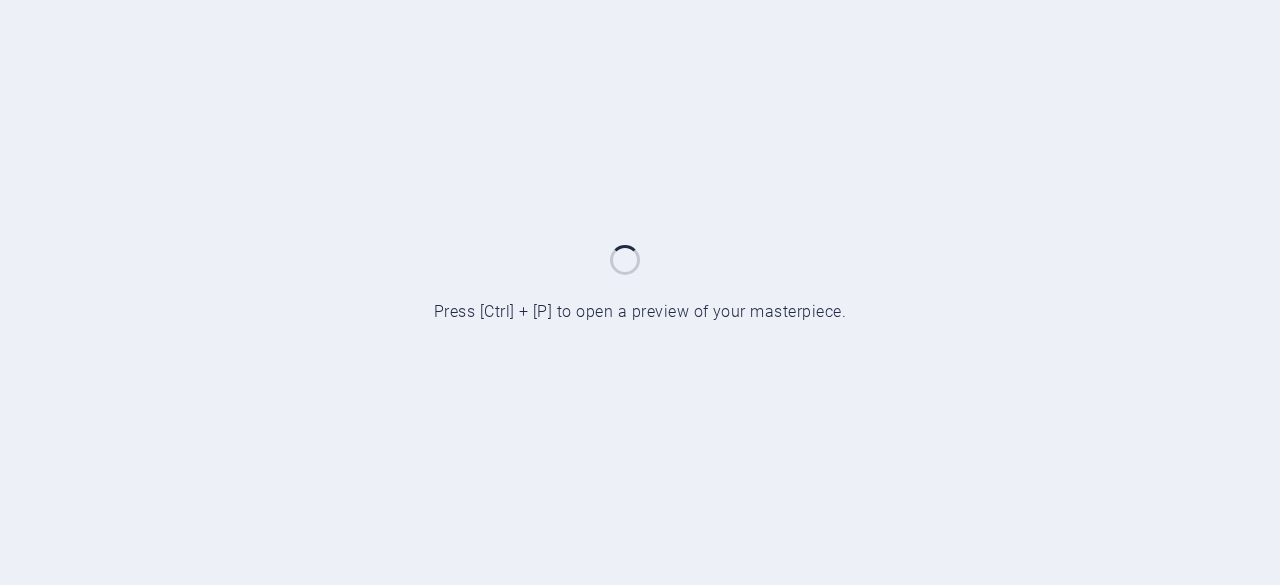 scroll, scrollTop: 0, scrollLeft: 0, axis: both 